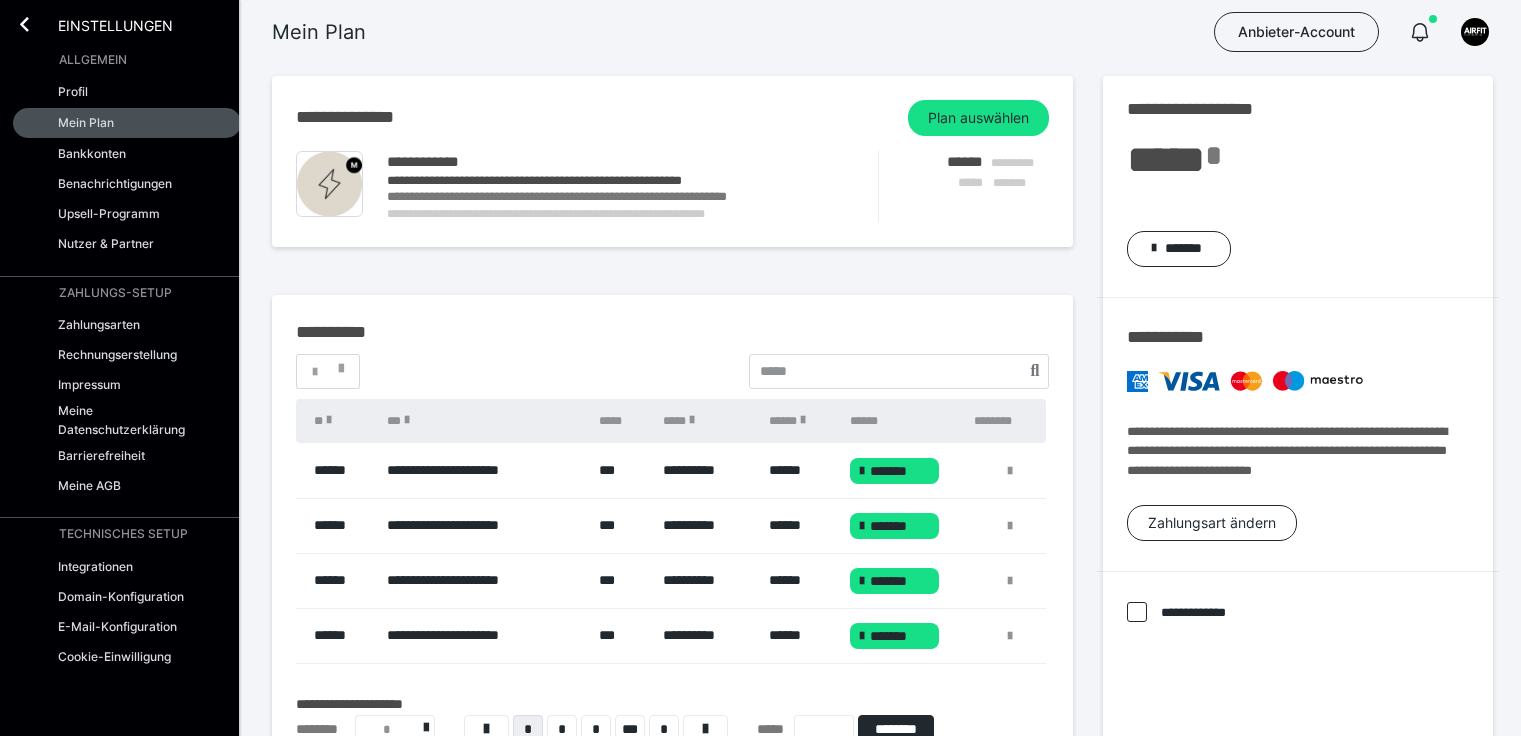 scroll, scrollTop: 0, scrollLeft: 0, axis: both 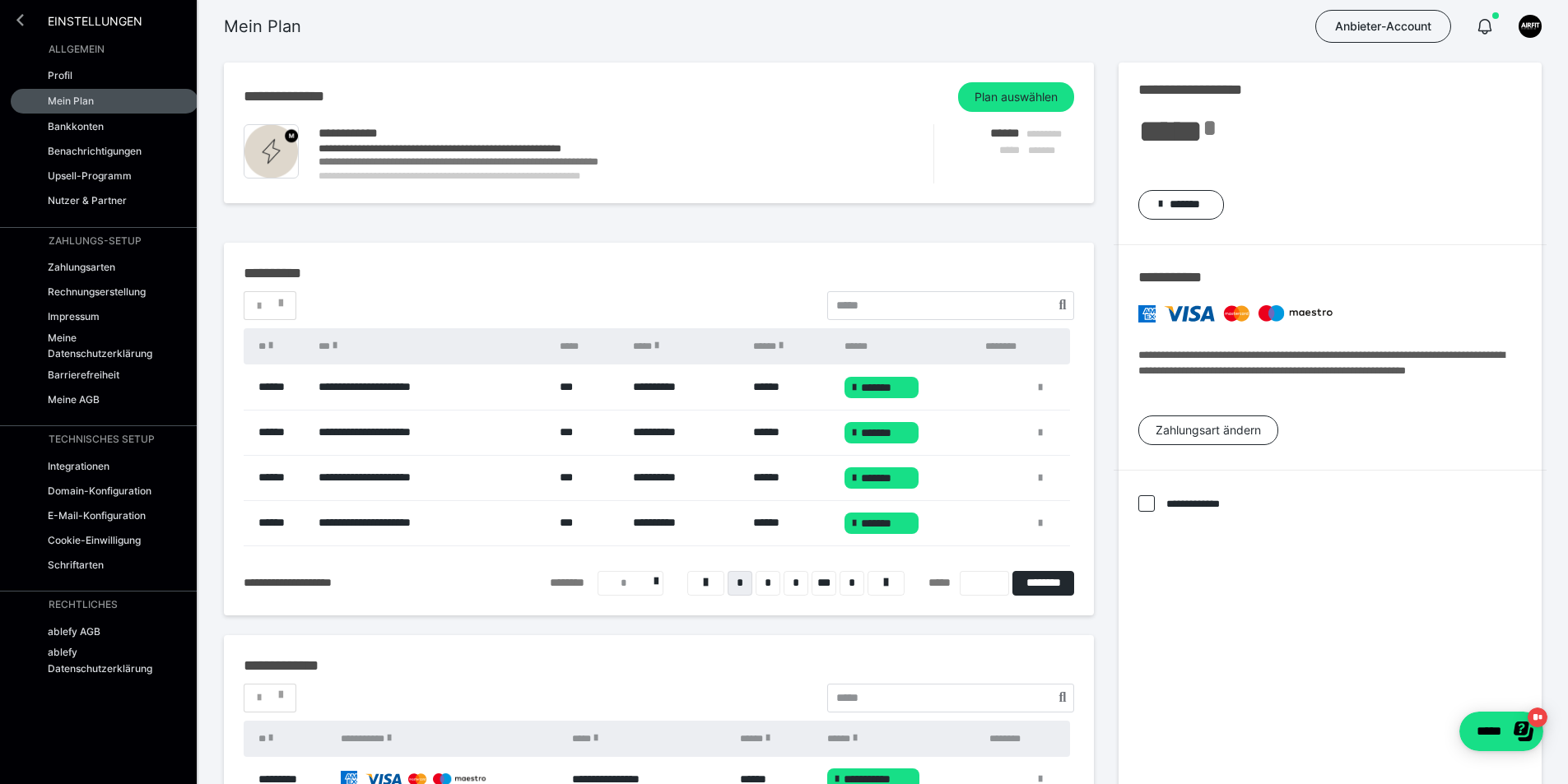 click at bounding box center (20, 20) 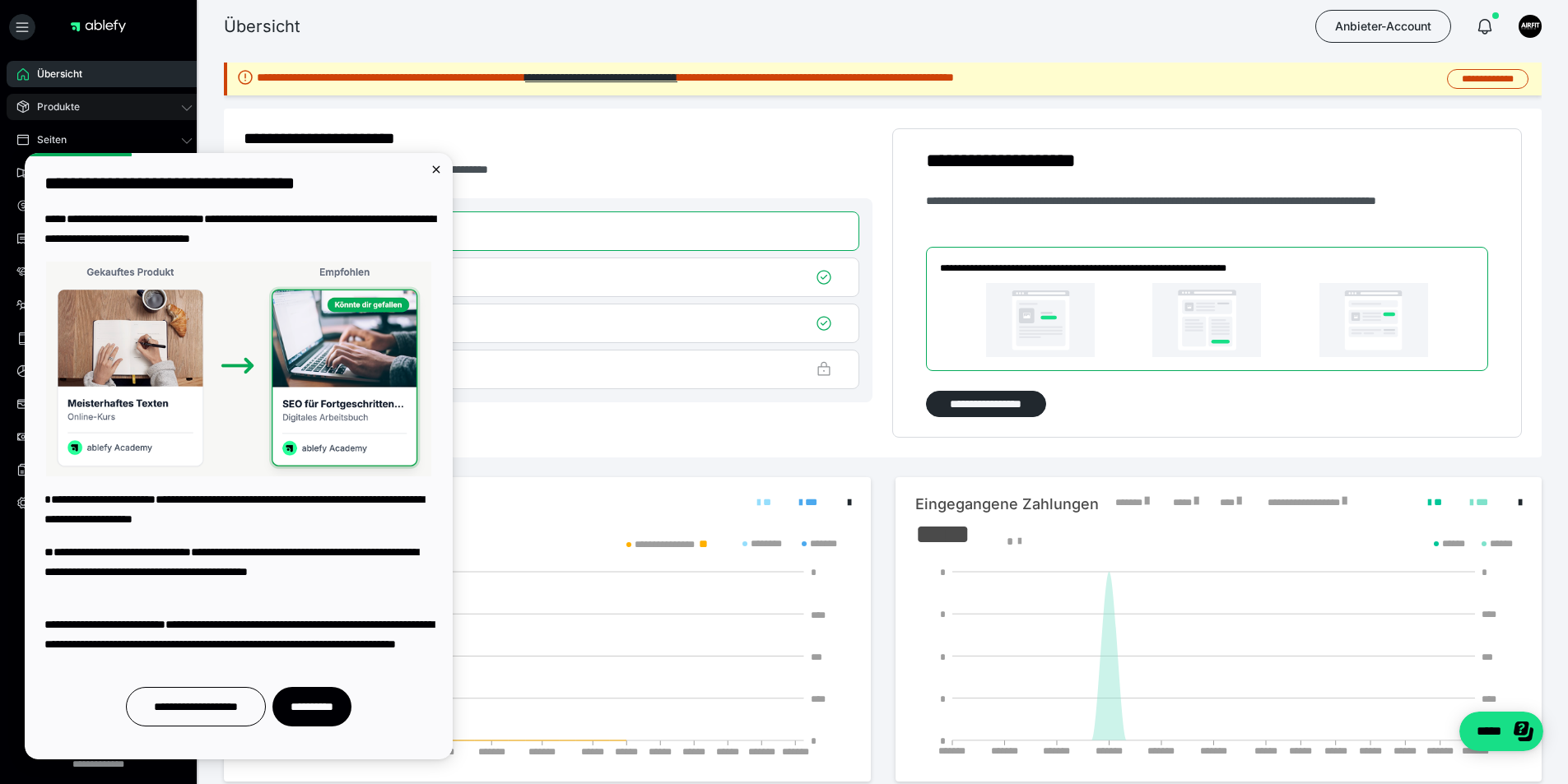 scroll, scrollTop: 0, scrollLeft: 0, axis: both 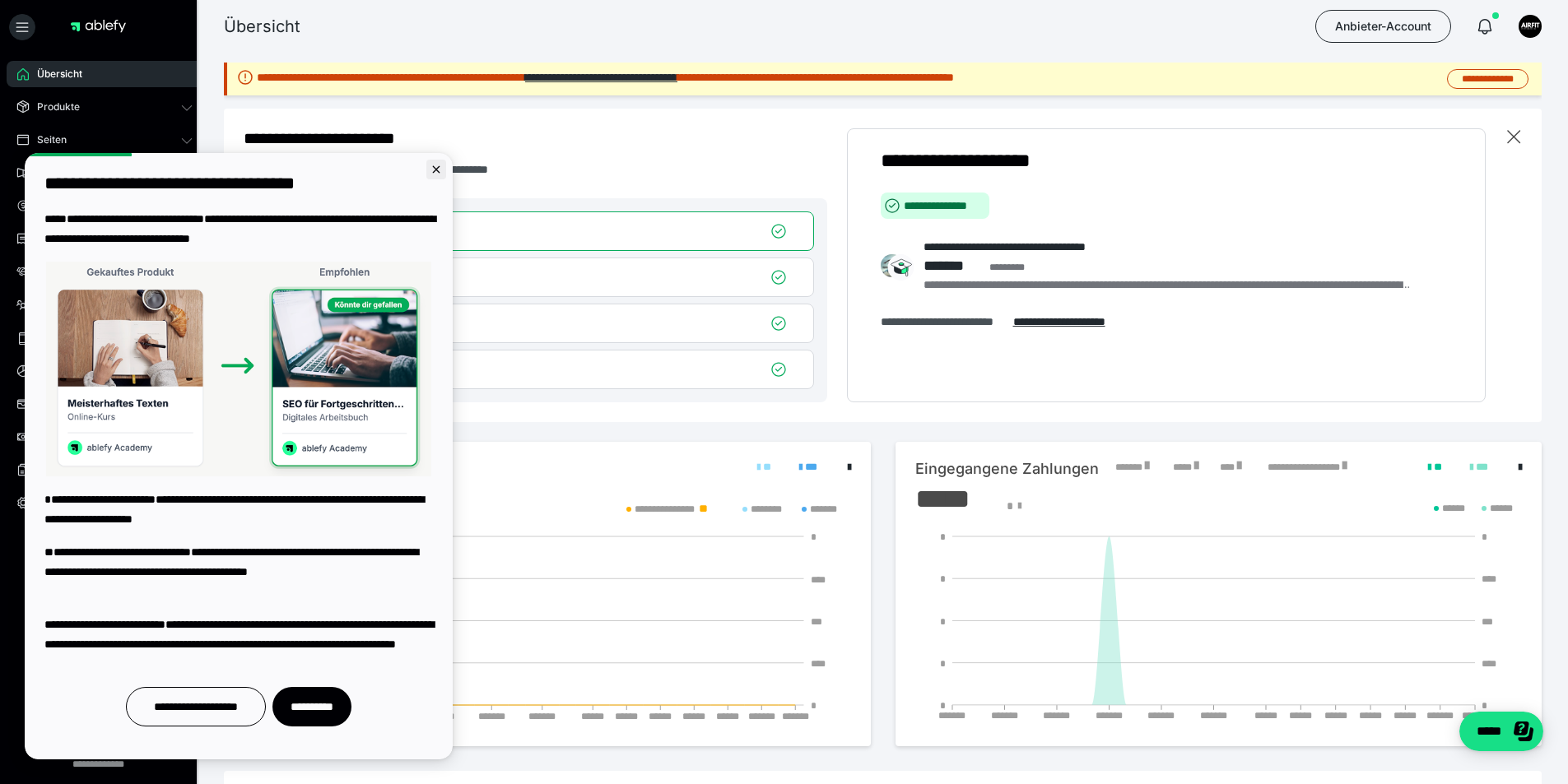 click 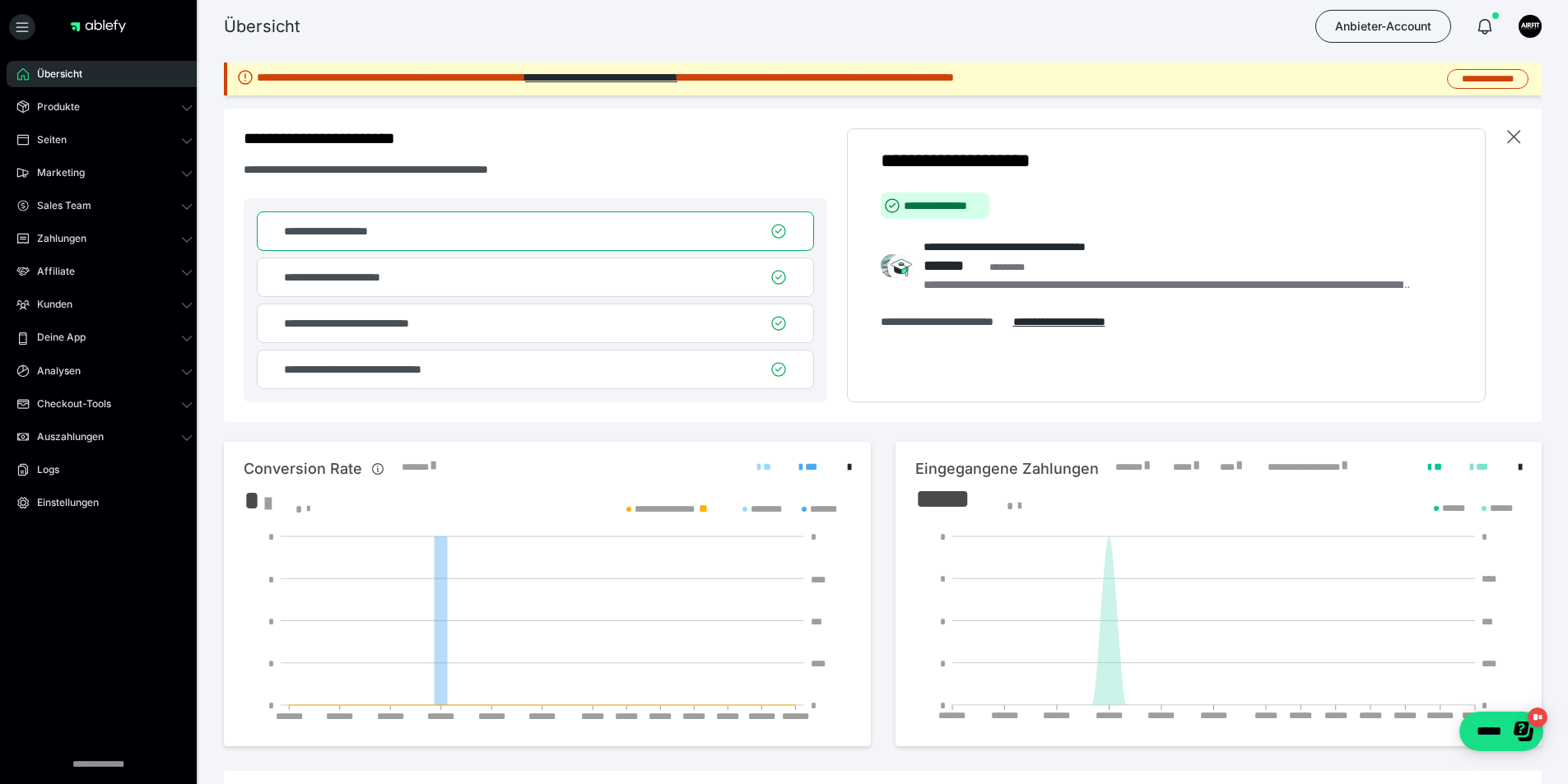 scroll, scrollTop: 0, scrollLeft: 0, axis: both 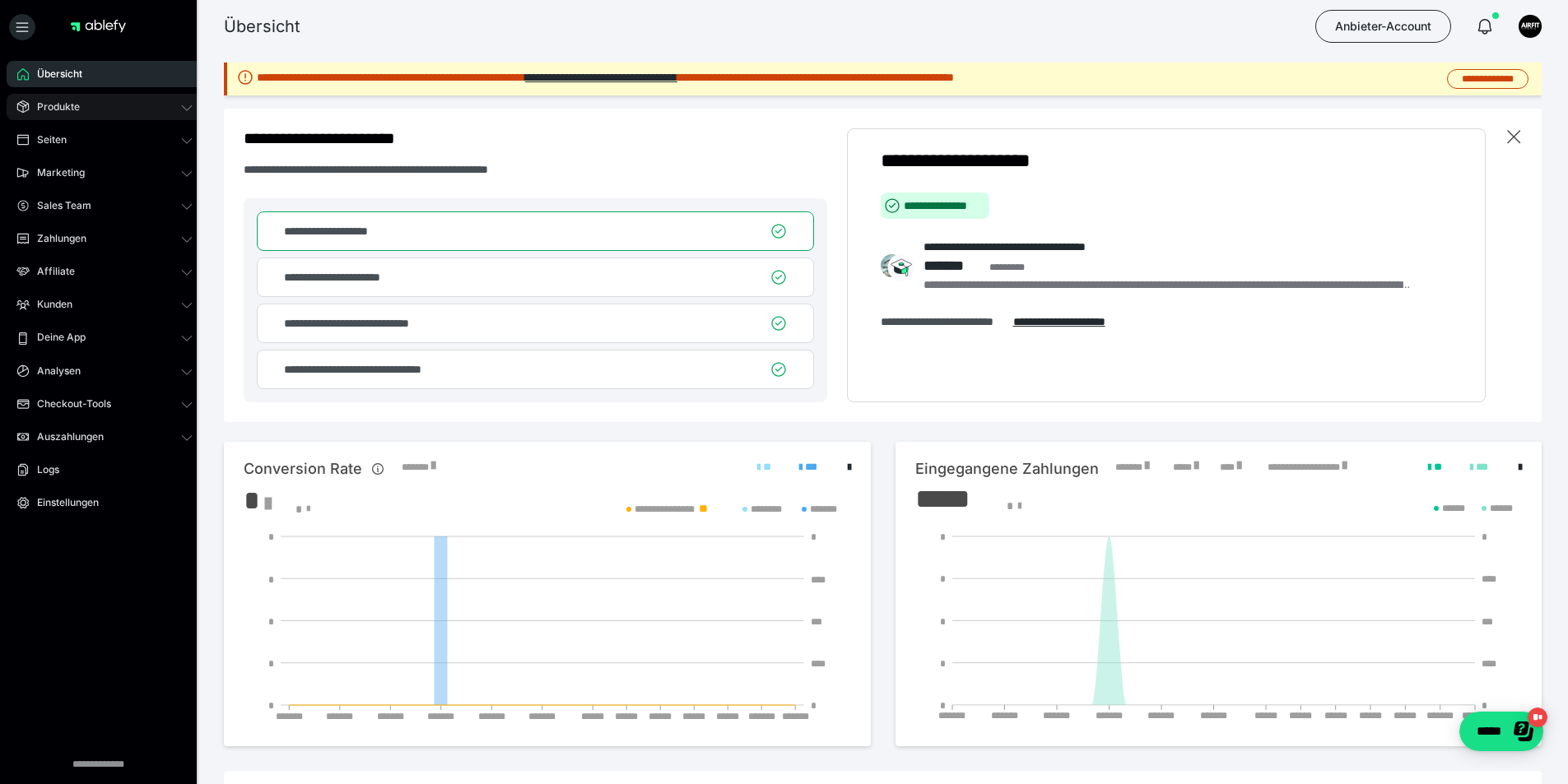 click on "Produkte" at bounding box center (105, 107) 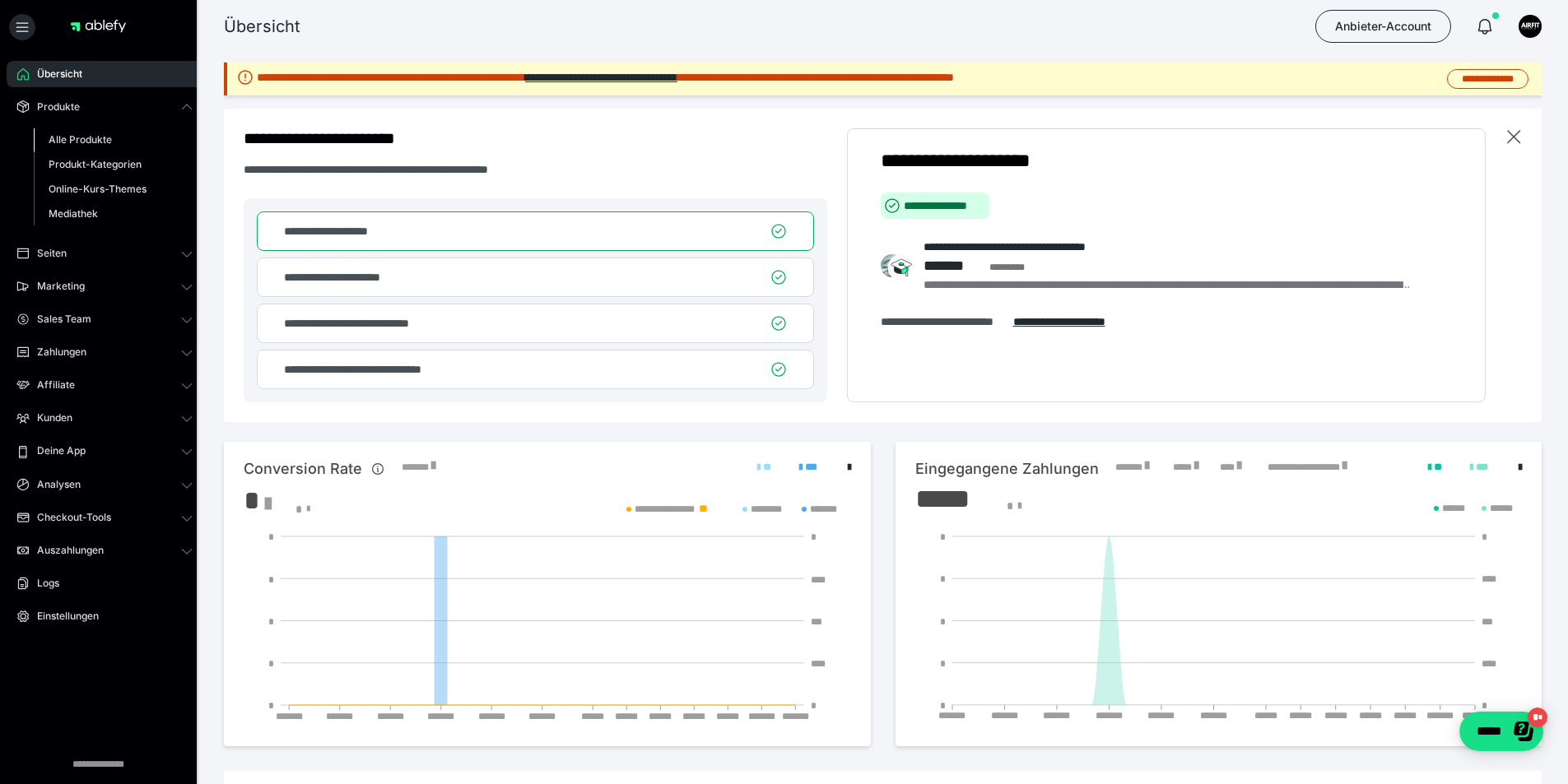 click on "Alle Produkte" at bounding box center (80, 139) 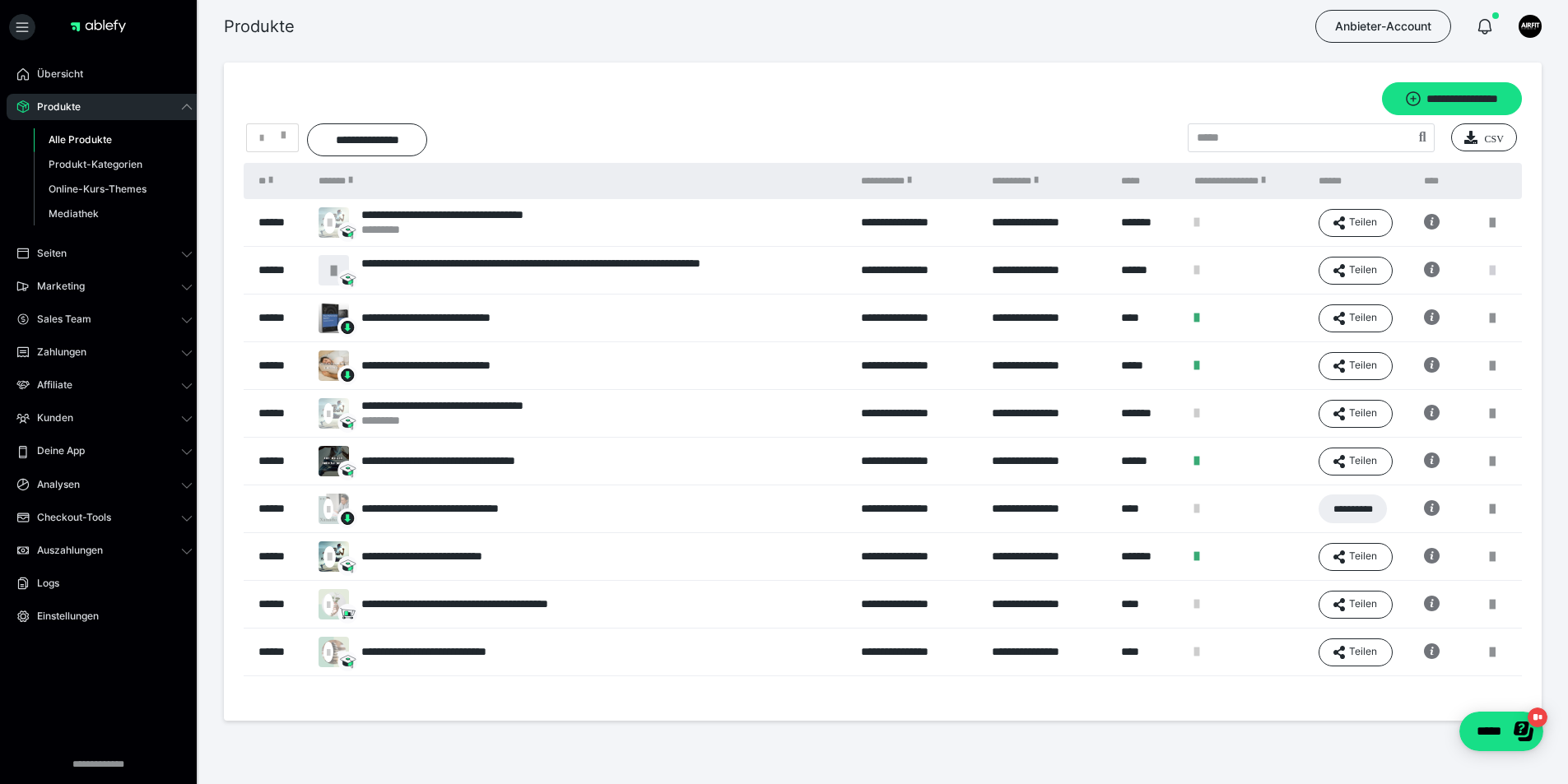 click at bounding box center [1492, 271] 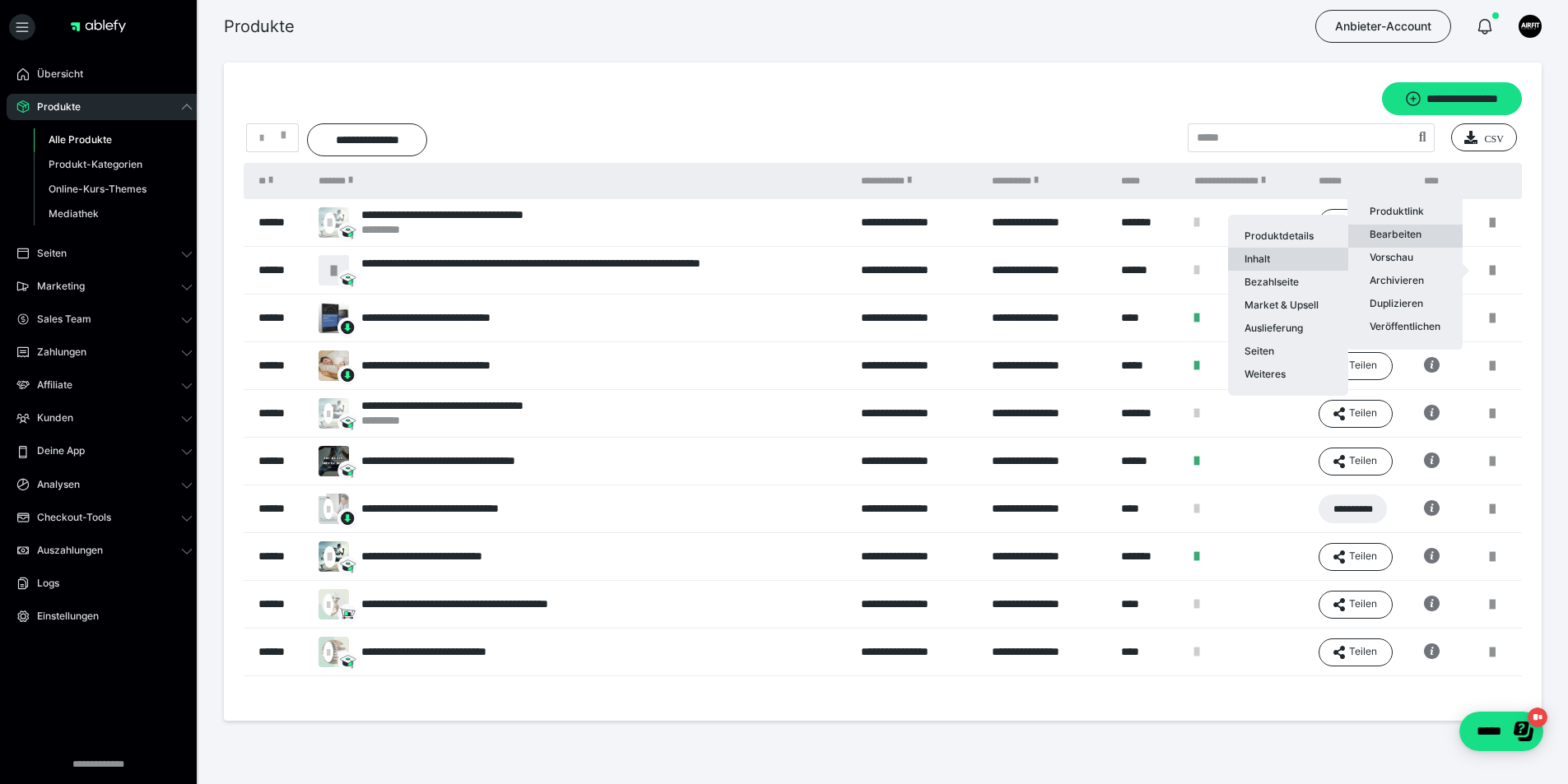 click on "Inhalt" at bounding box center (1288, 259) 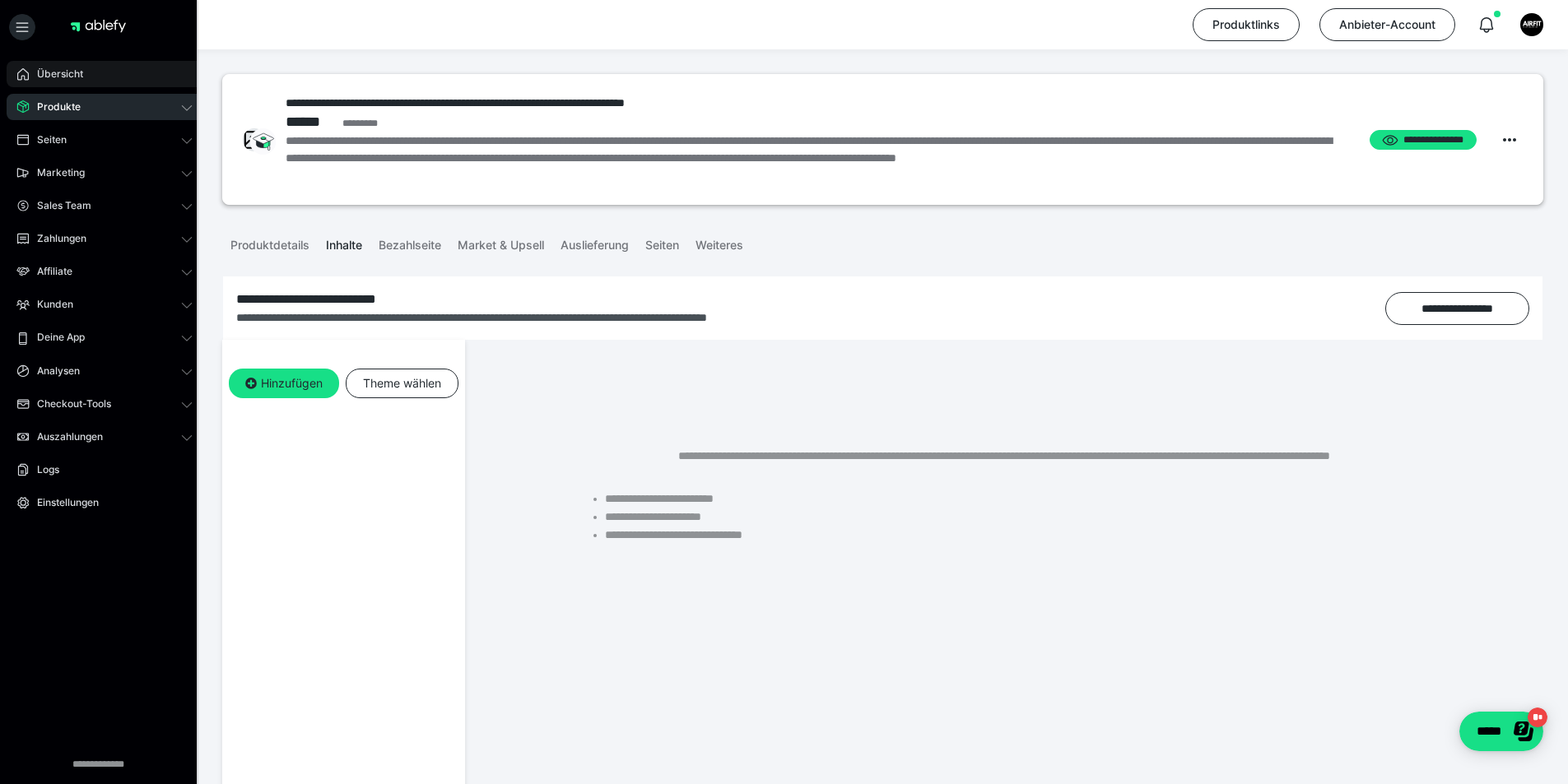 click on "Übersicht" at bounding box center (54, 74) 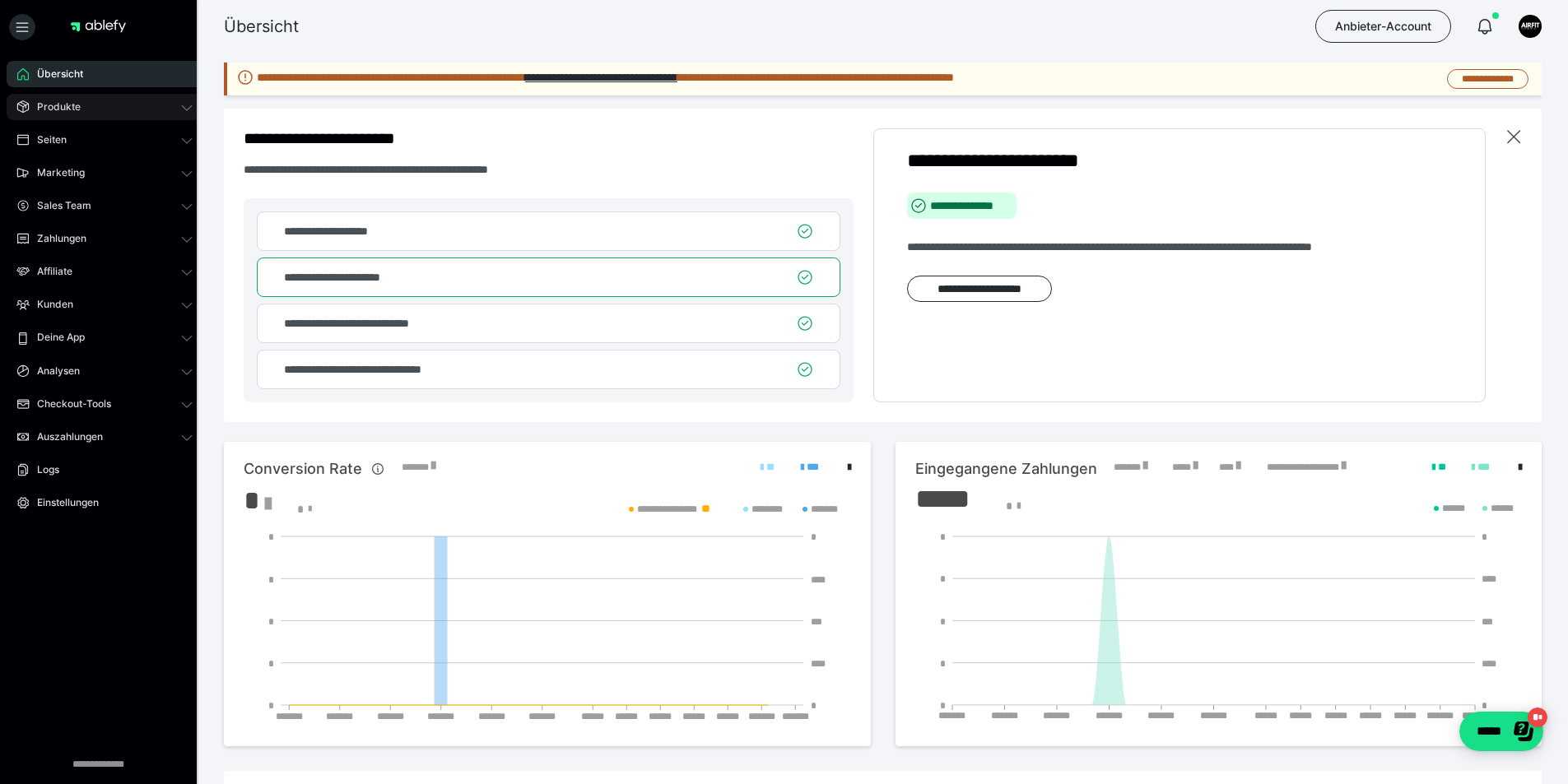 click on "Produkte" at bounding box center (105, 107) 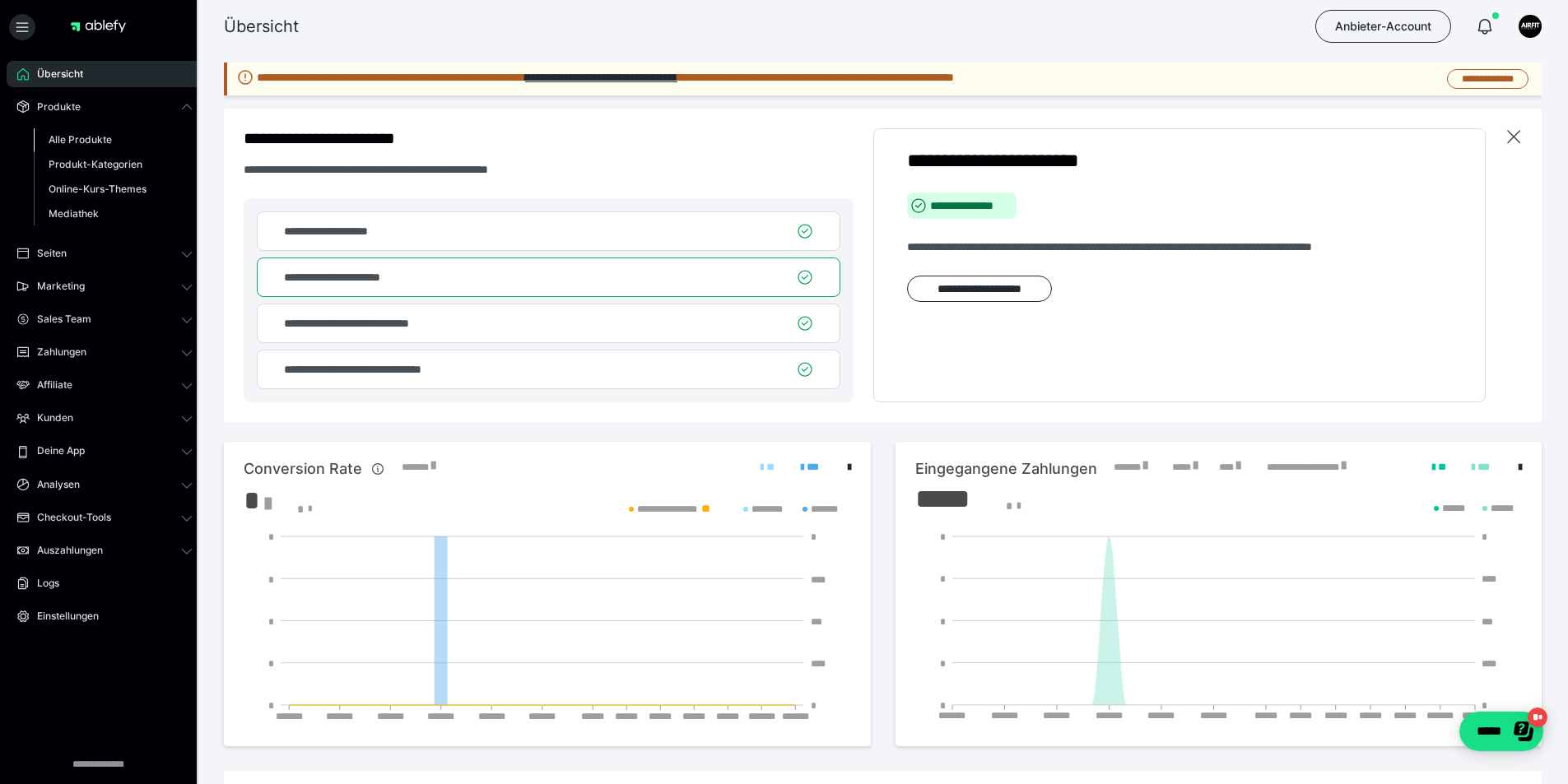 click on "Alle Produkte" at bounding box center [80, 139] 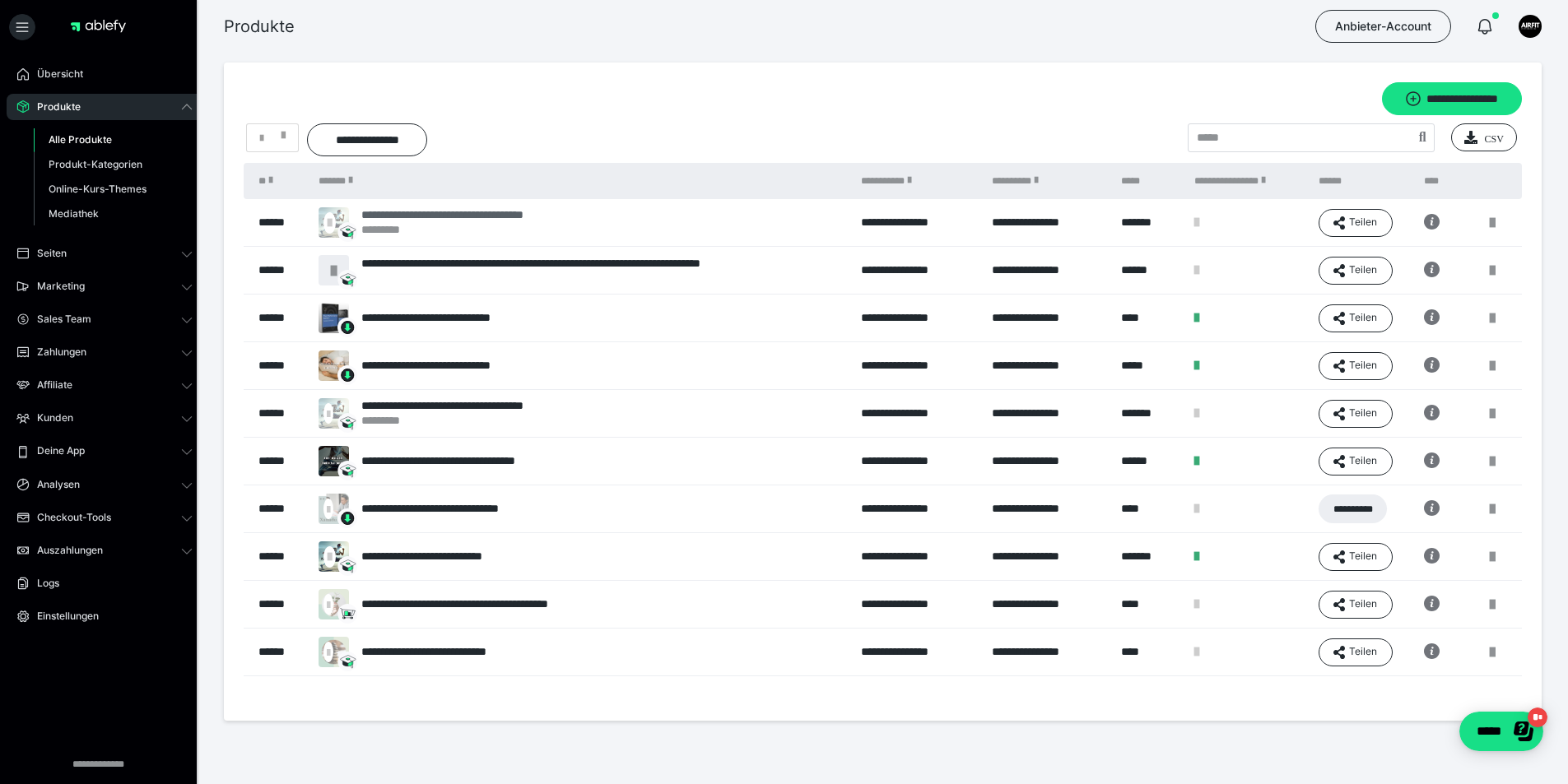 click on "**********" at bounding box center [480, 215] 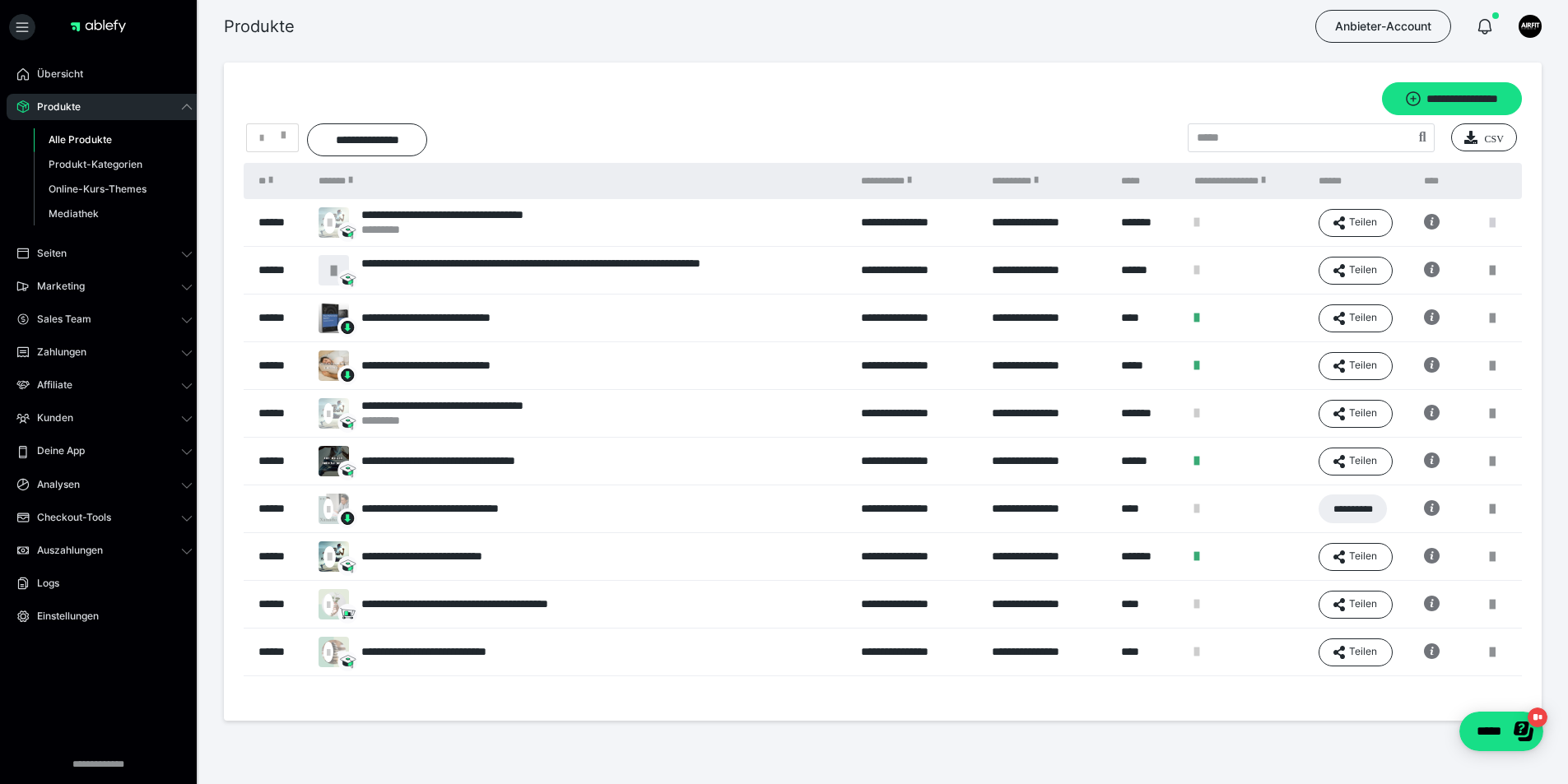 click at bounding box center [1492, 223] 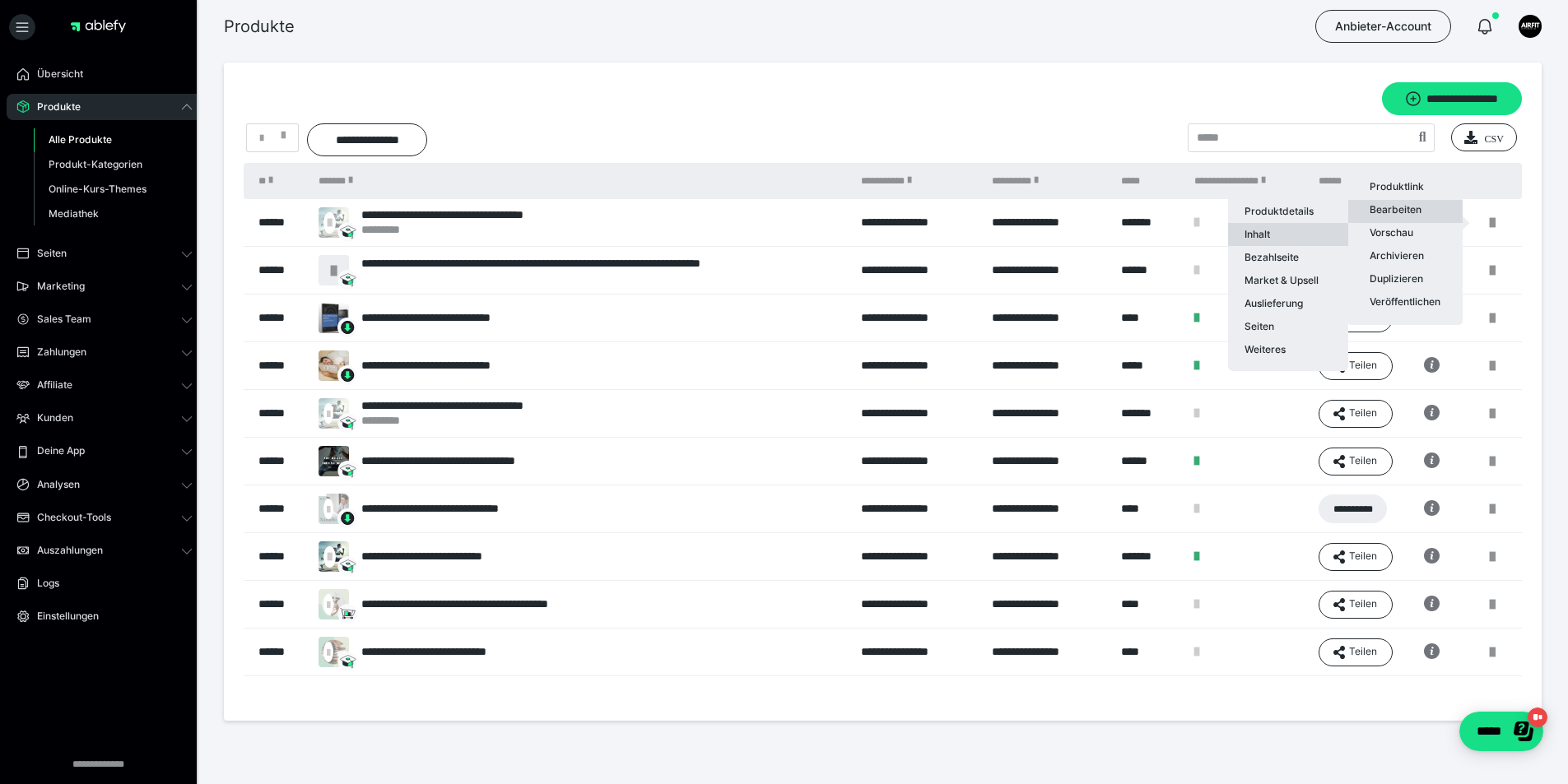 click on "Inhalt" at bounding box center [1288, 234] 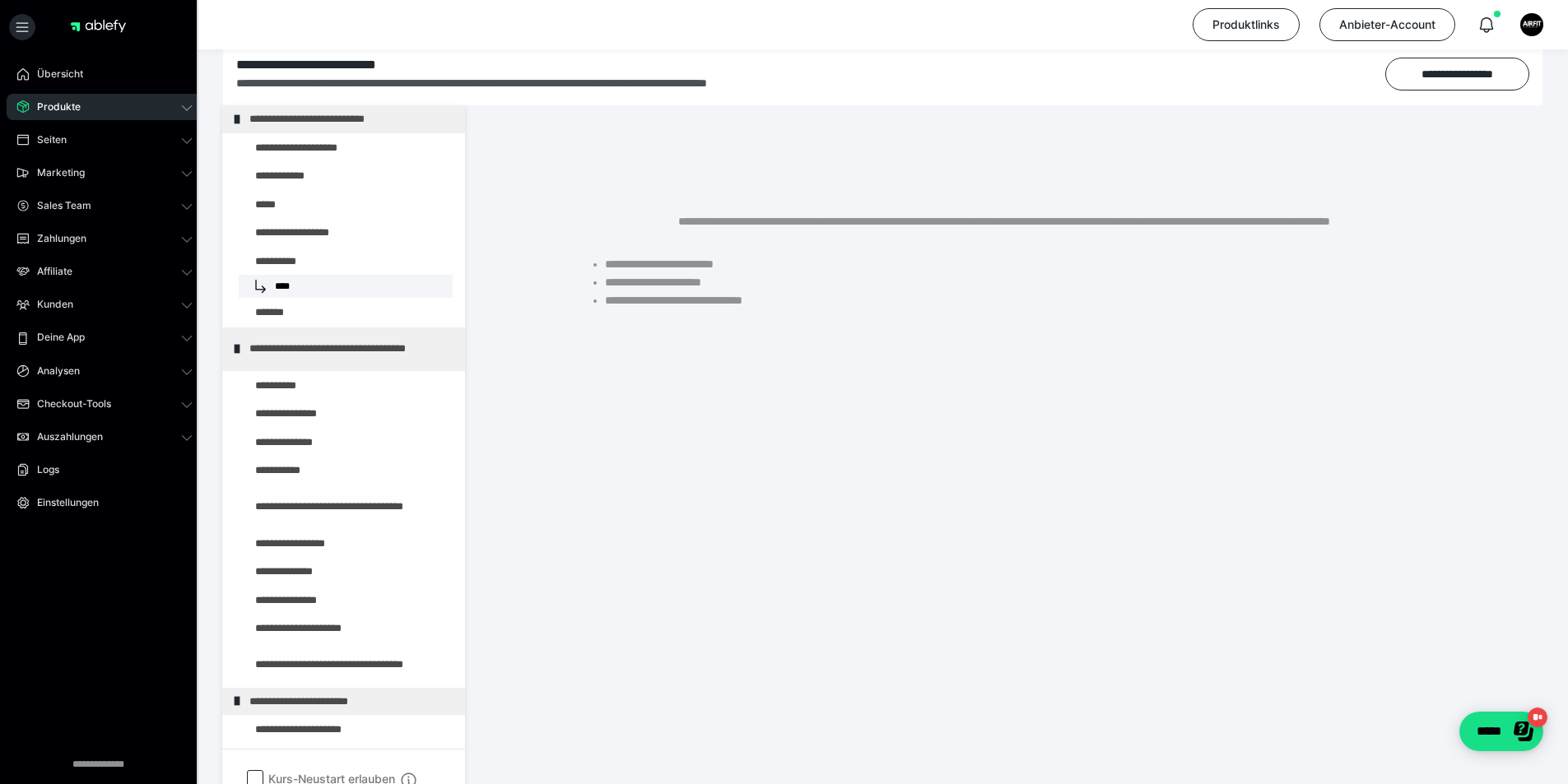 scroll, scrollTop: 290, scrollLeft: 0, axis: vertical 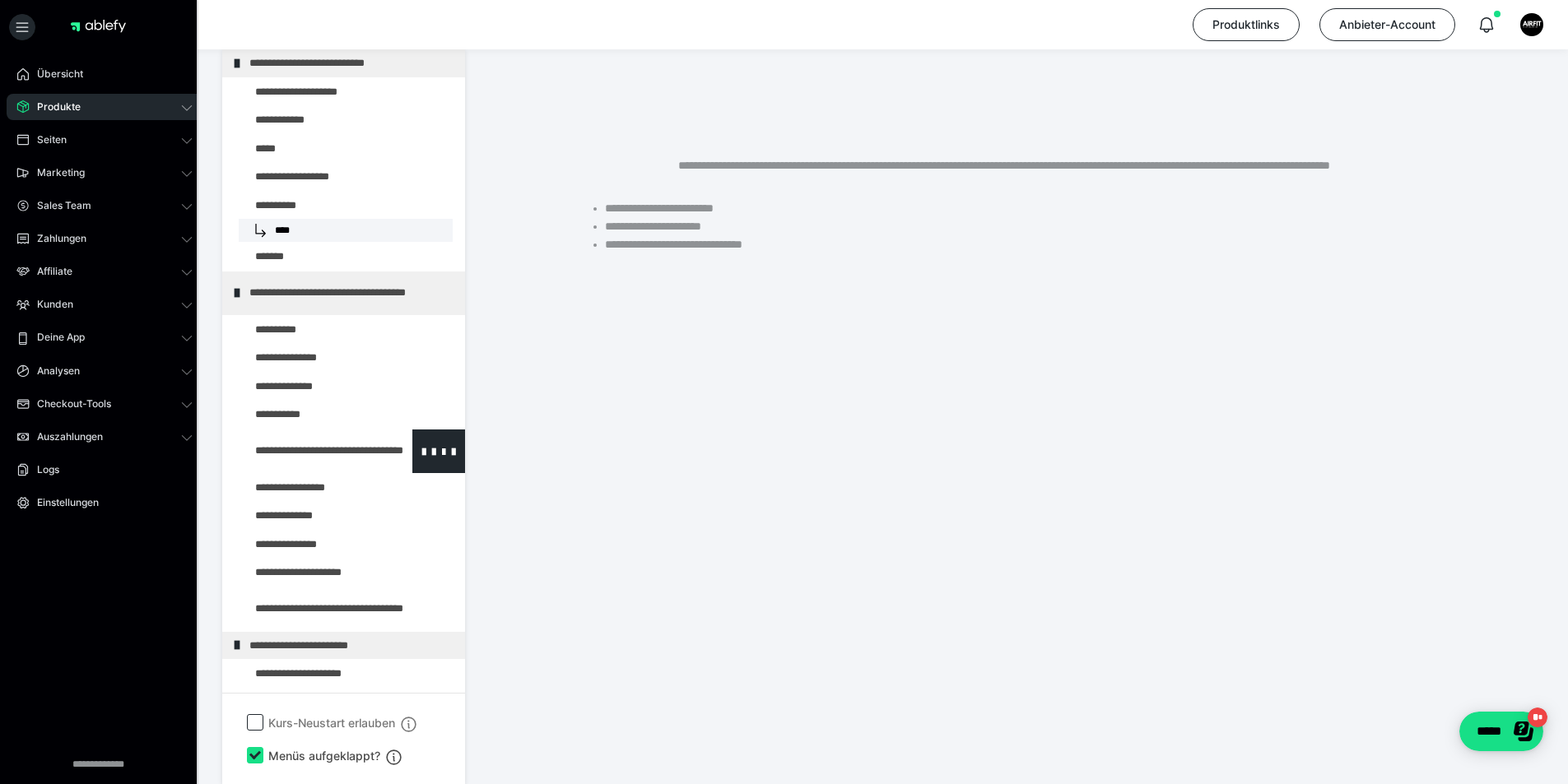 click at bounding box center [309, 451] 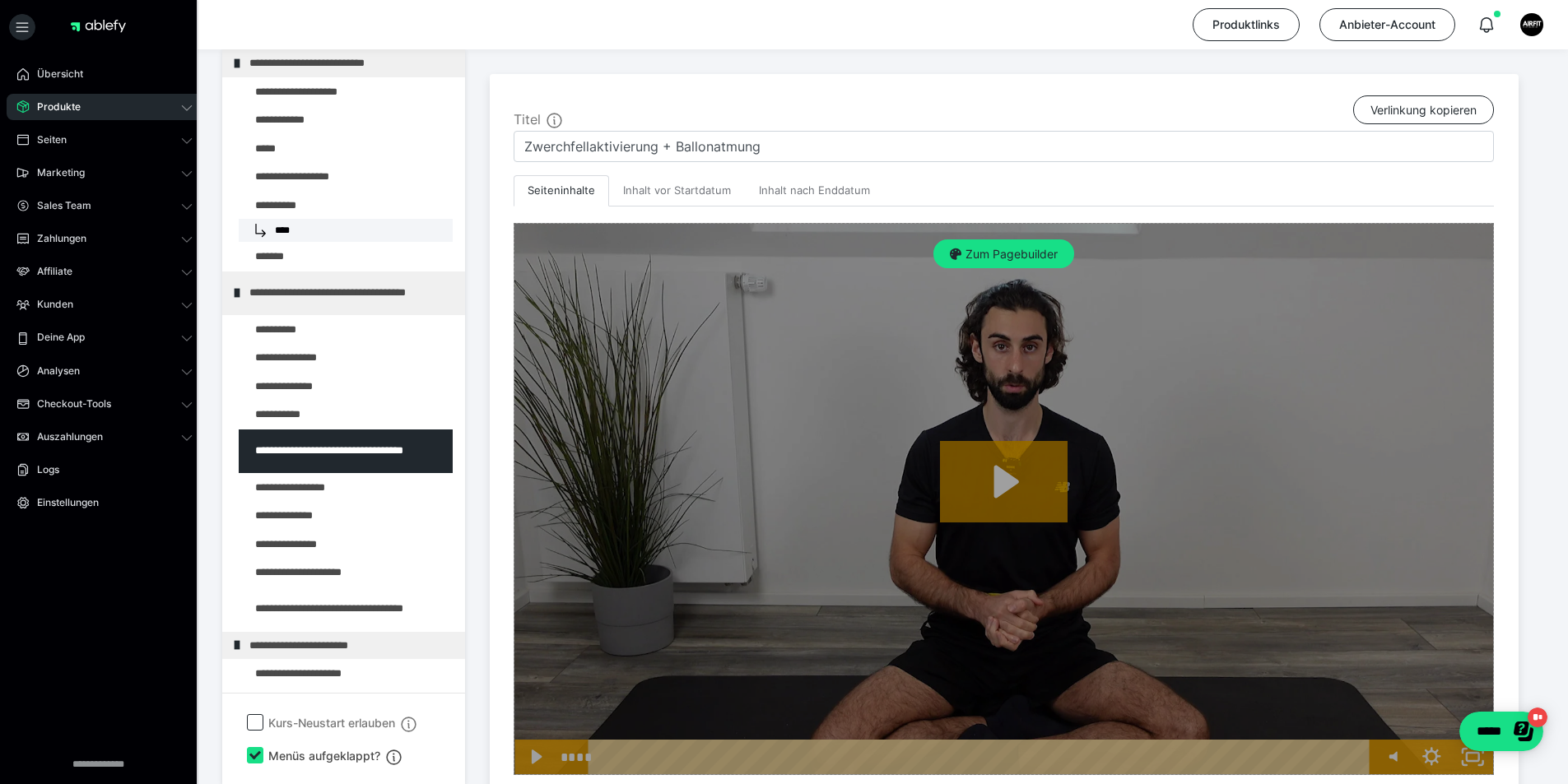 scroll, scrollTop: 373, scrollLeft: 0, axis: vertical 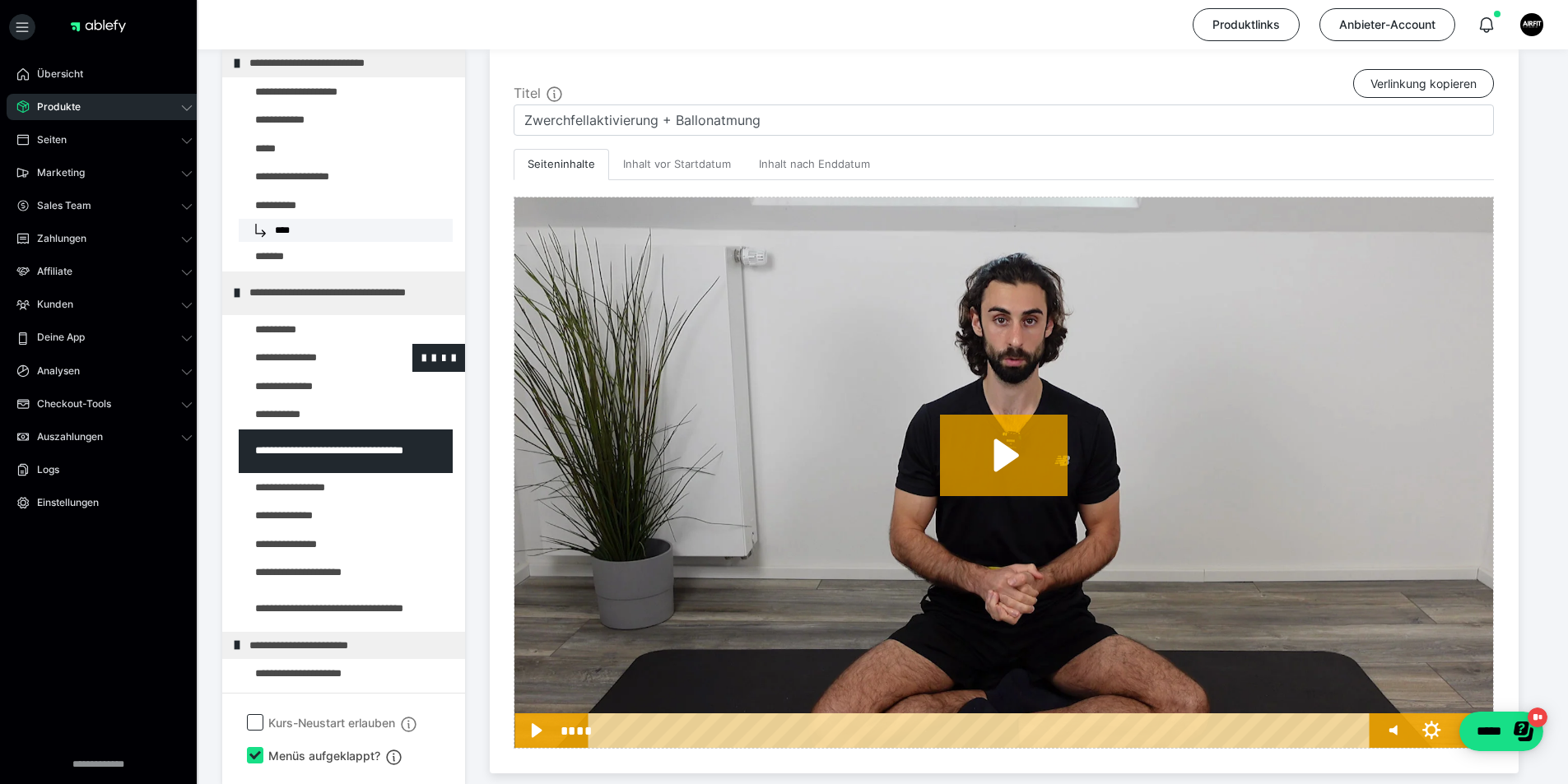 click at bounding box center (309, 358) 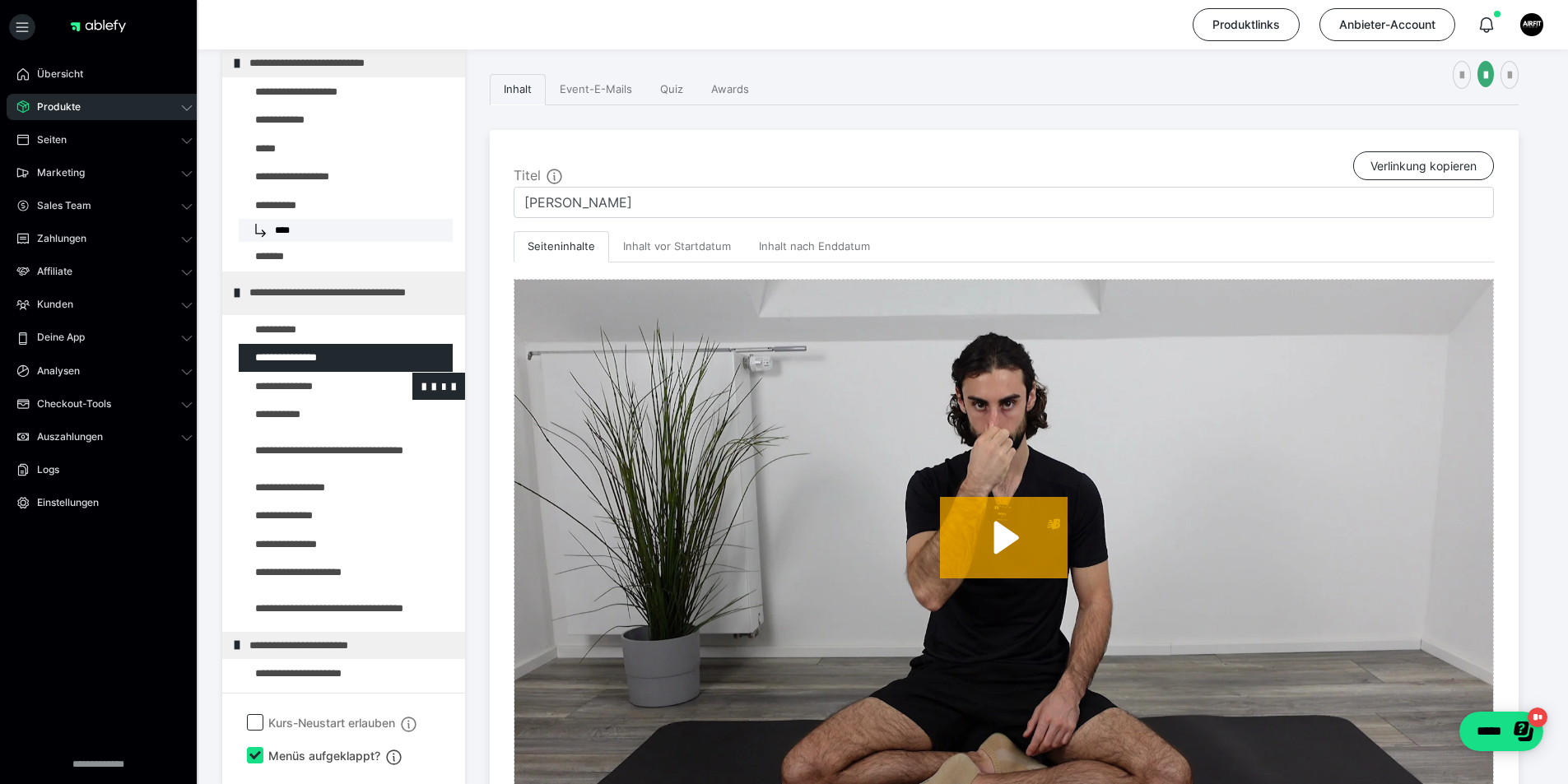 click at bounding box center [309, 387] 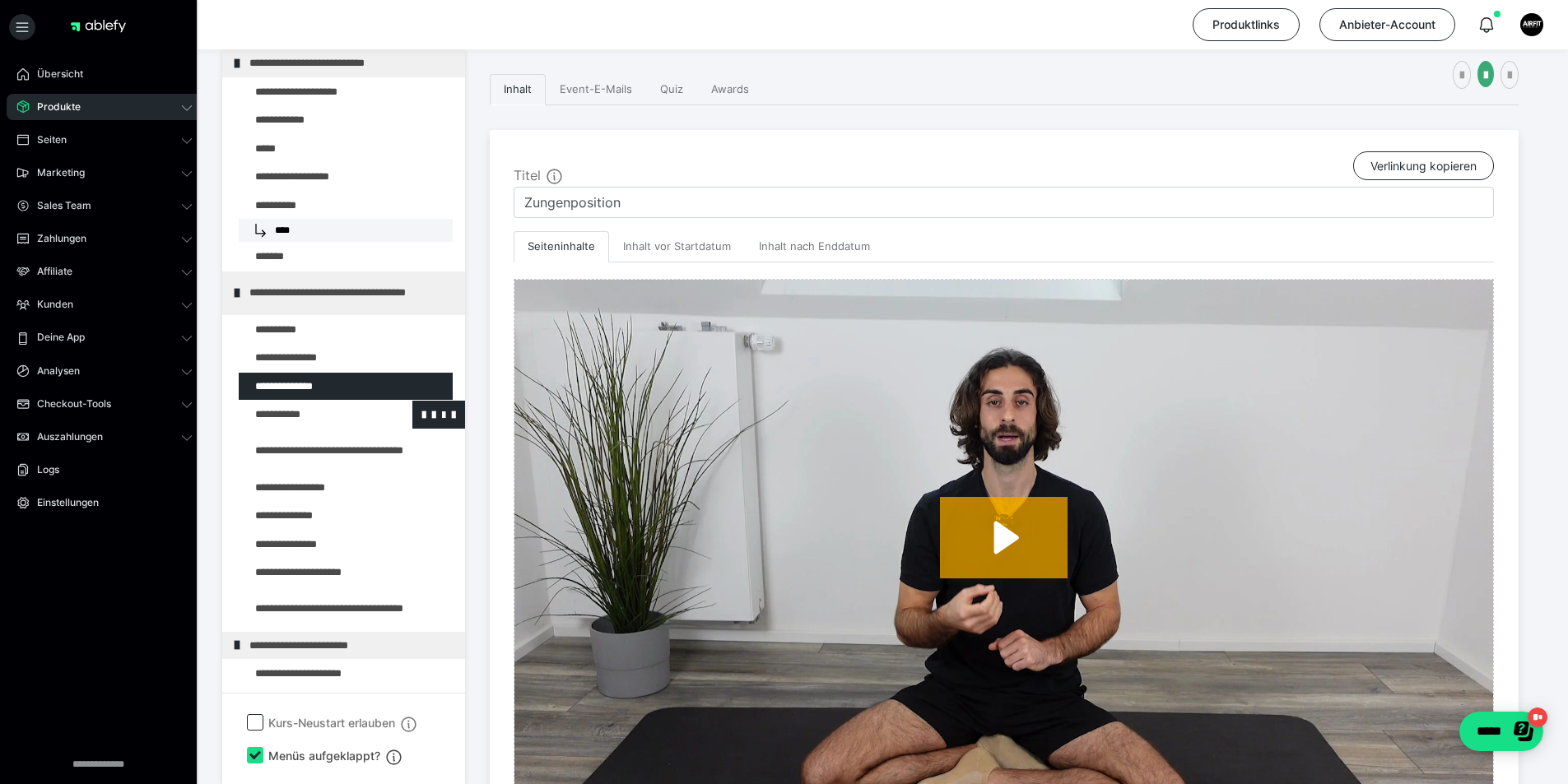 click at bounding box center [309, 415] 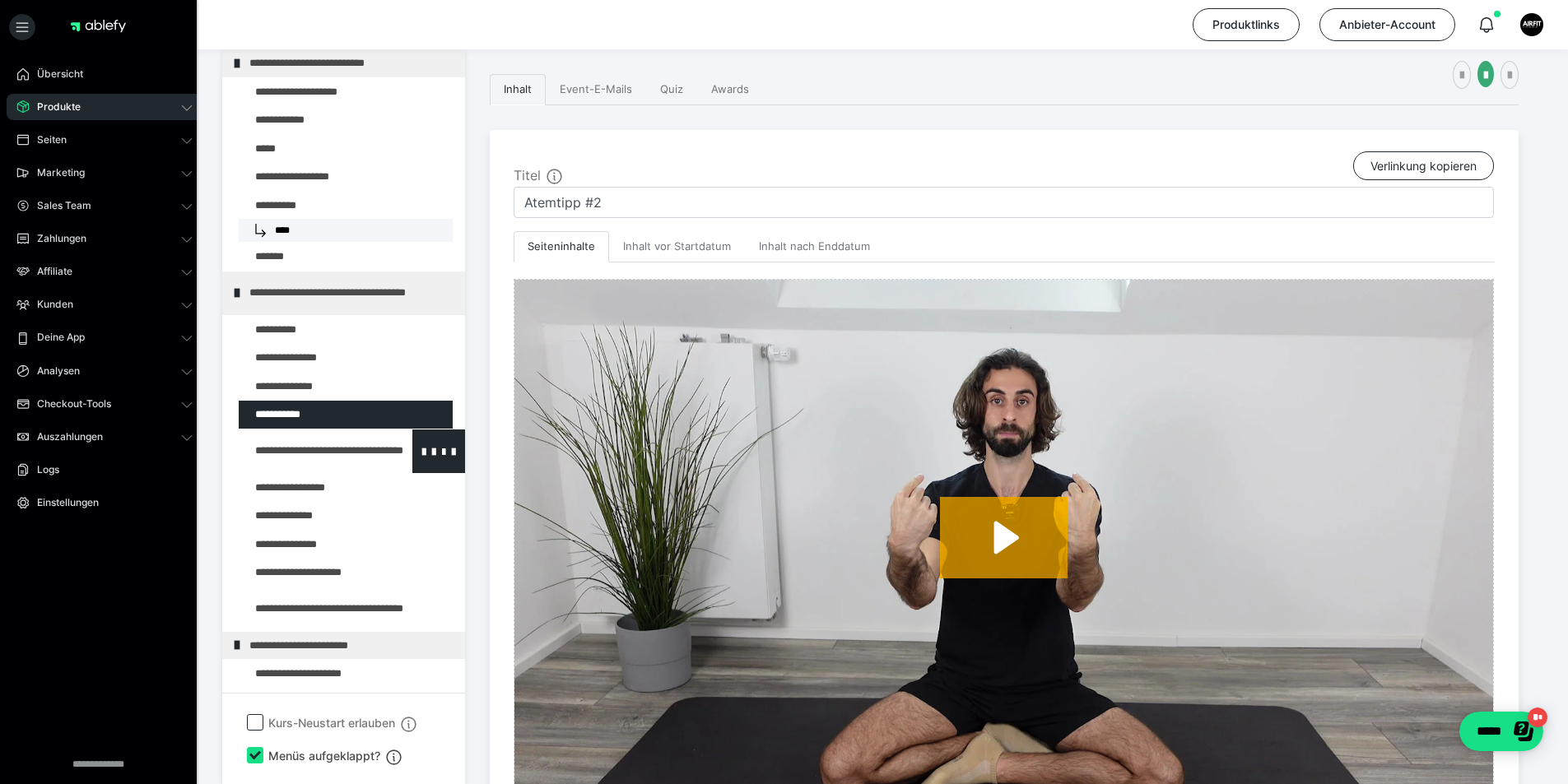 click at bounding box center [309, 451] 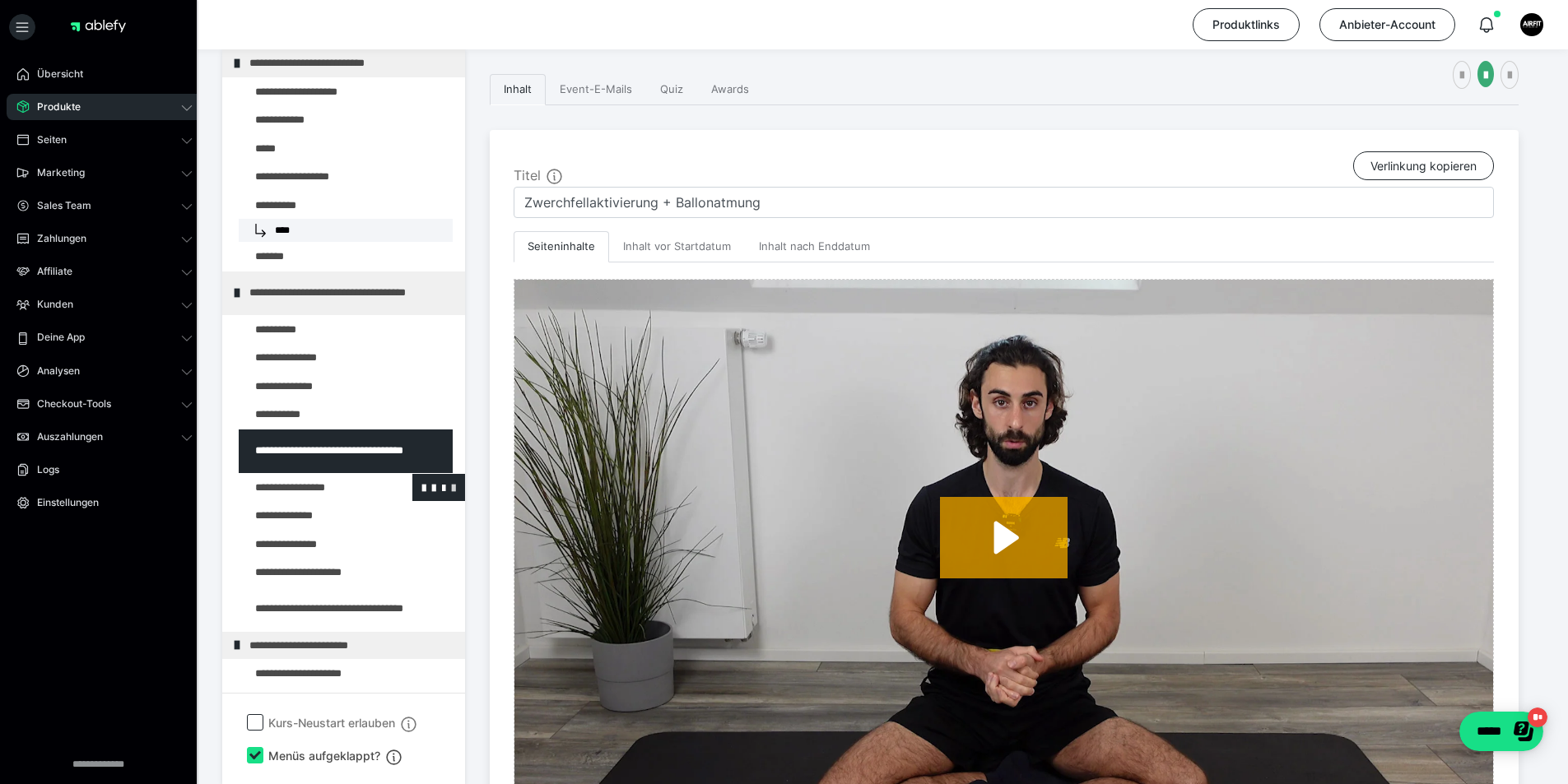 click at bounding box center (454, 487) 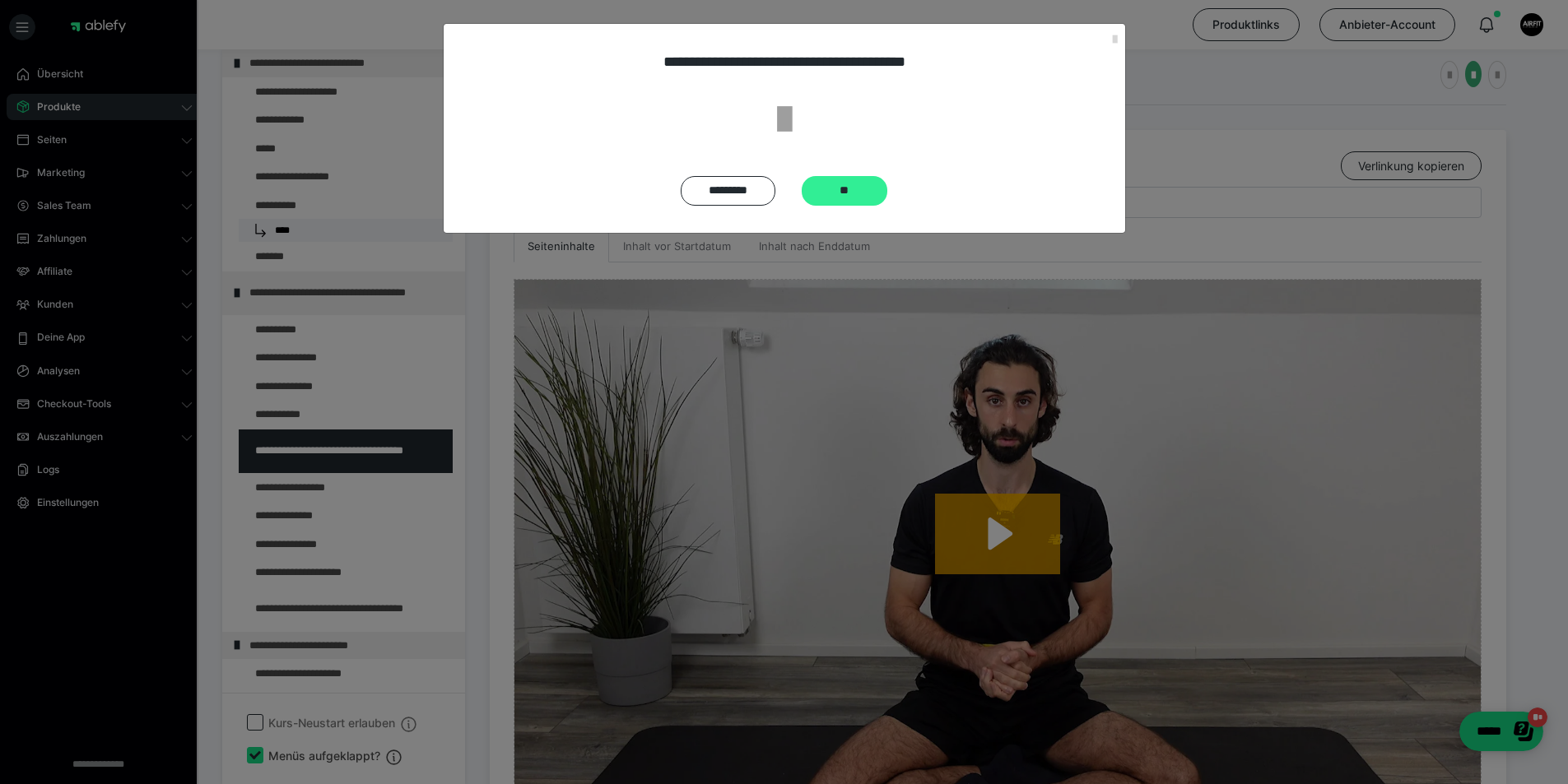 click on "**" at bounding box center (844, 191) 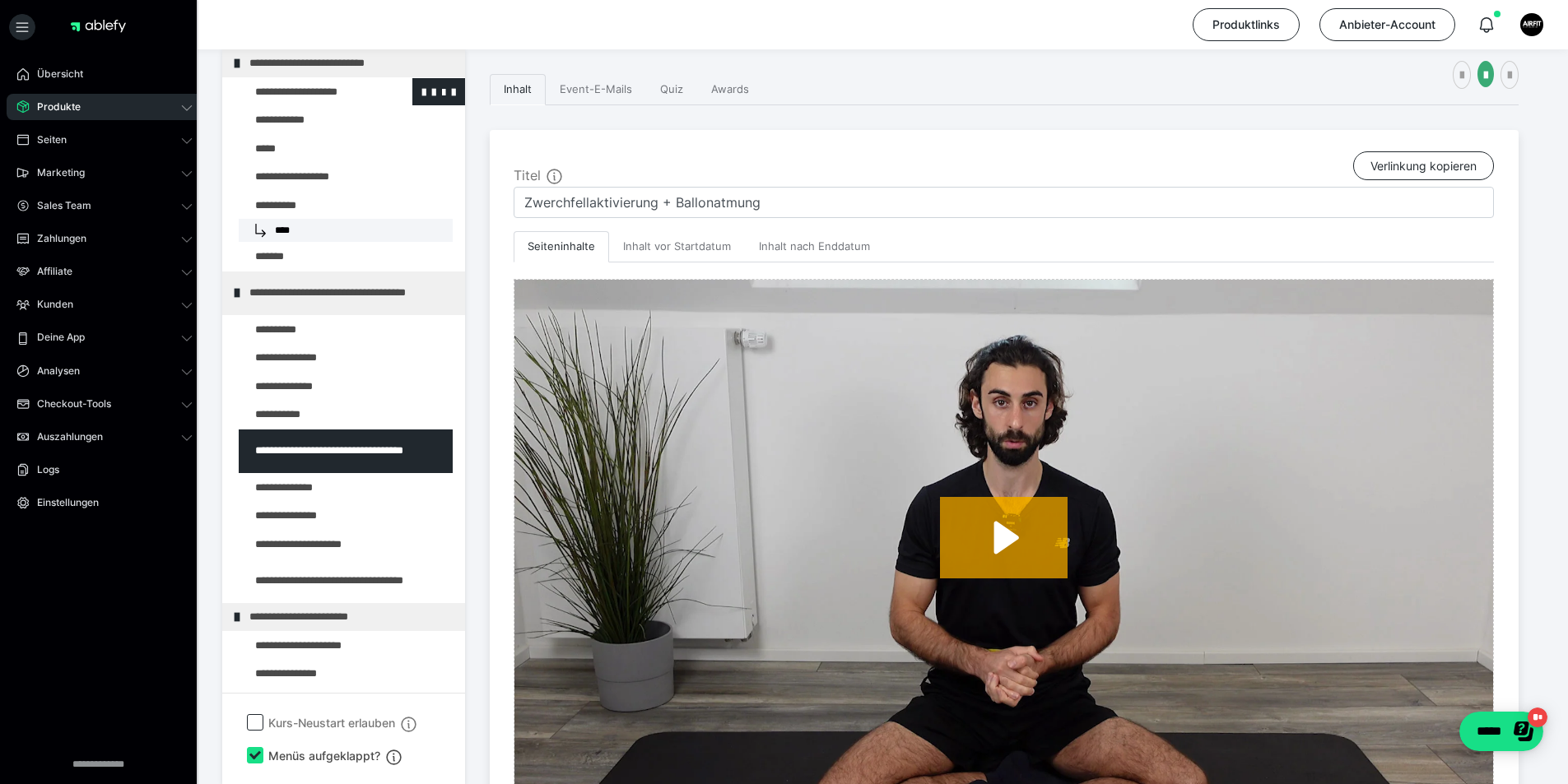 click at bounding box center [309, 92] 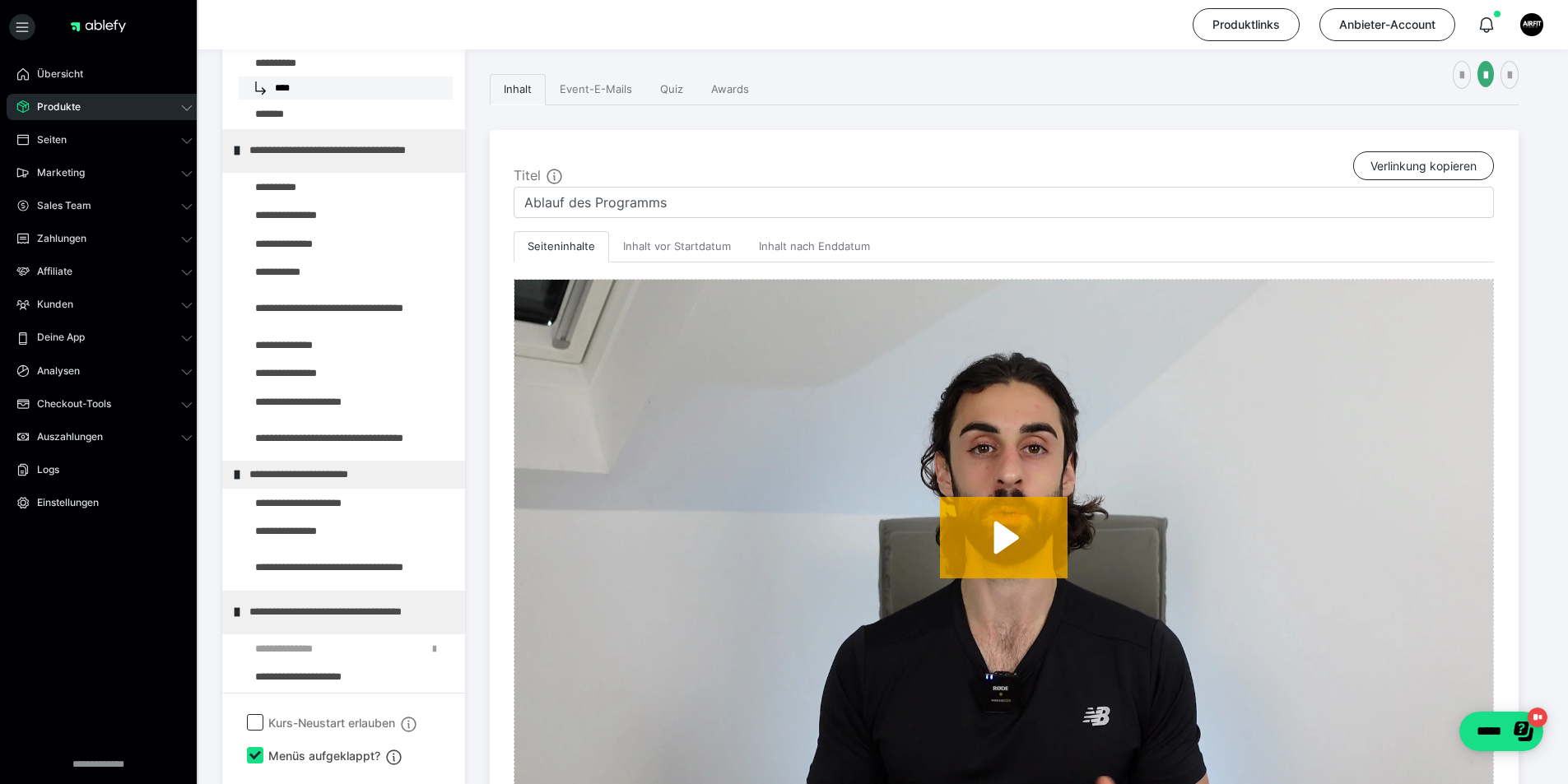 scroll, scrollTop: 150, scrollLeft: 0, axis: vertical 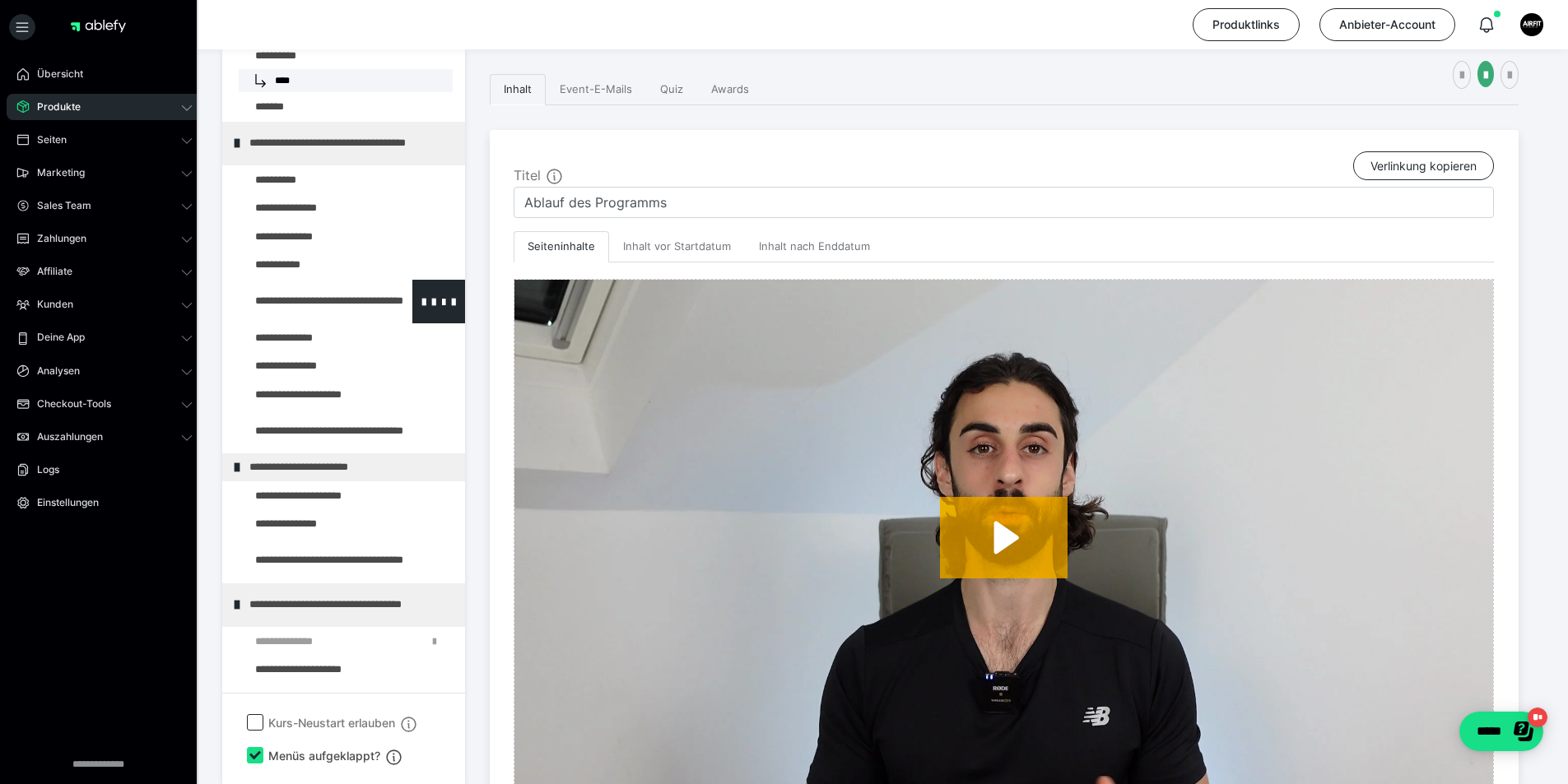 click at bounding box center [309, 301] 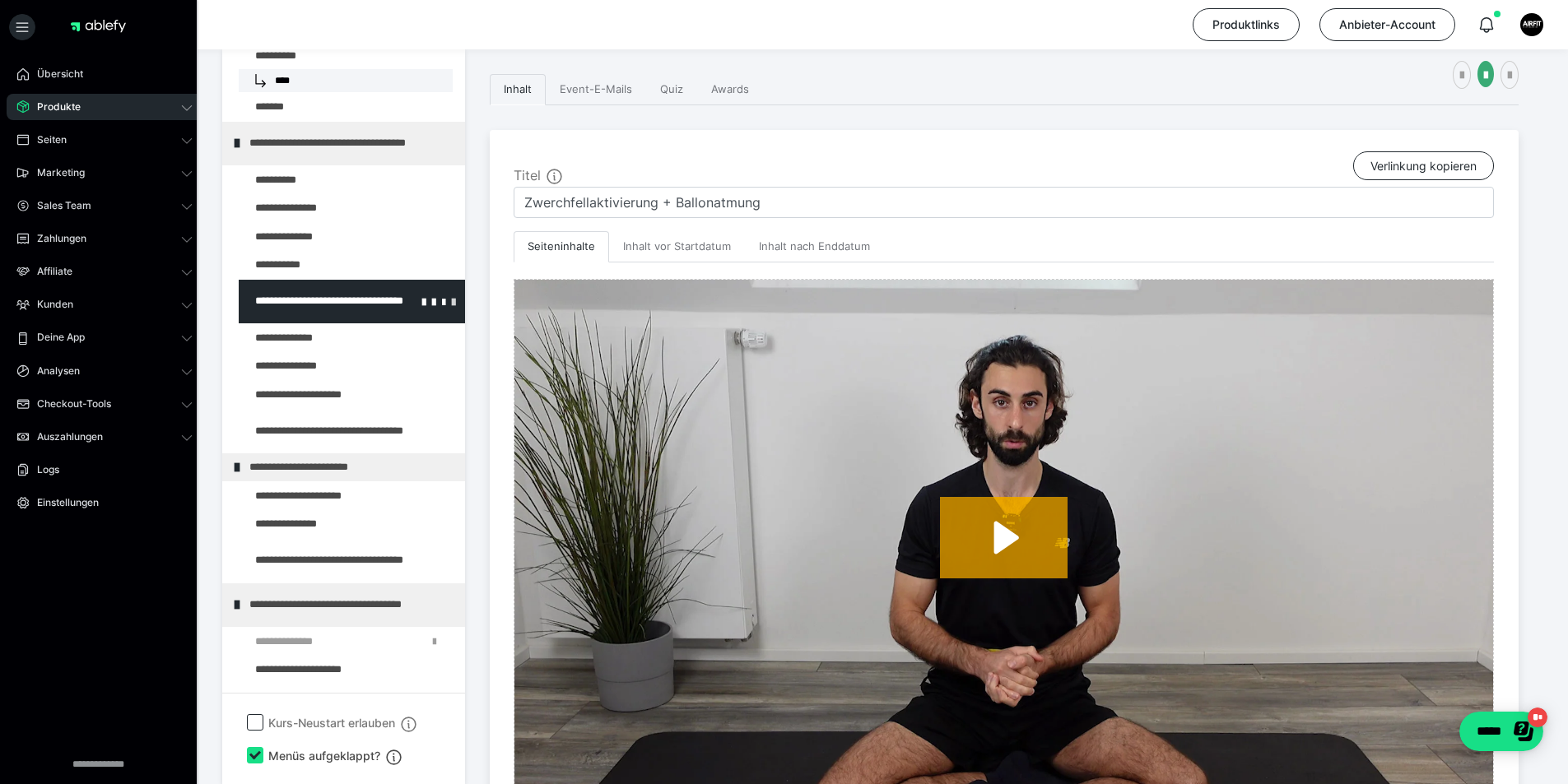 click at bounding box center [454, 301] 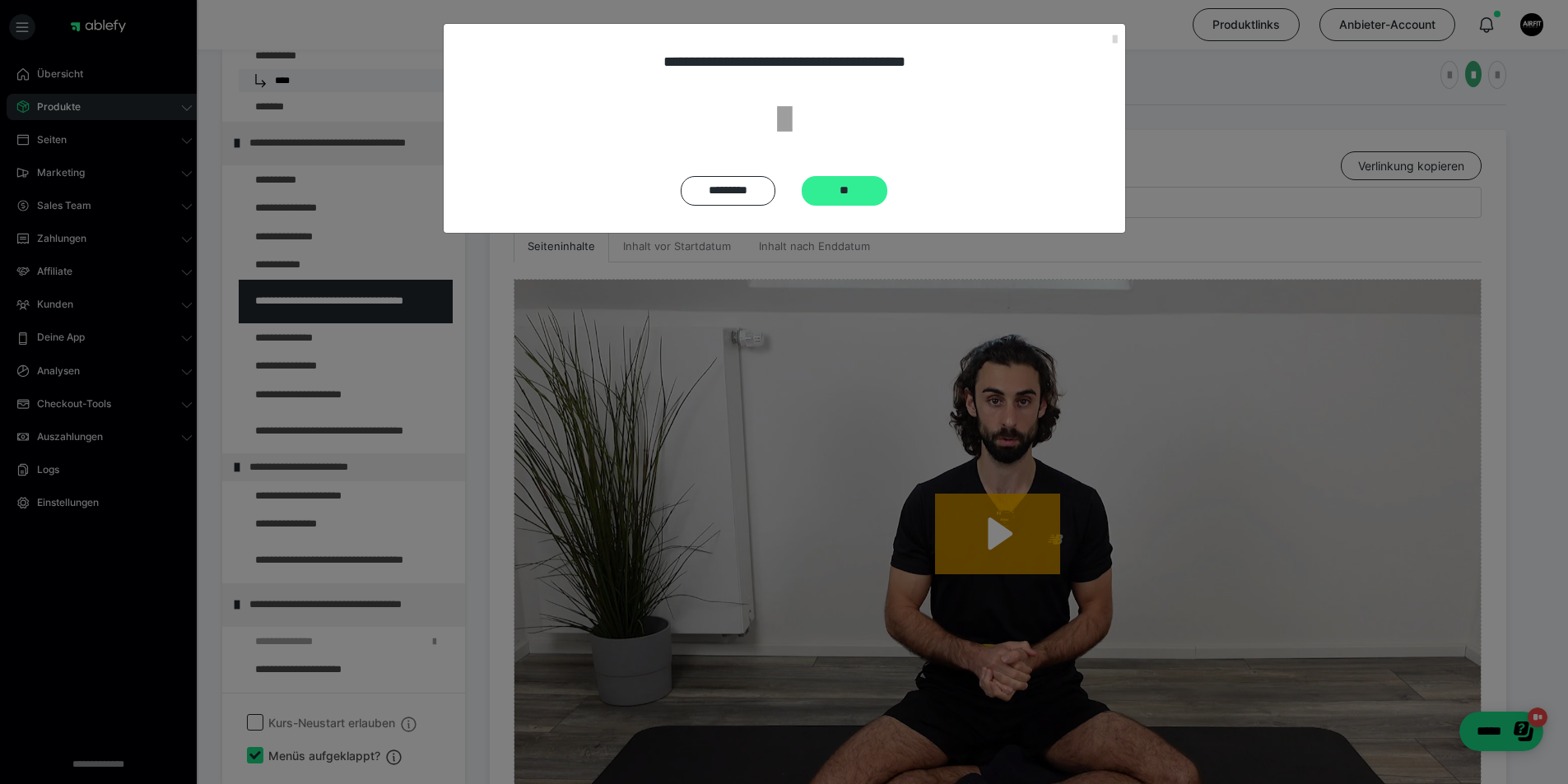 click on "**" at bounding box center (844, 191) 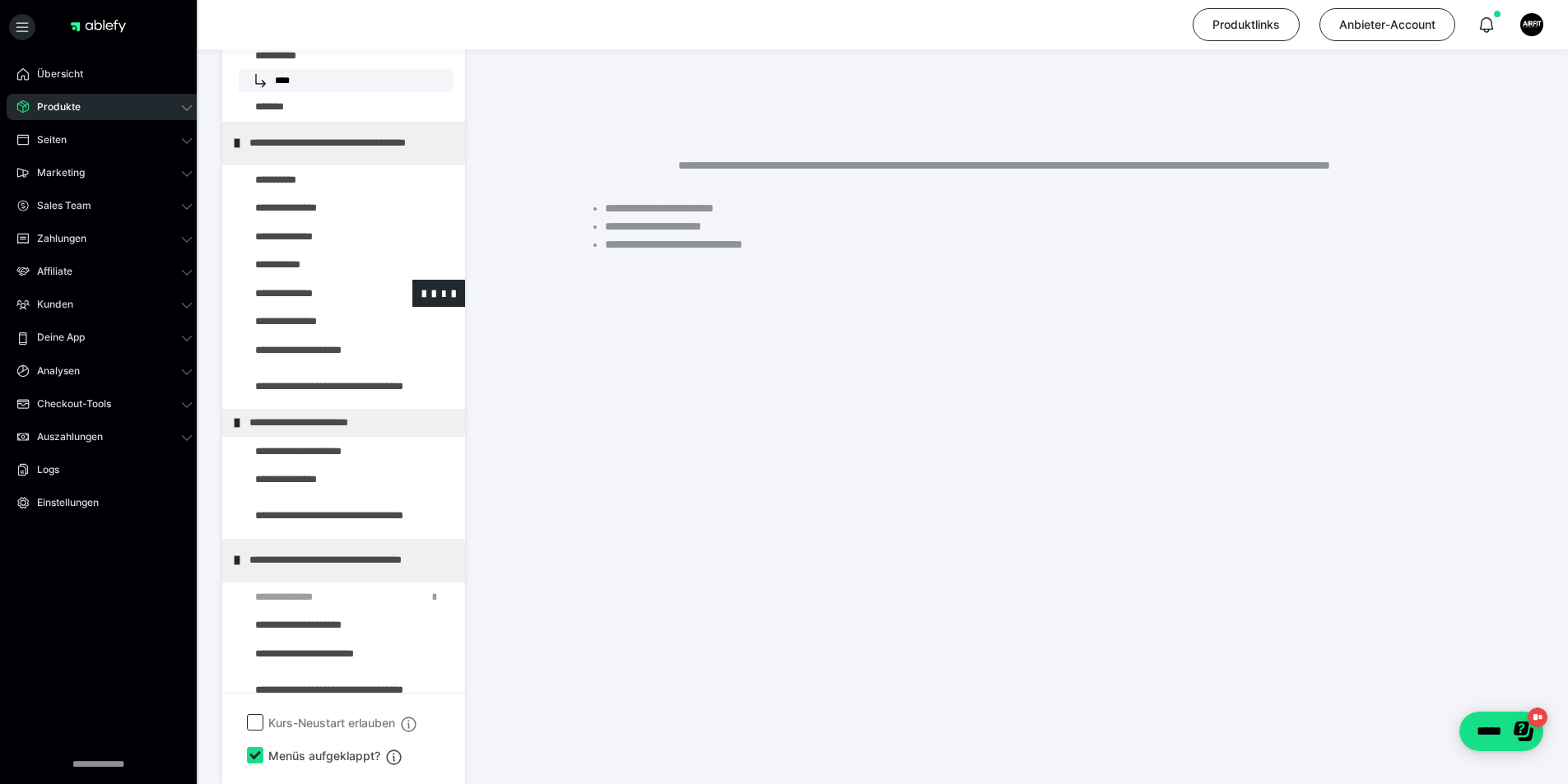 click at bounding box center (309, 294) 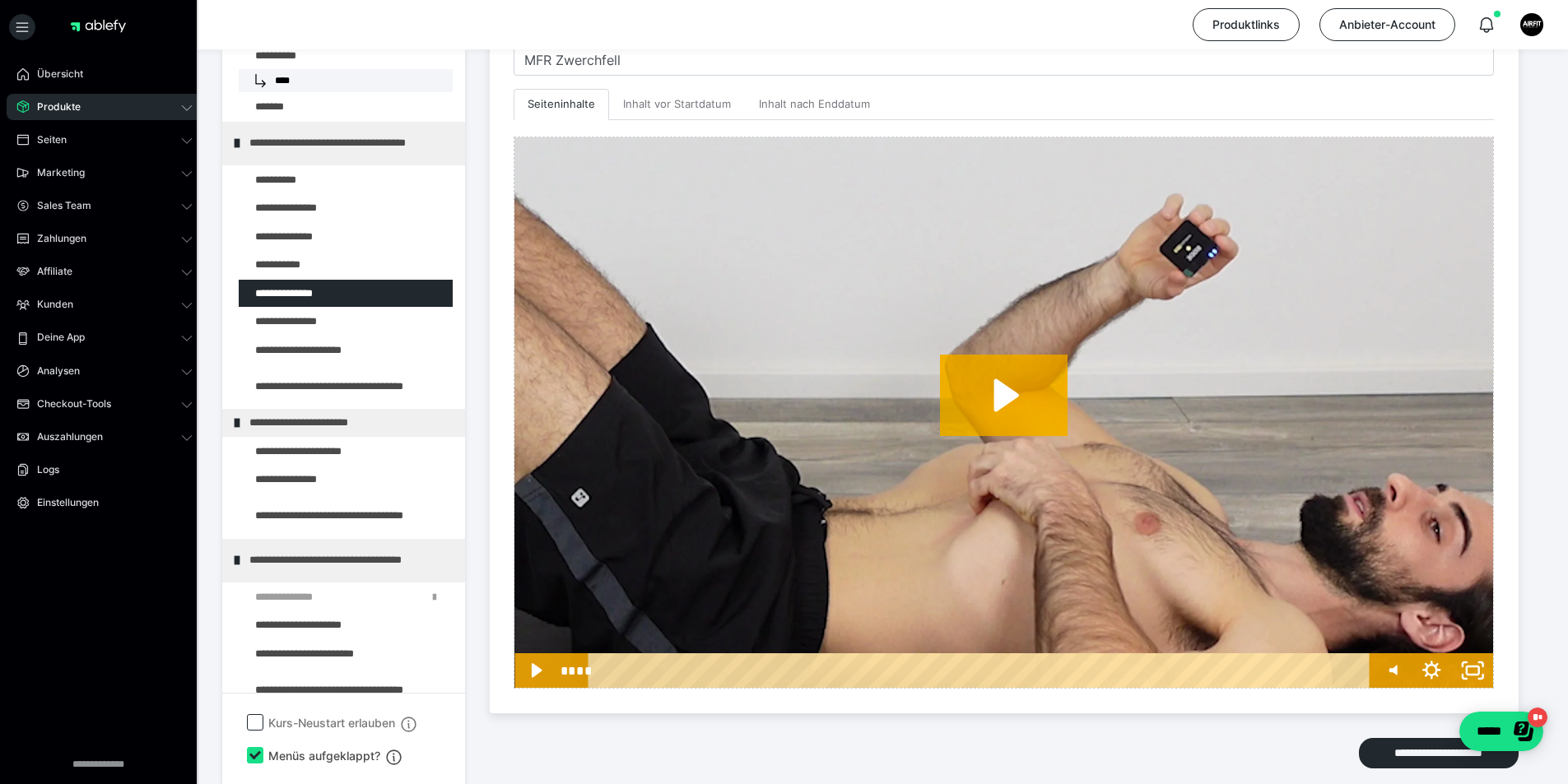 scroll, scrollTop: 426, scrollLeft: 0, axis: vertical 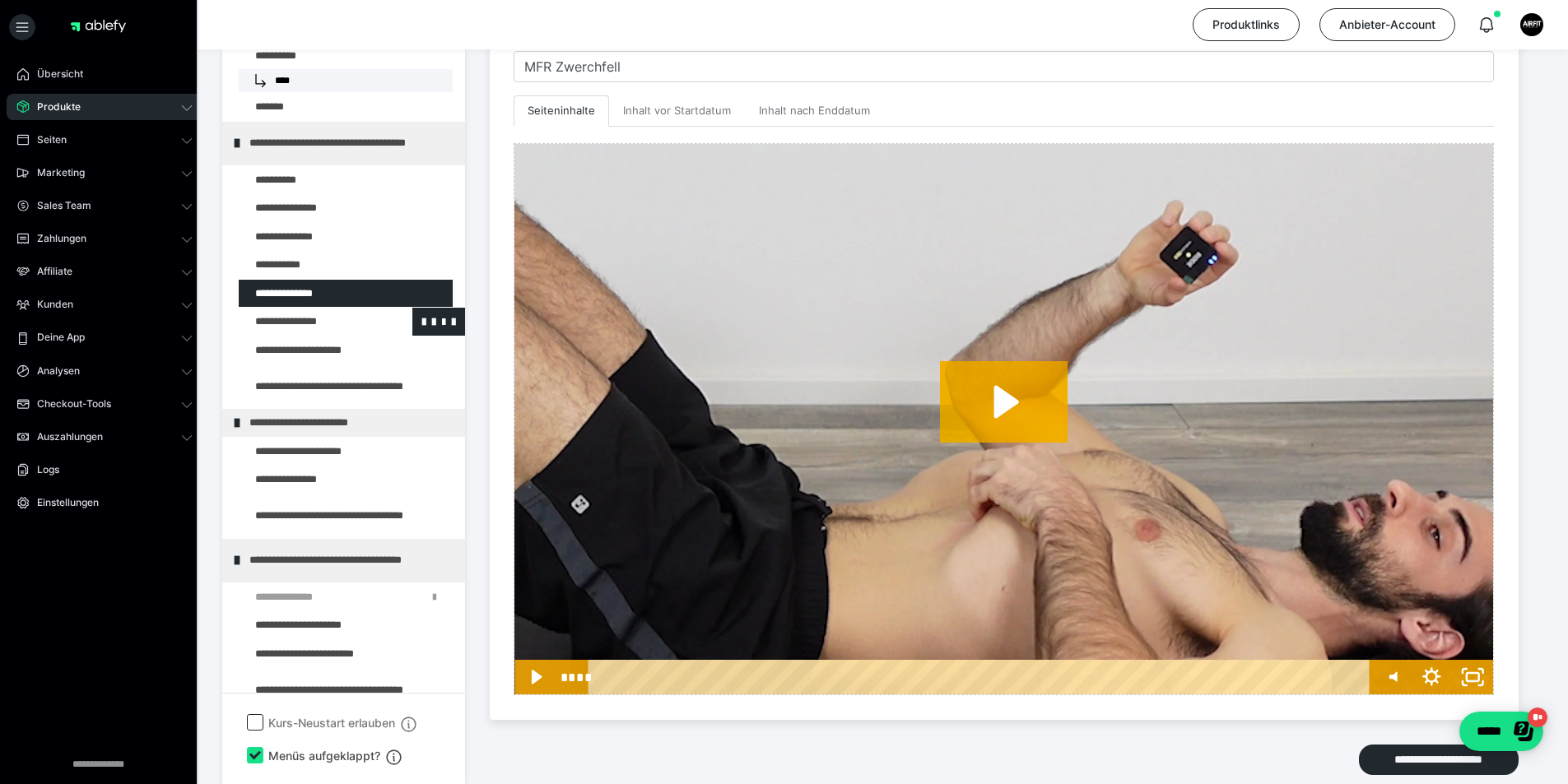 click at bounding box center [309, 322] 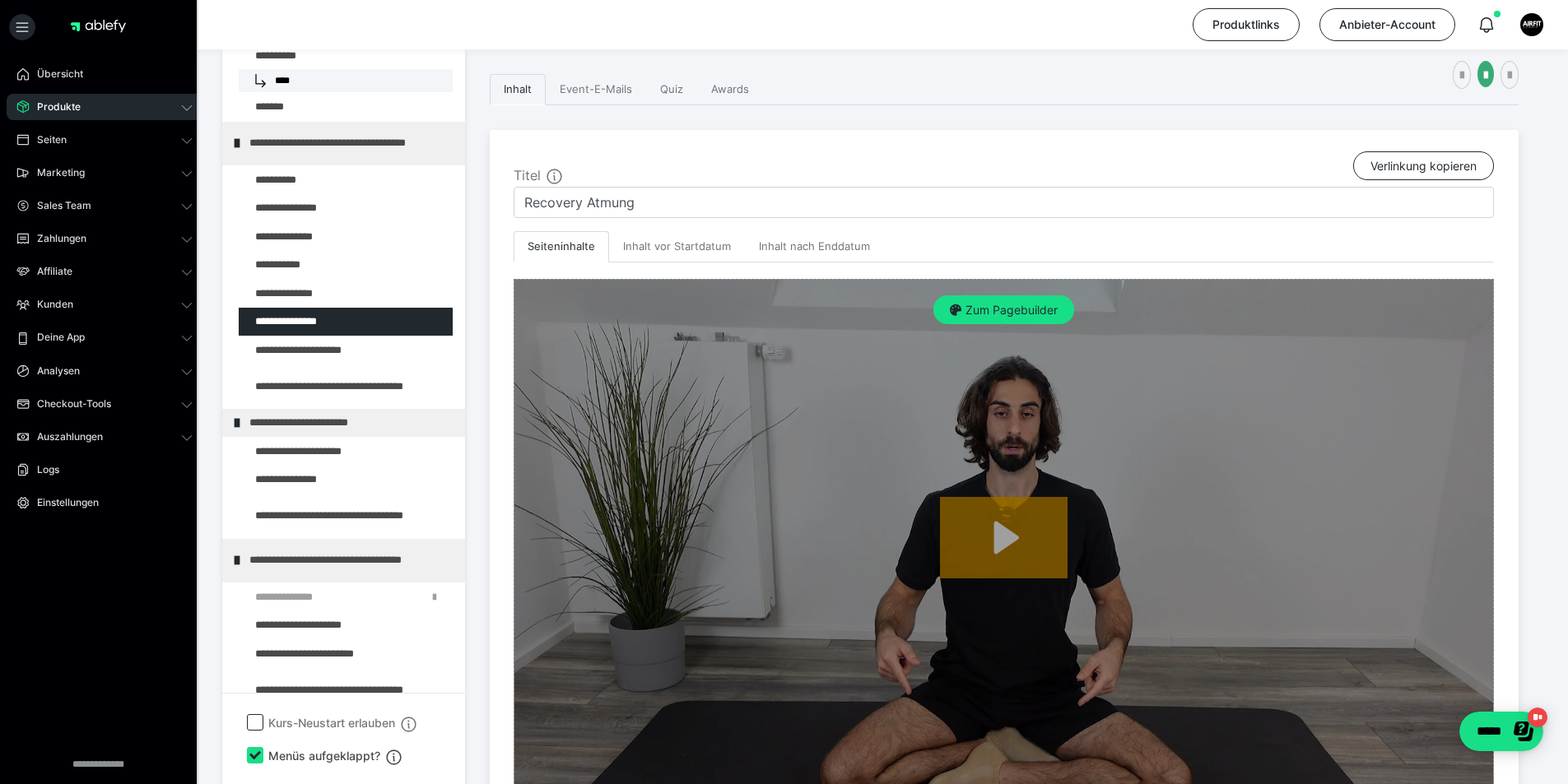 click on "Zum Pagebuilder" at bounding box center (1003, 647) 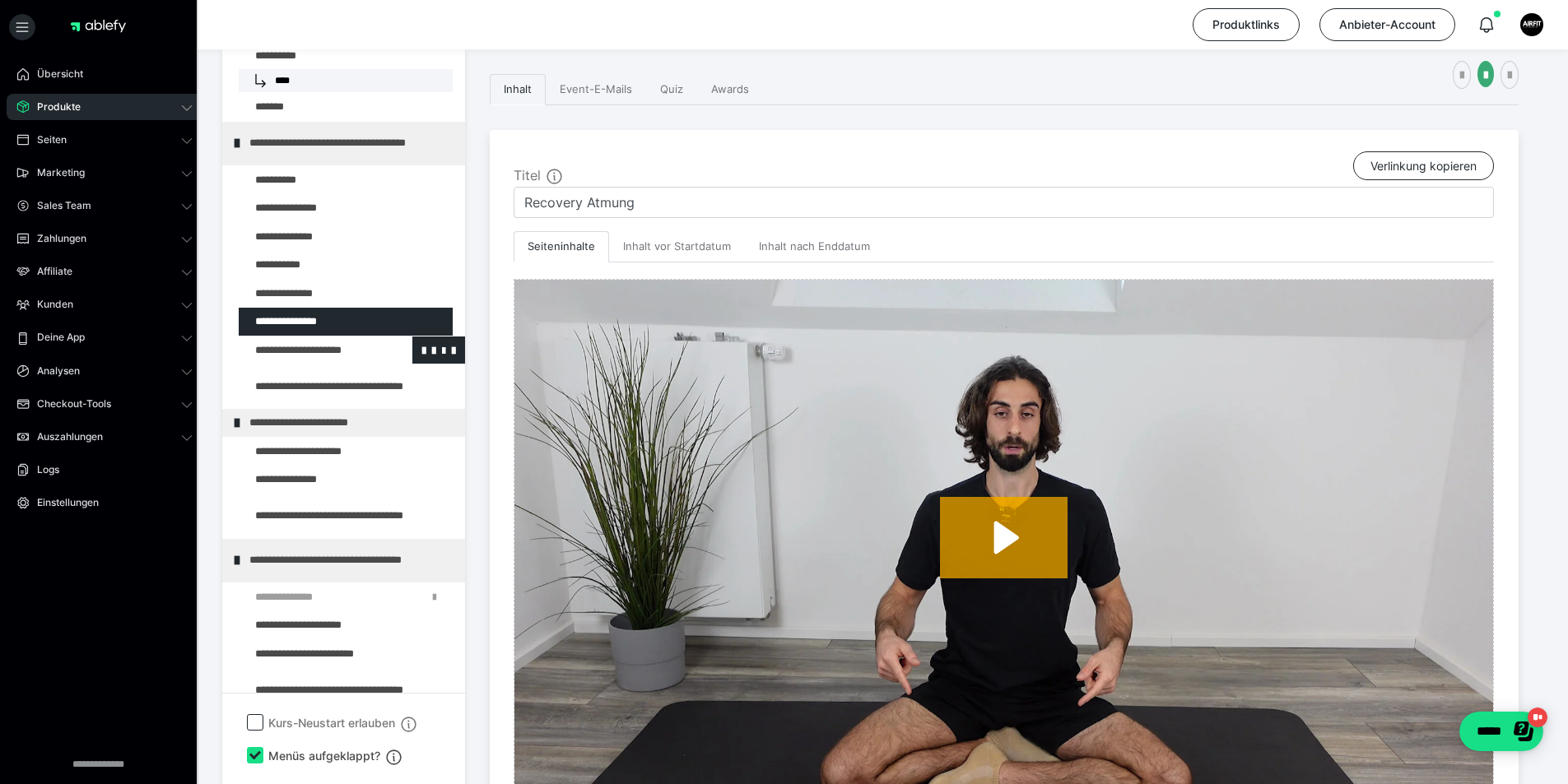click at bounding box center [309, 350] 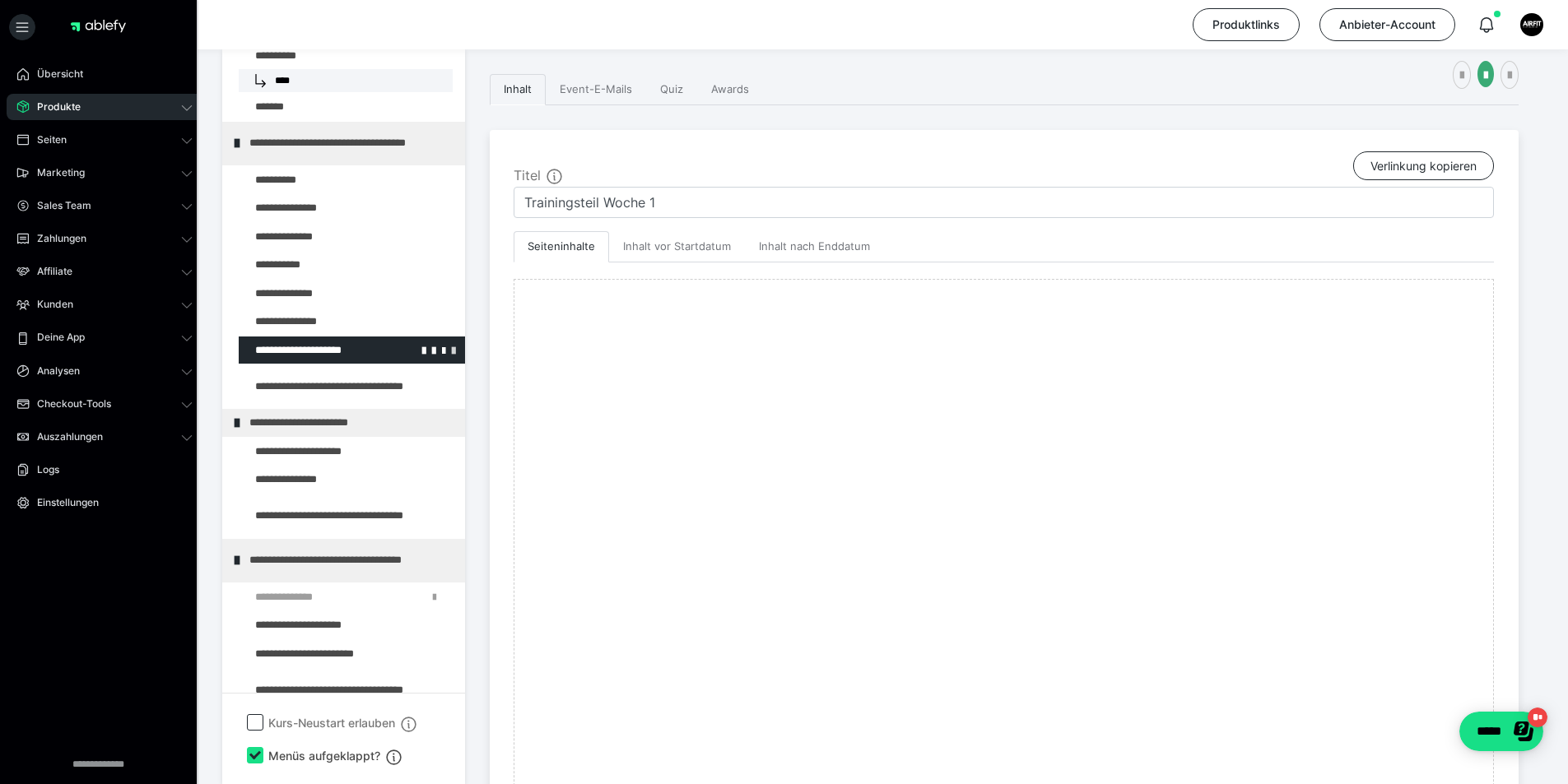 click at bounding box center (454, 350) 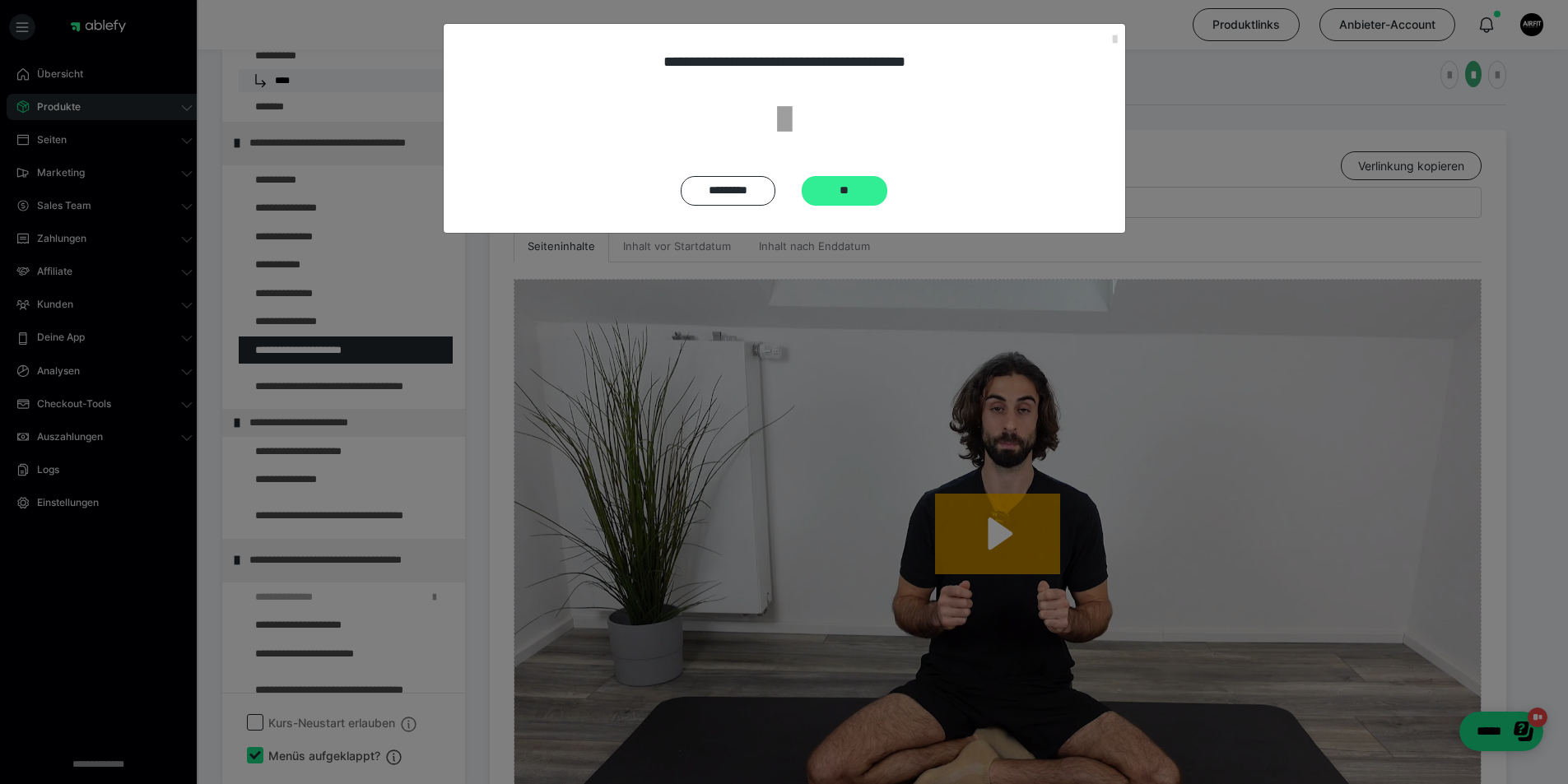 click on "**" at bounding box center (844, 191) 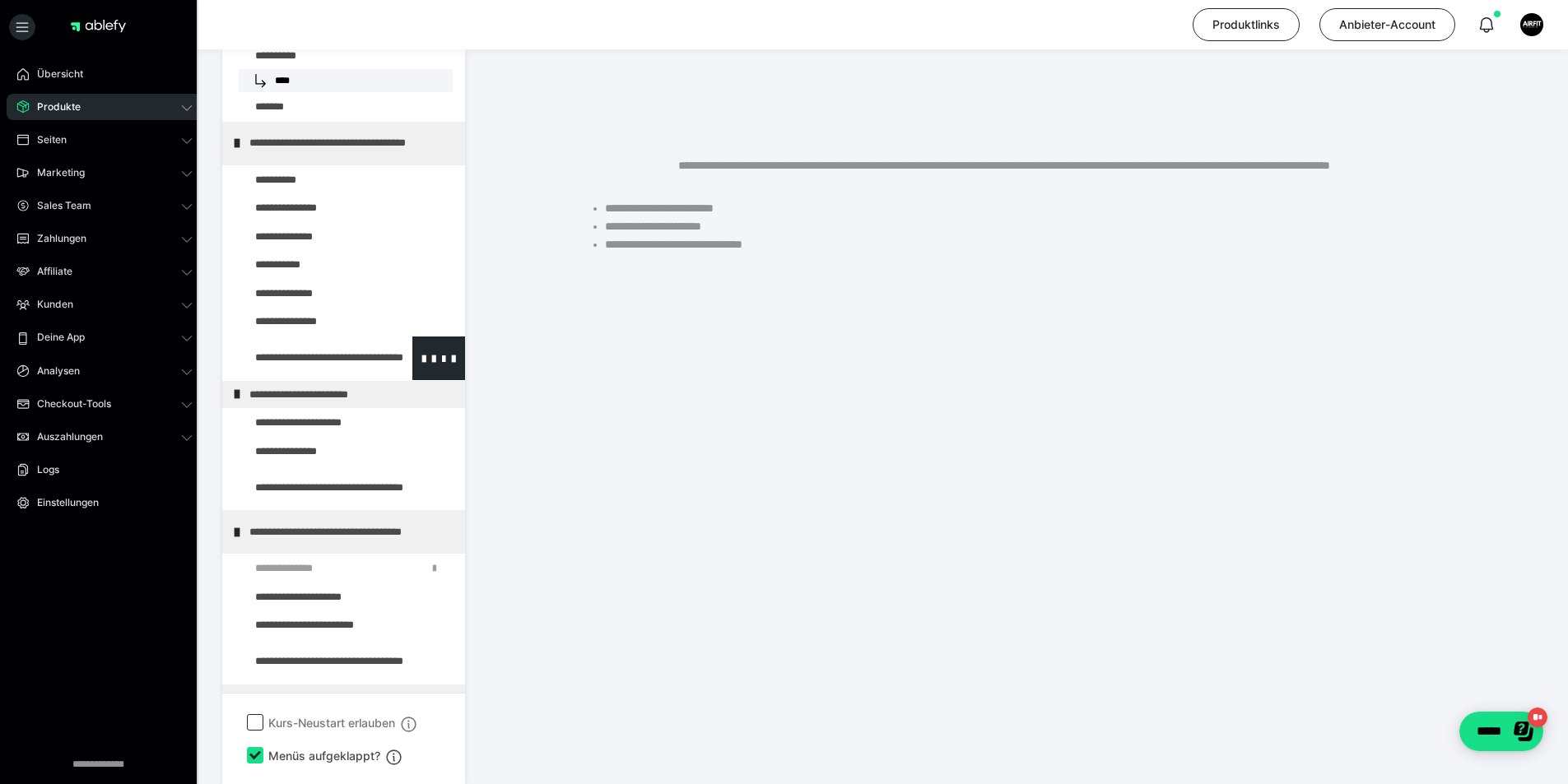 click at bounding box center (309, 358) 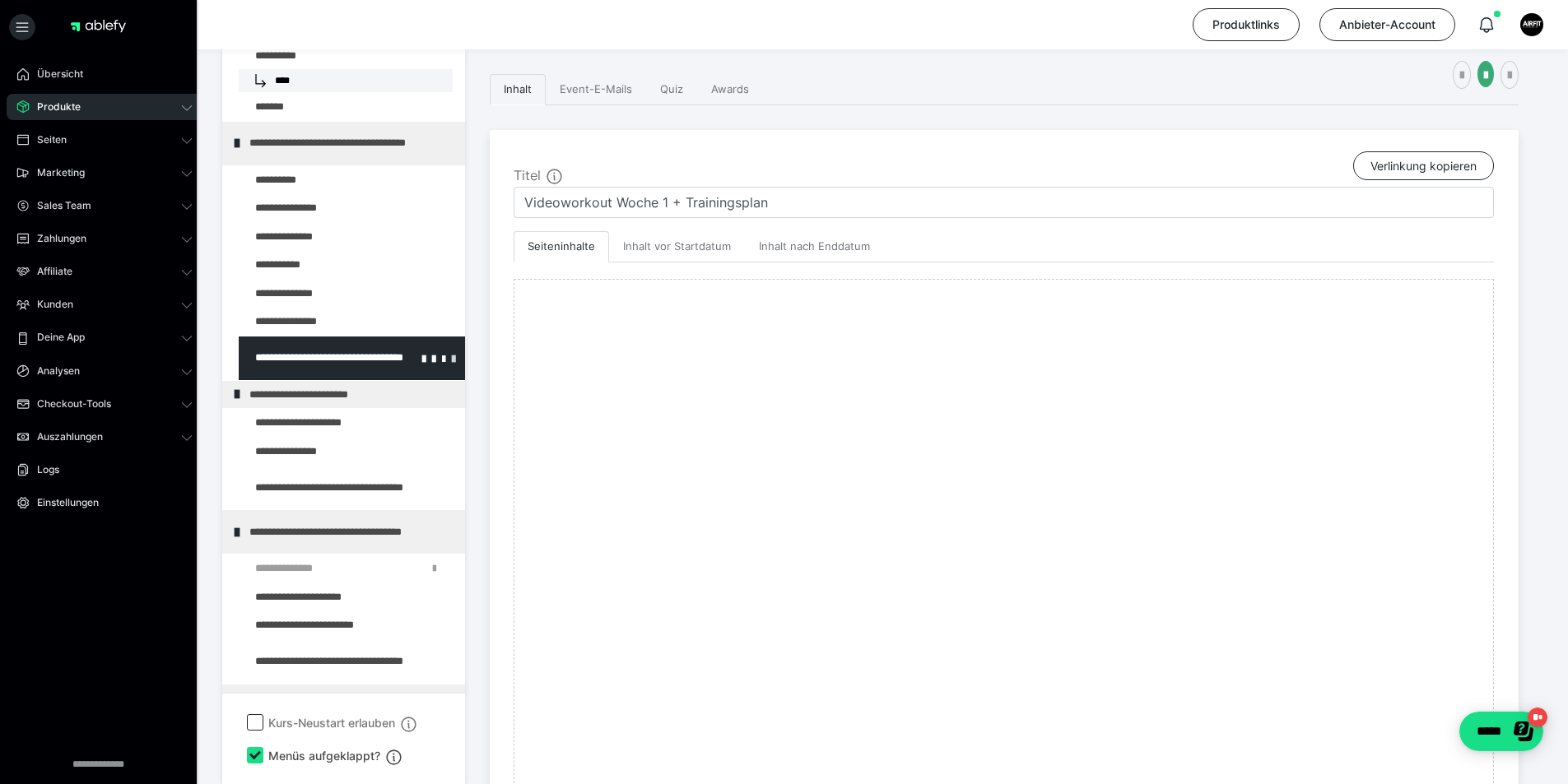 click at bounding box center (454, 358) 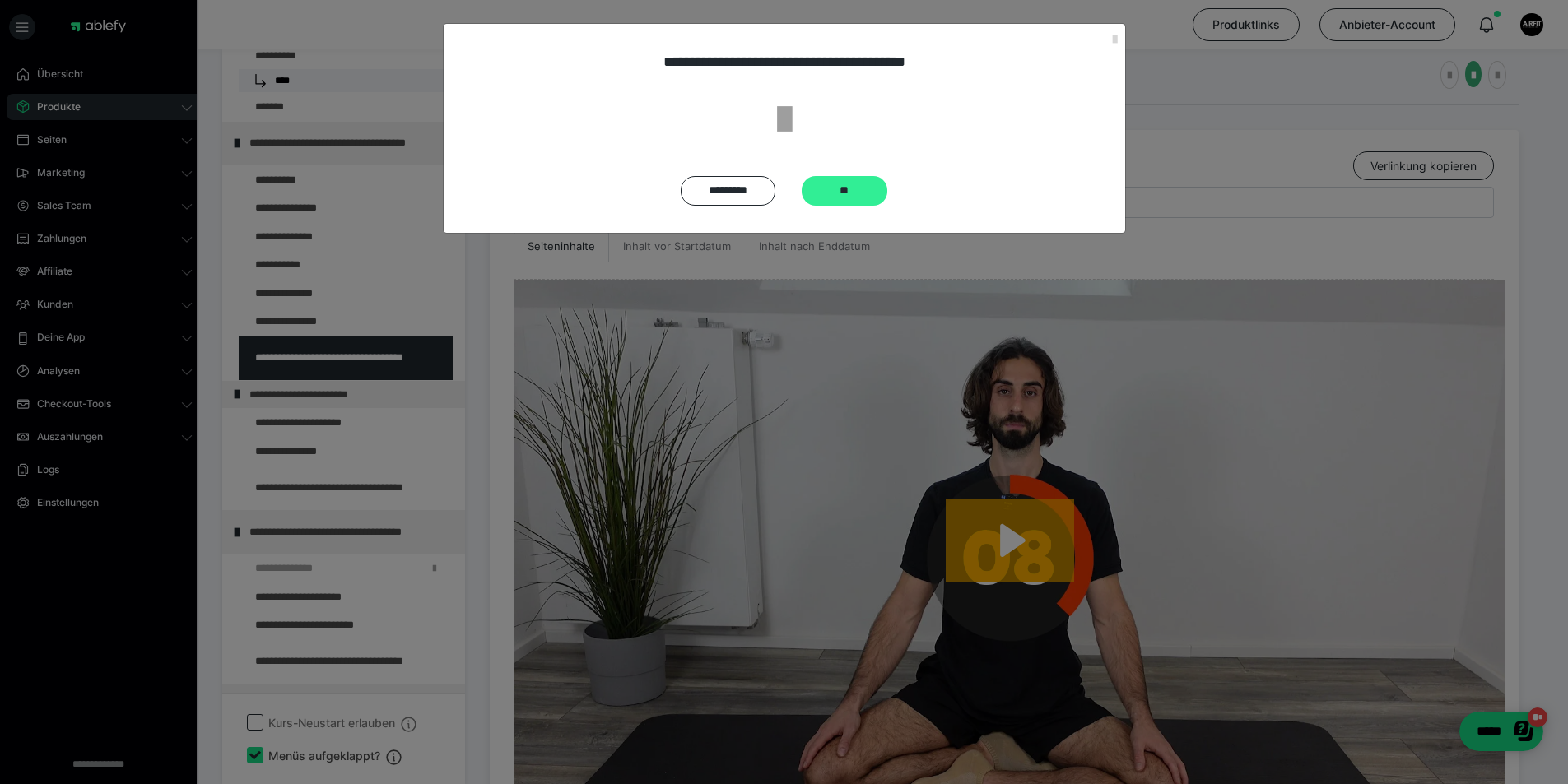 click on "**" at bounding box center (844, 191) 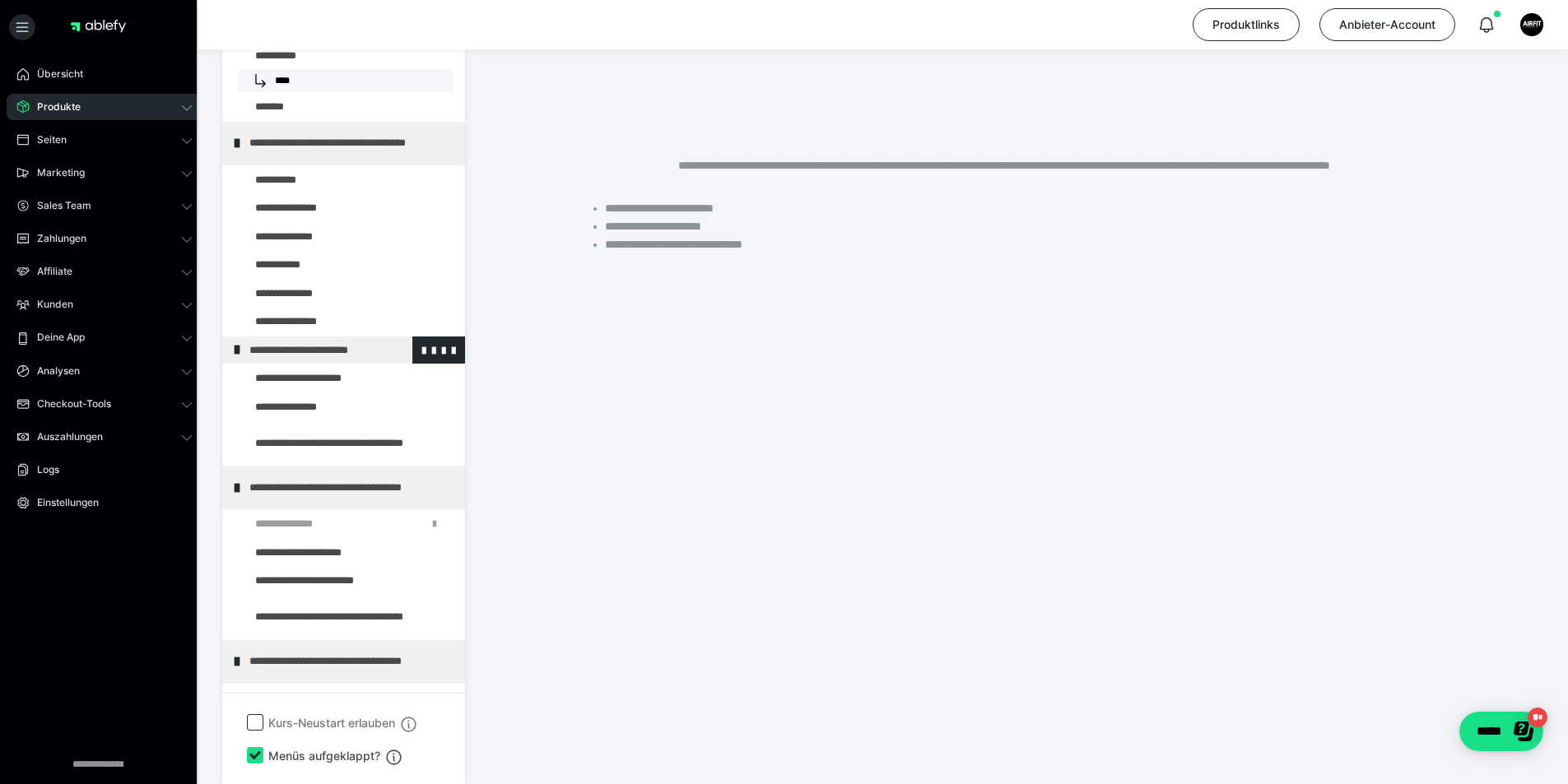 click at bounding box center (237, 350) 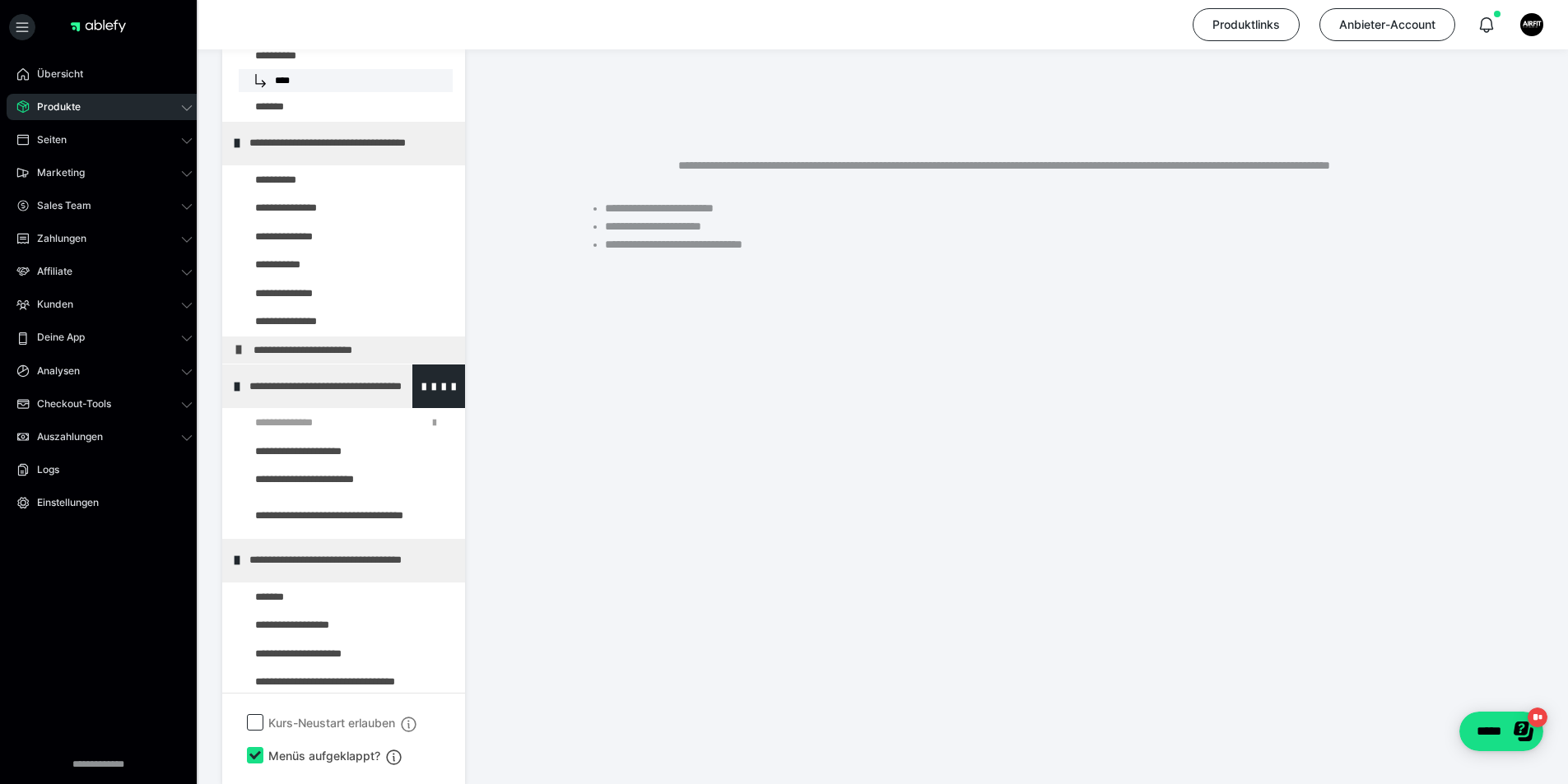 click at bounding box center [237, 387] 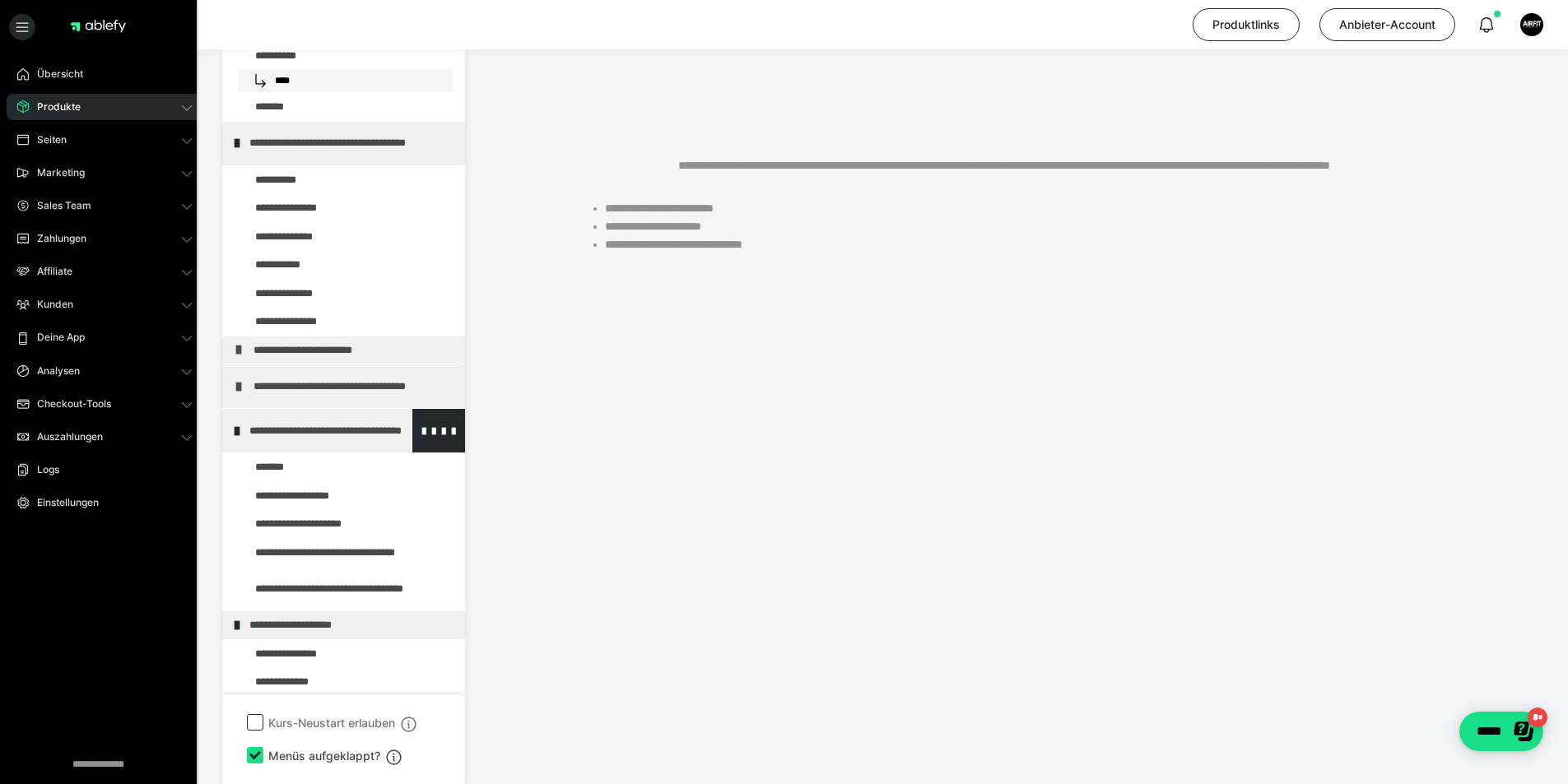 click at bounding box center [237, 431] 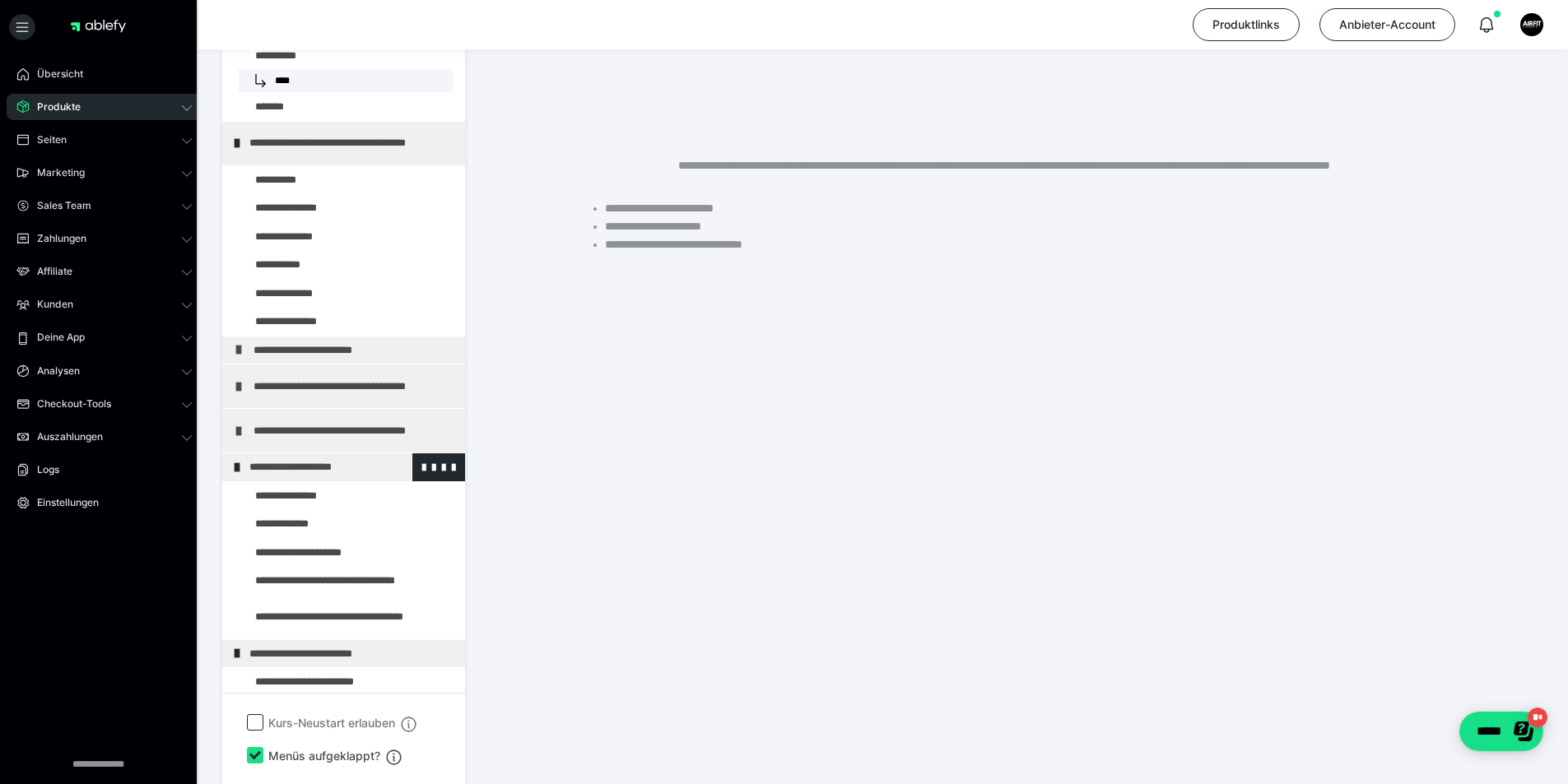 click at bounding box center [237, 467] 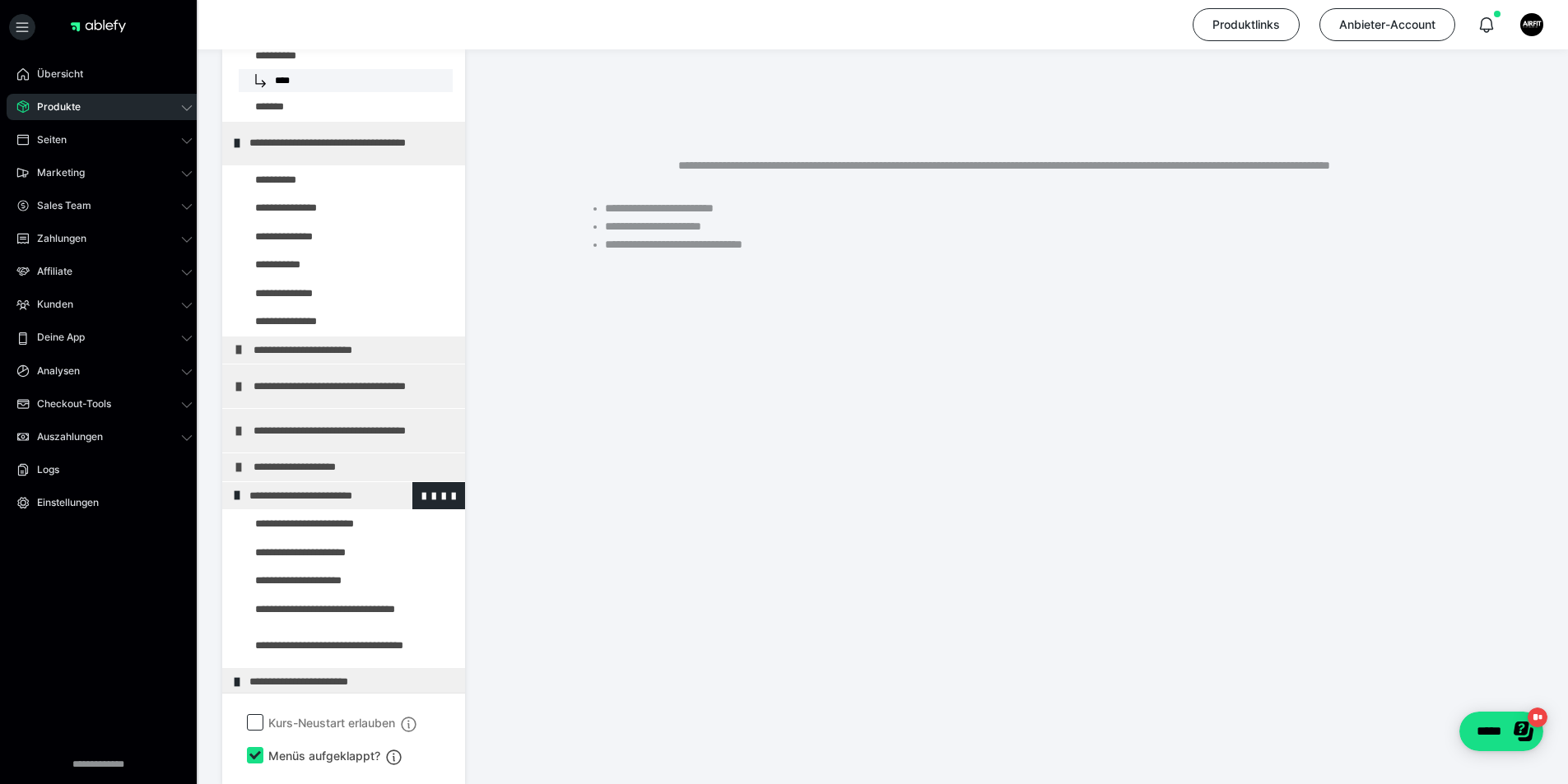 click at bounding box center (237, 495) 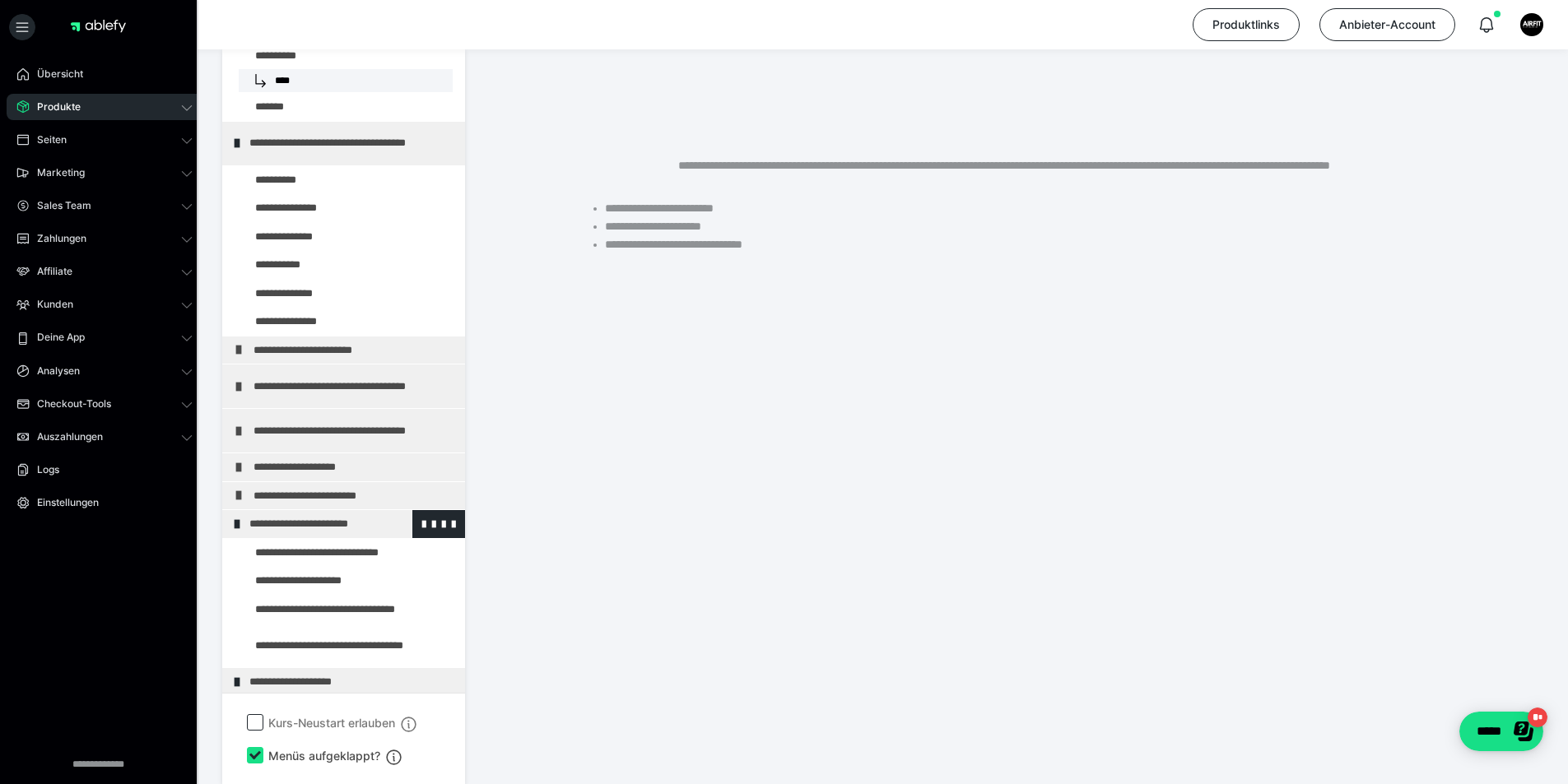 click at bounding box center (237, 524) 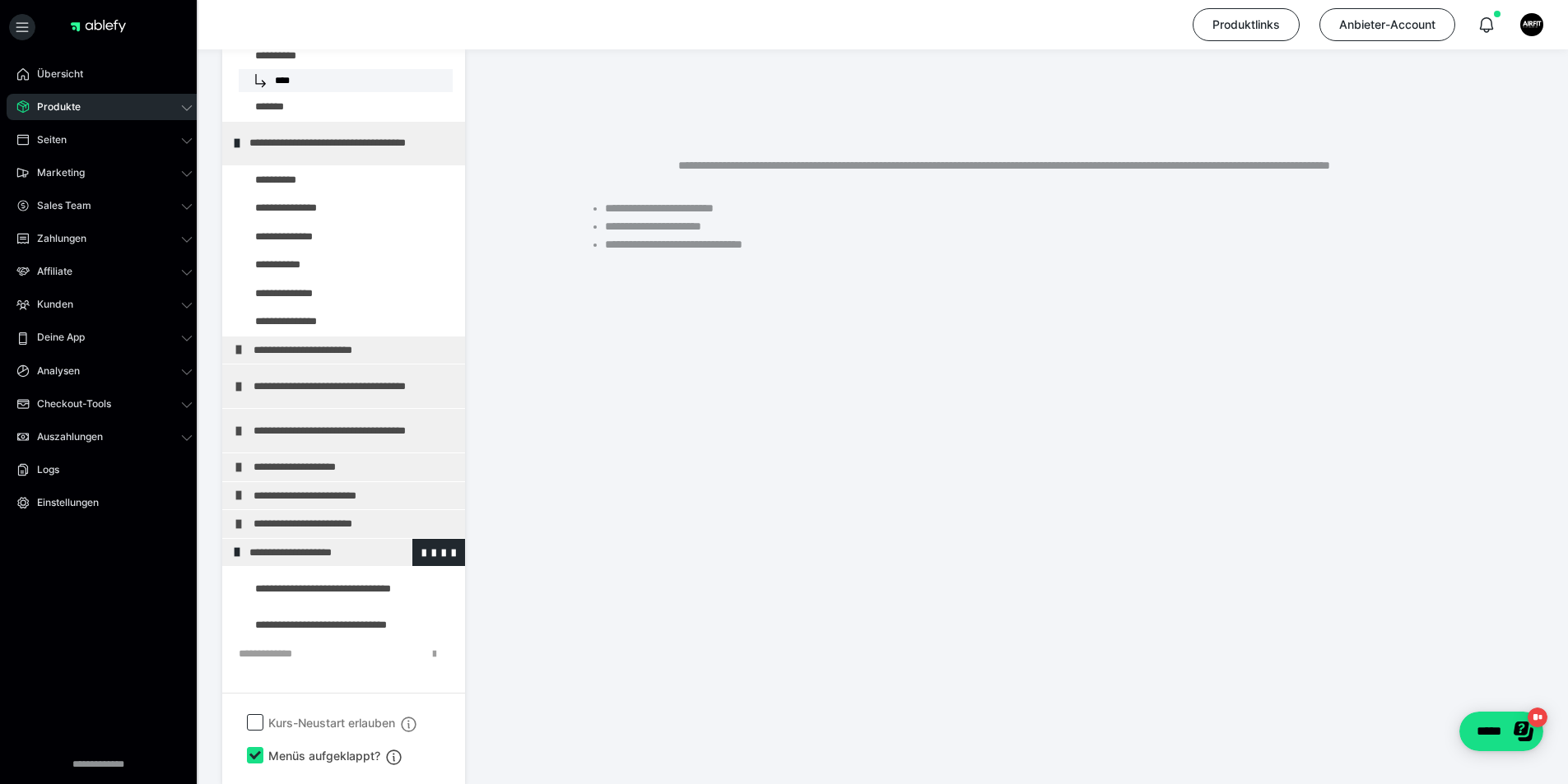 click at bounding box center (237, 552) 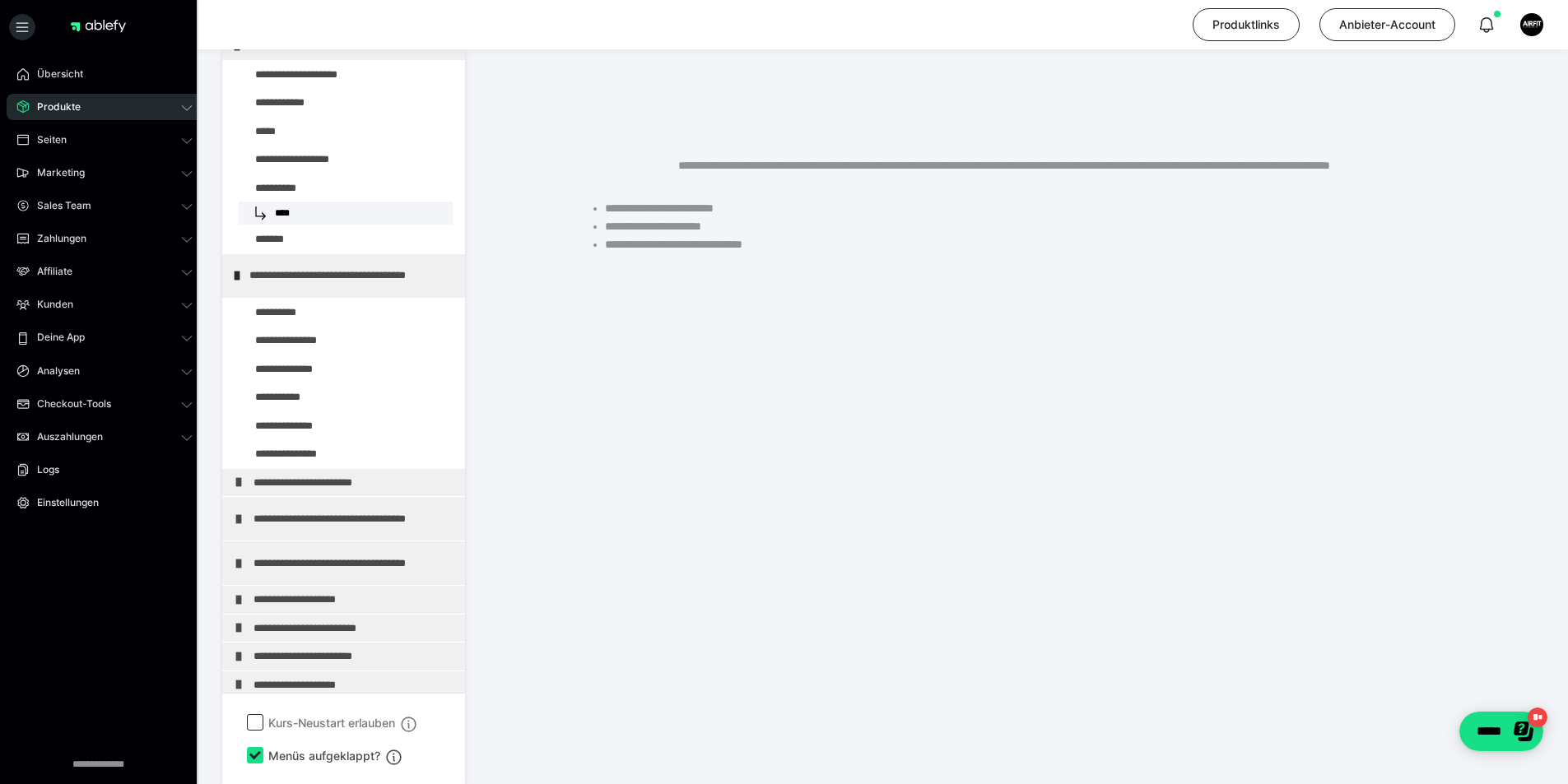 scroll, scrollTop: 0, scrollLeft: 0, axis: both 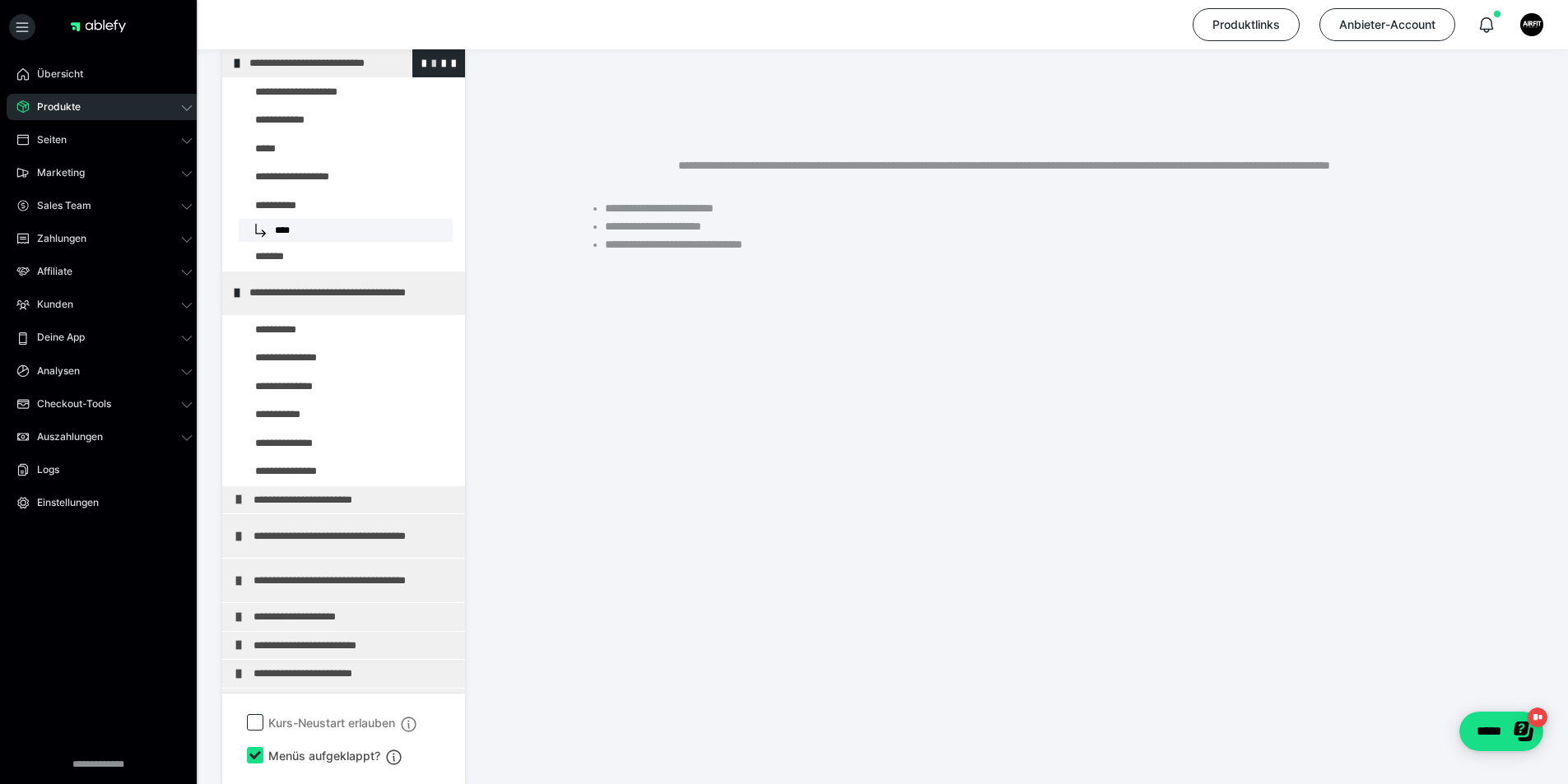 click at bounding box center (434, 63) 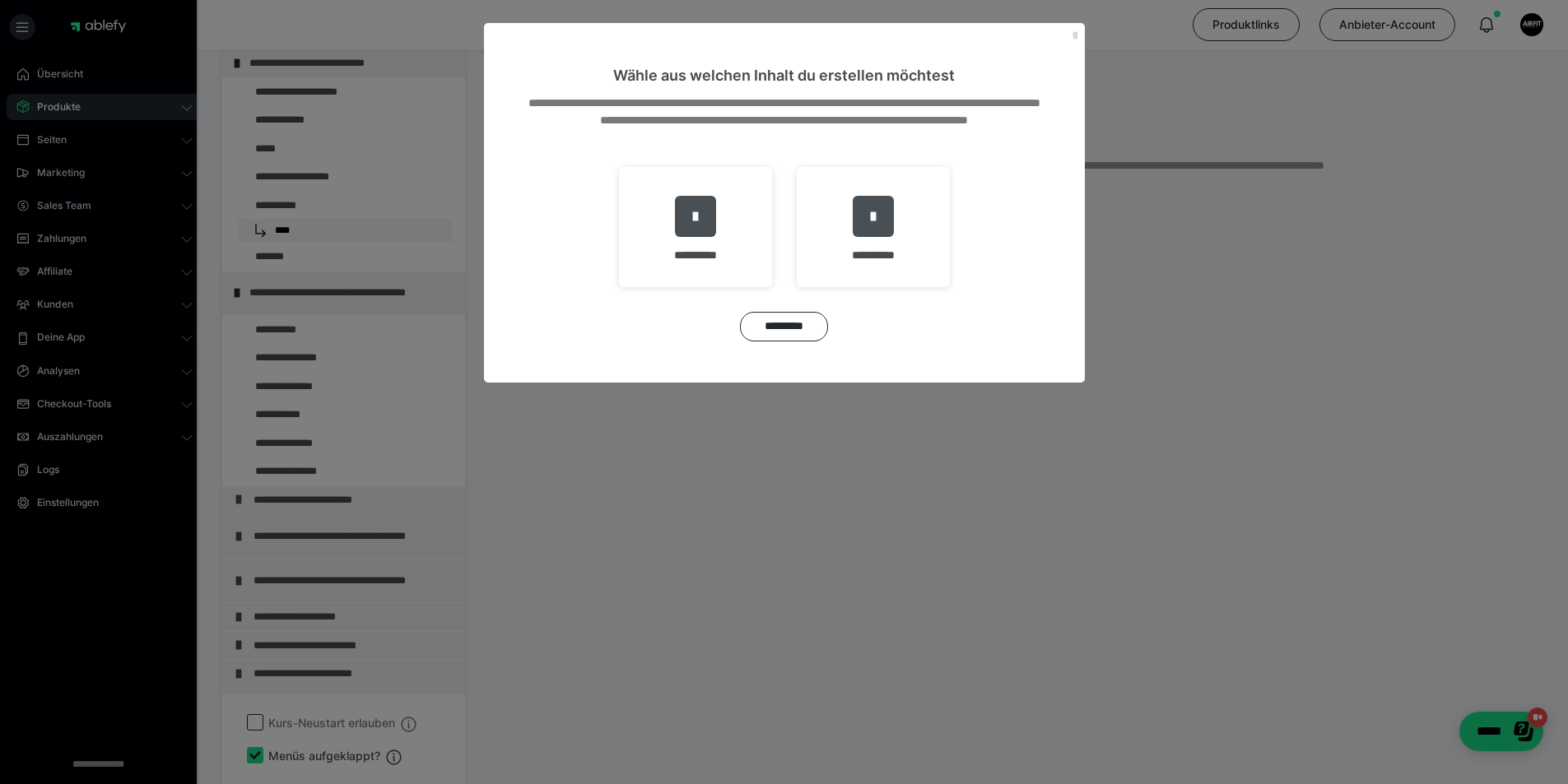 click at bounding box center [1075, 36] 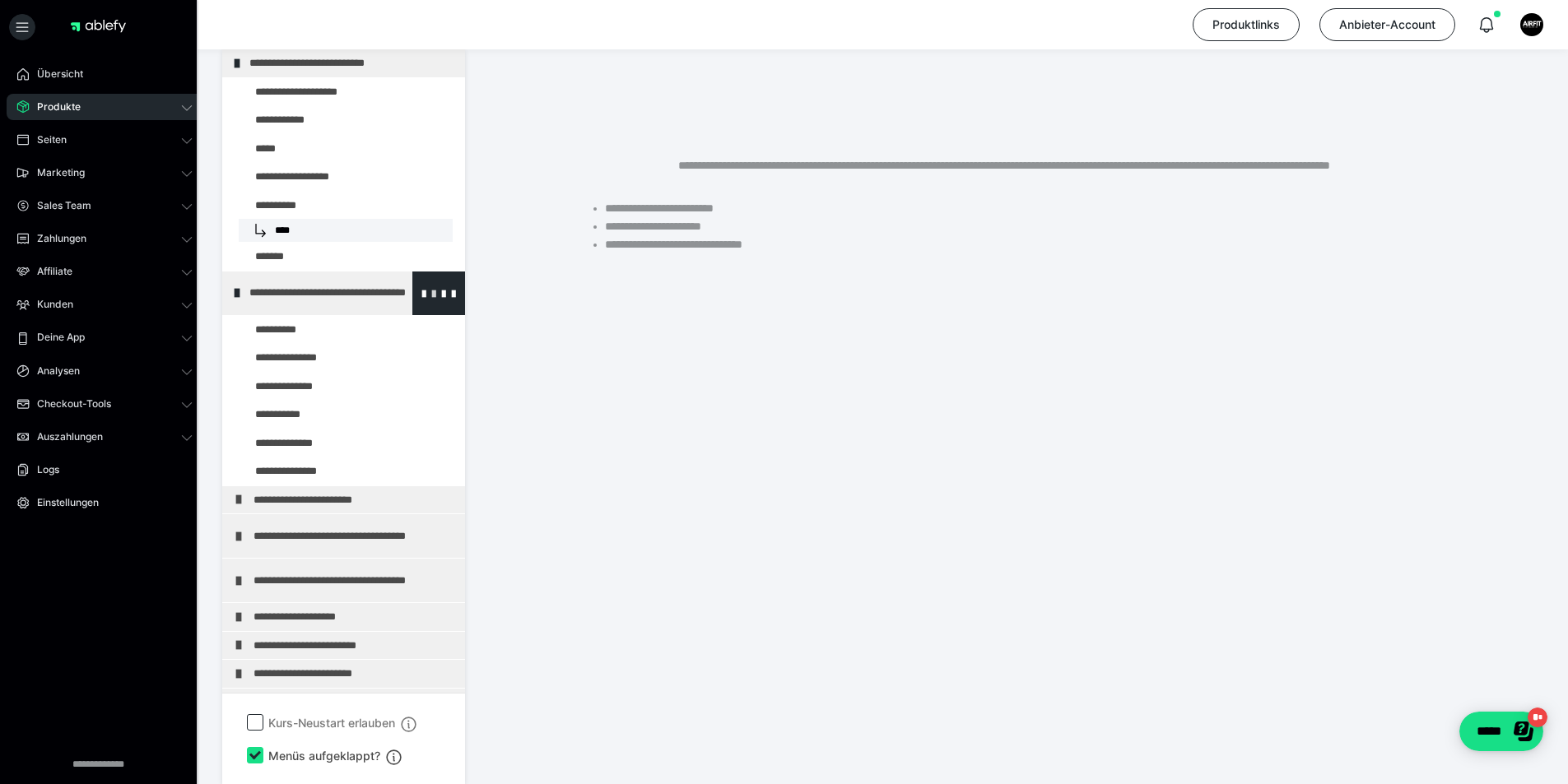 click at bounding box center [434, 293] 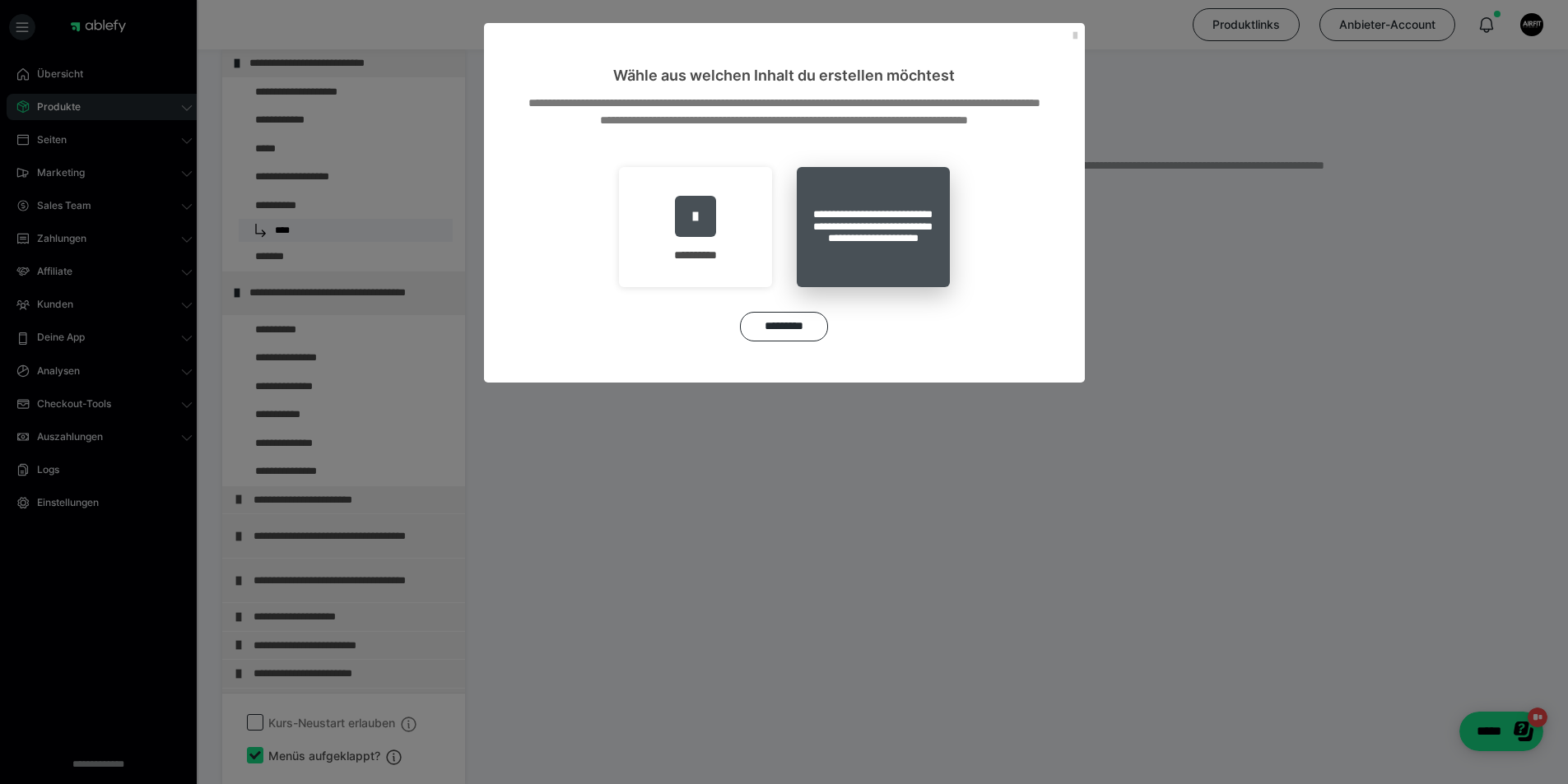 click on "**********" at bounding box center [873, 227] 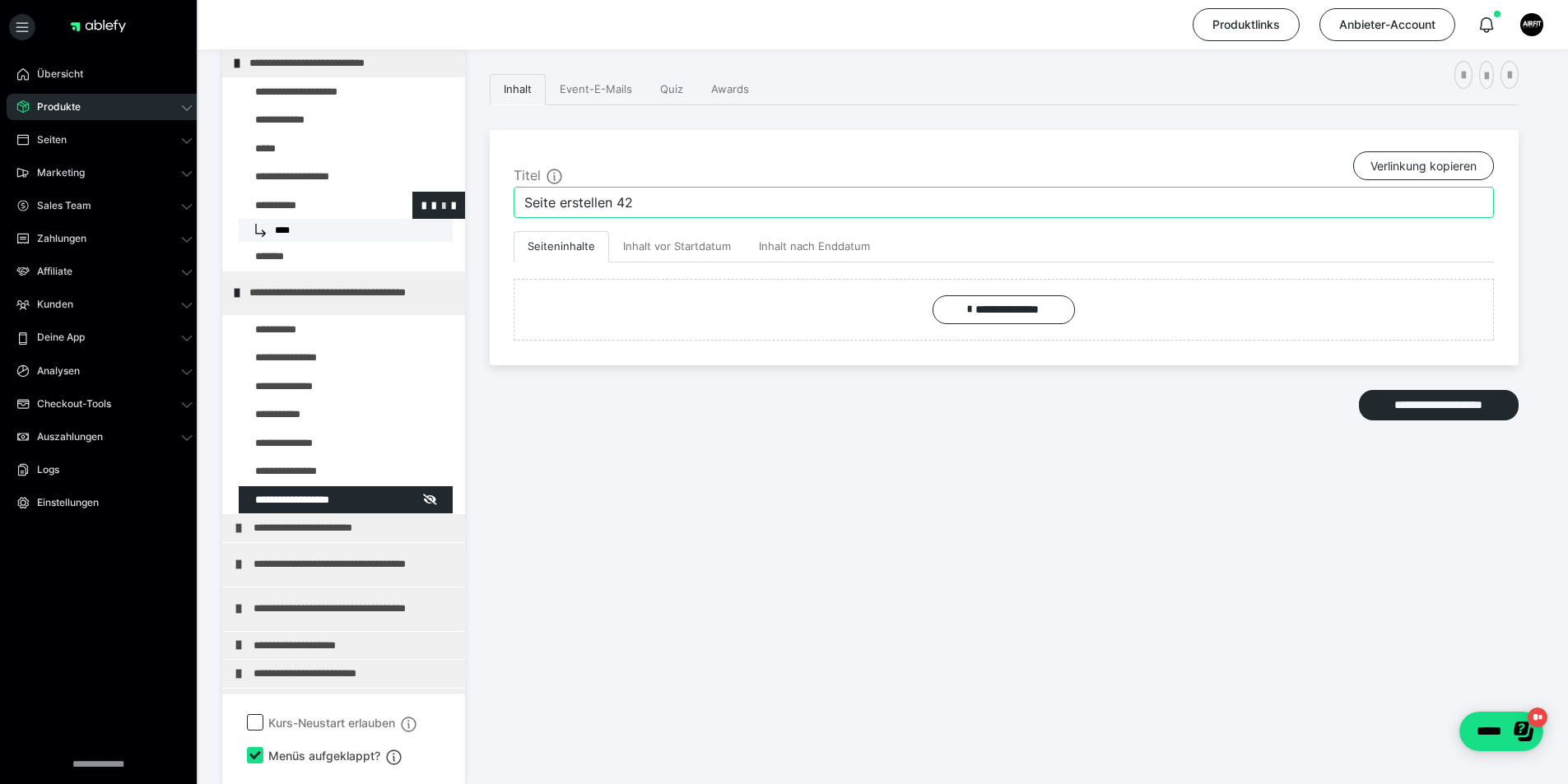 drag, startPoint x: 661, startPoint y: 211, endPoint x: 414, endPoint y: 196, distance: 247.45505 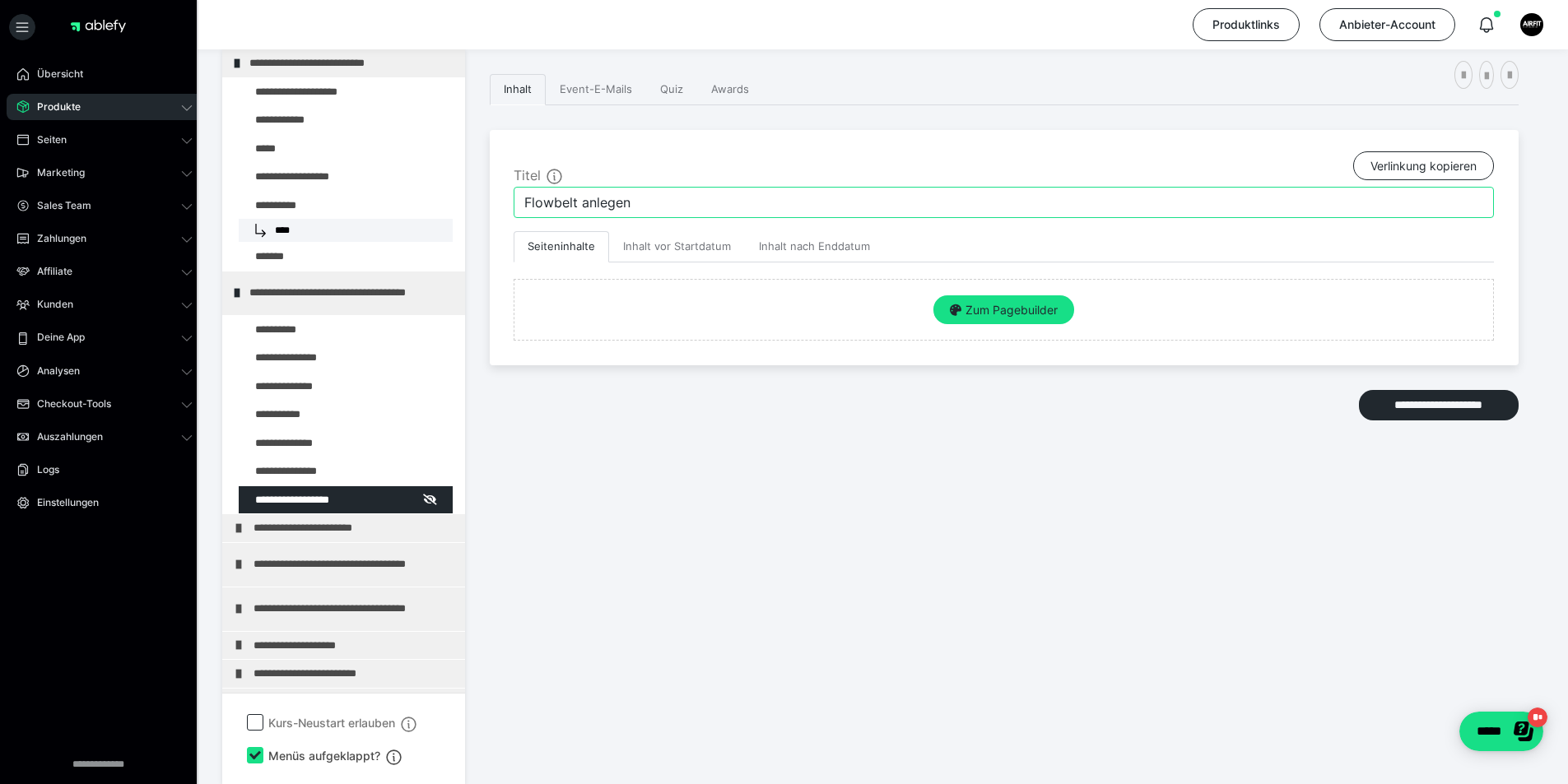 type on "Flowbelt anlegen" 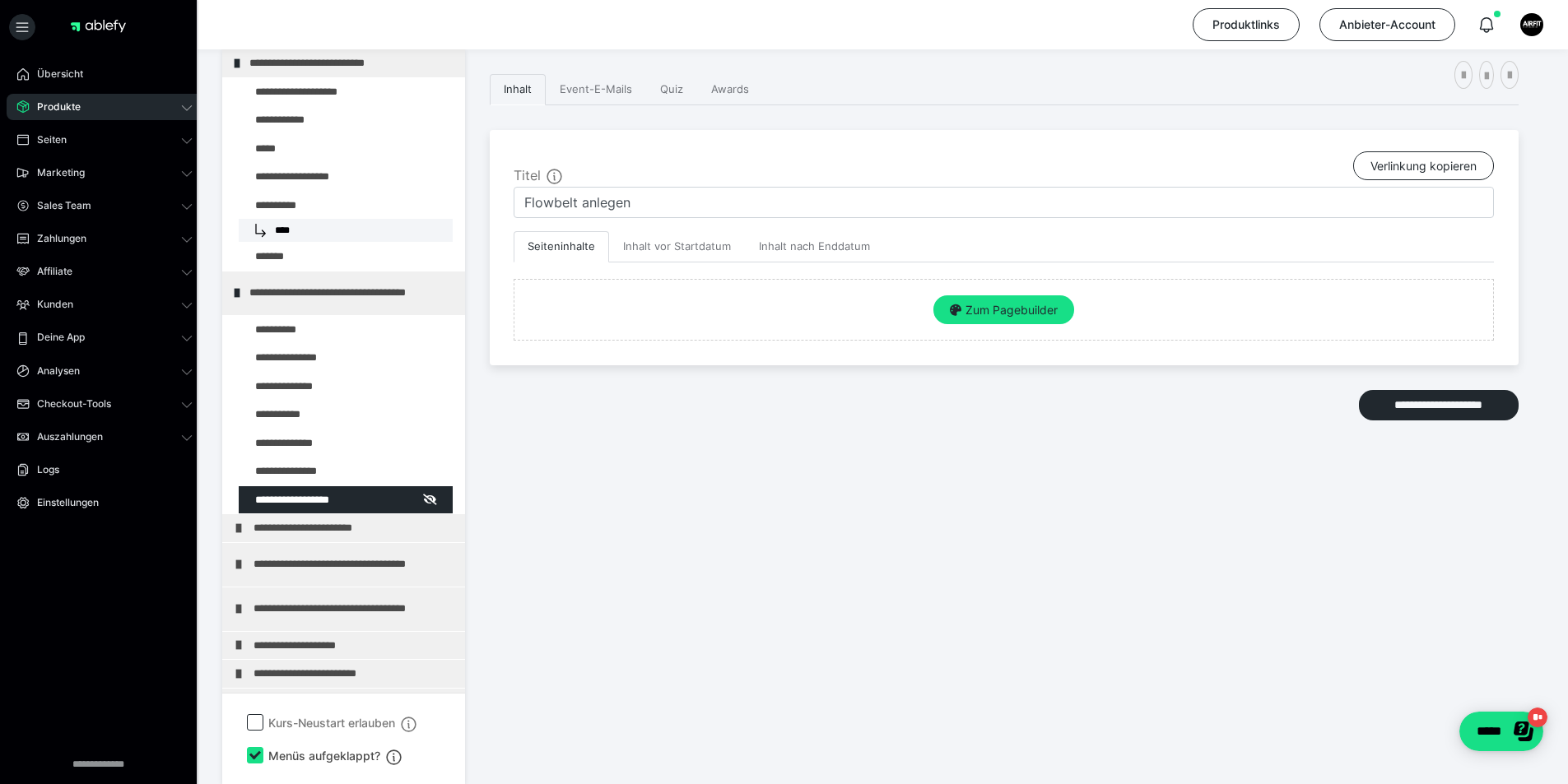 click on "Titel Verlinkung kopieren Flowbelt anlegen Seiteninhalte Inhalt vor Startdatum Inhalt nach Enddatum Zum Pagebuilder" at bounding box center [1004, 248] 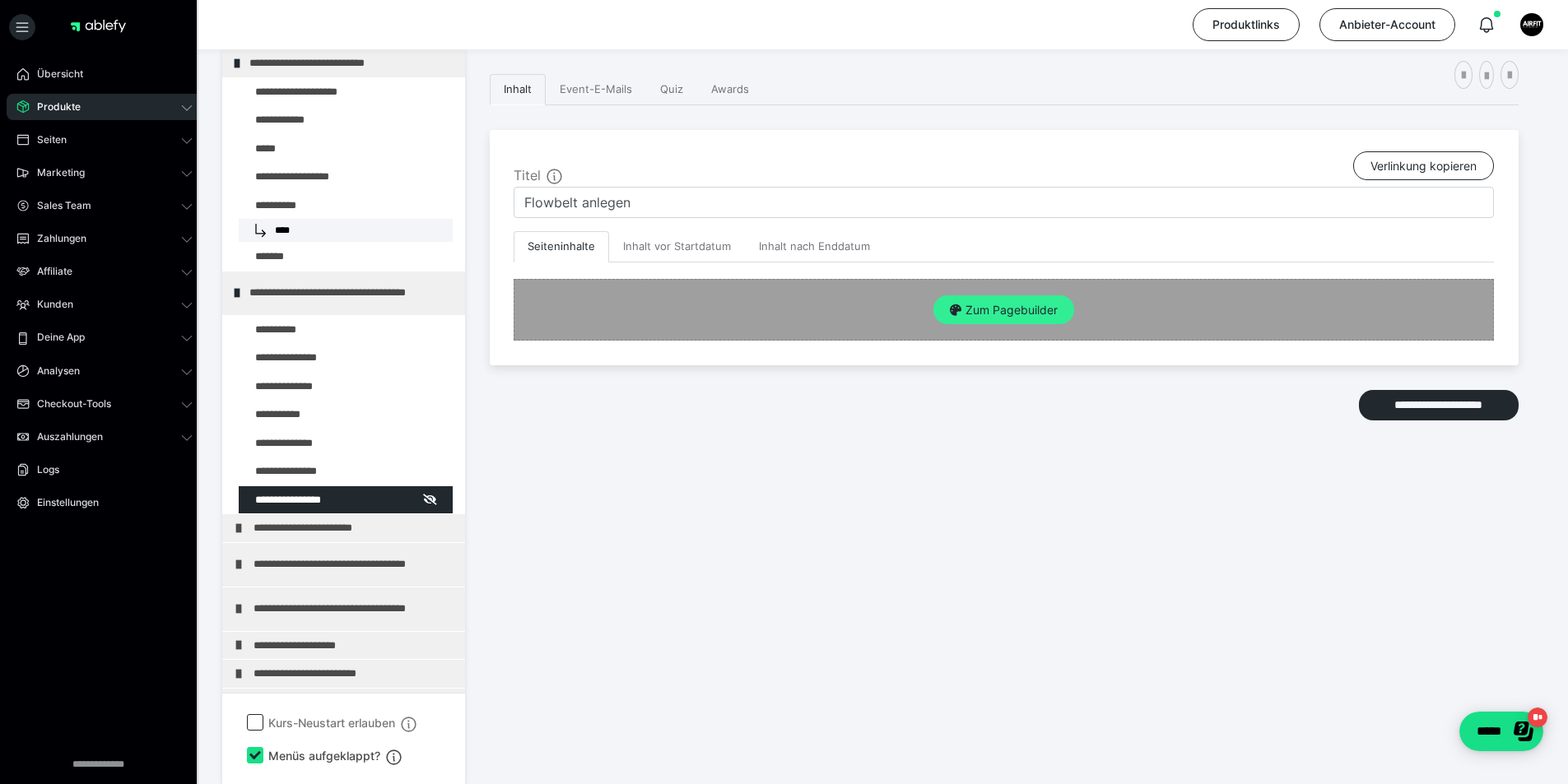click on "Zum Pagebuilder" at bounding box center [1003, 310] 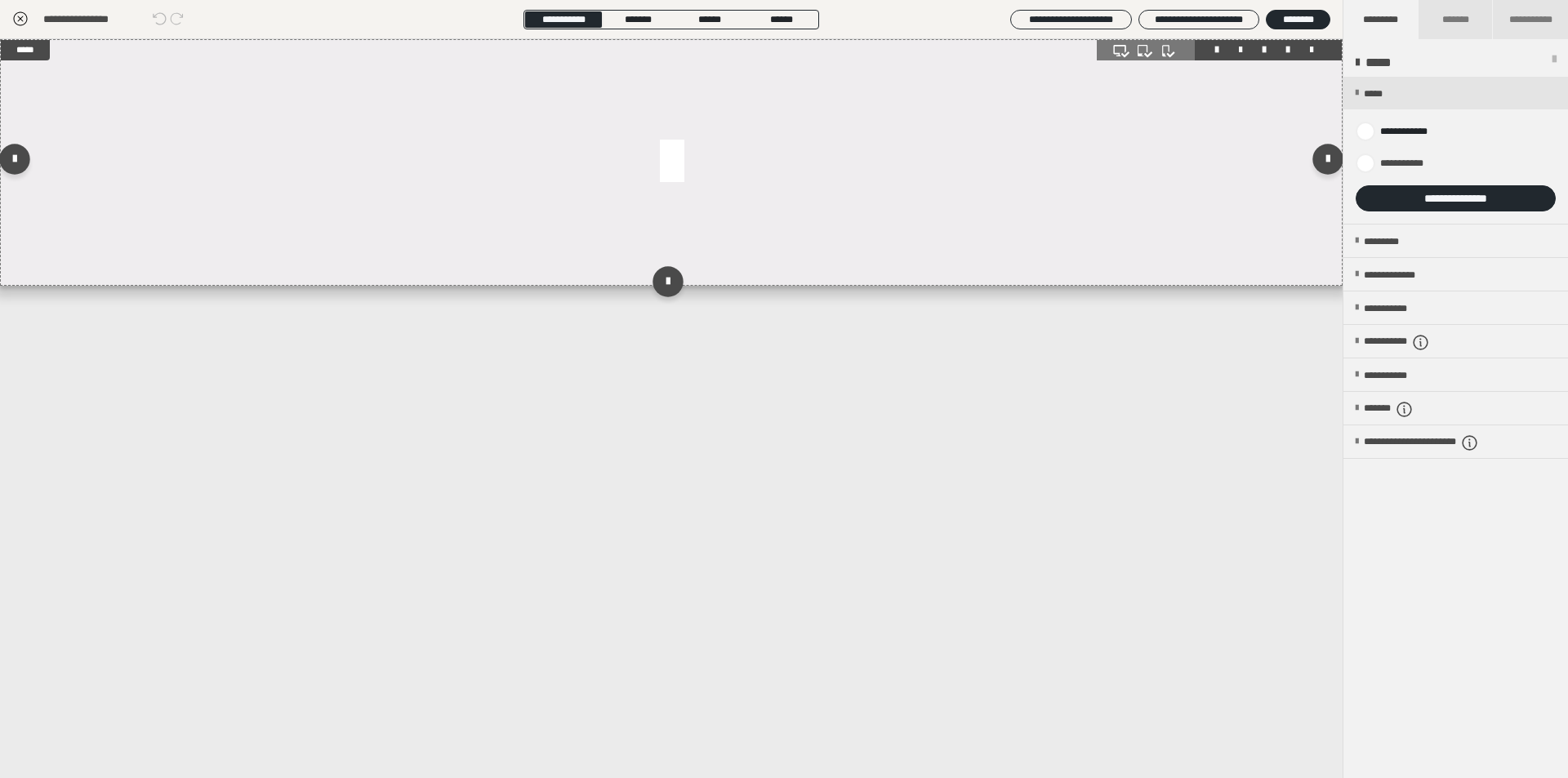 click at bounding box center [671, 162] 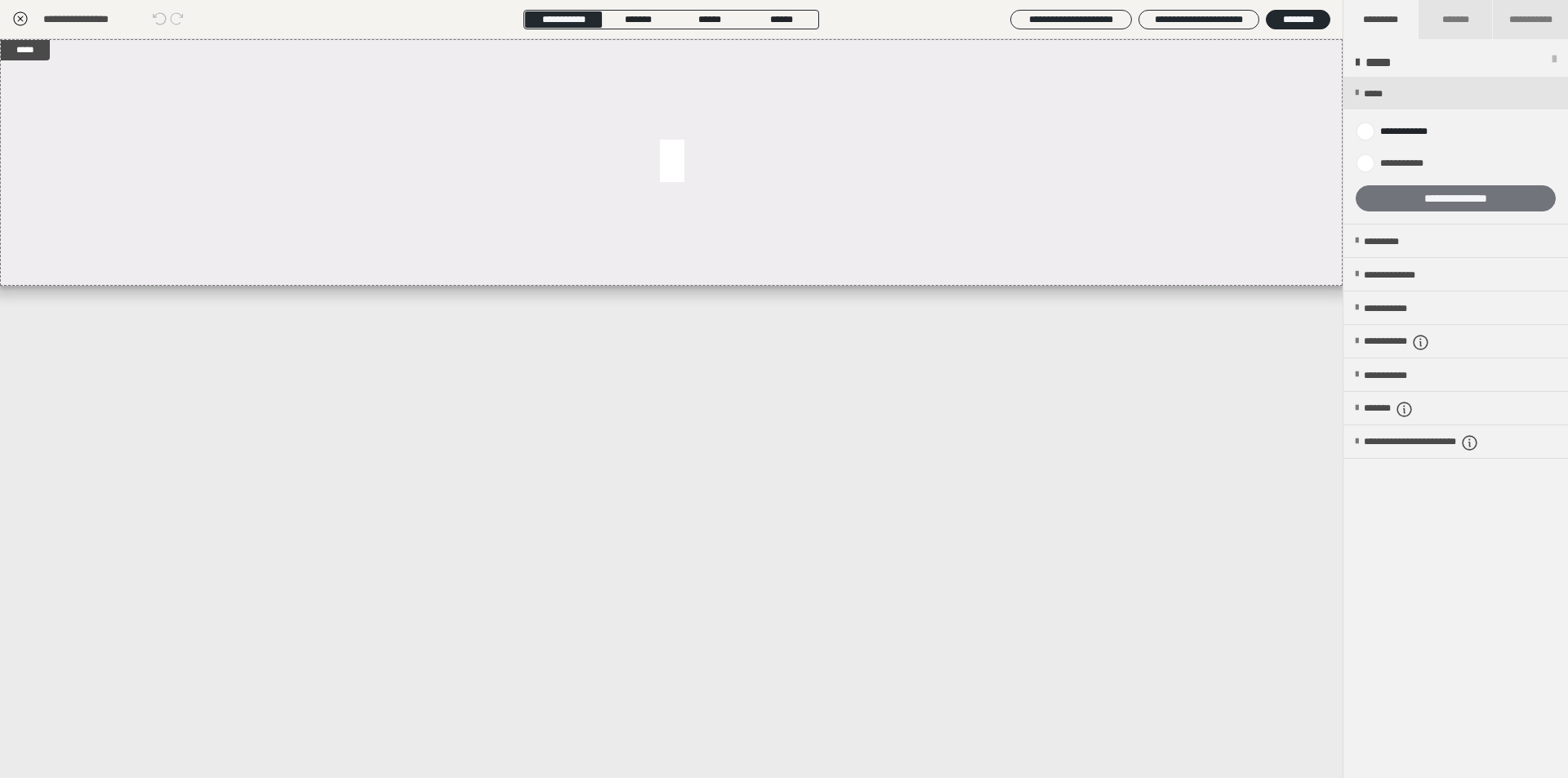click on "**********" at bounding box center (1455, 198) 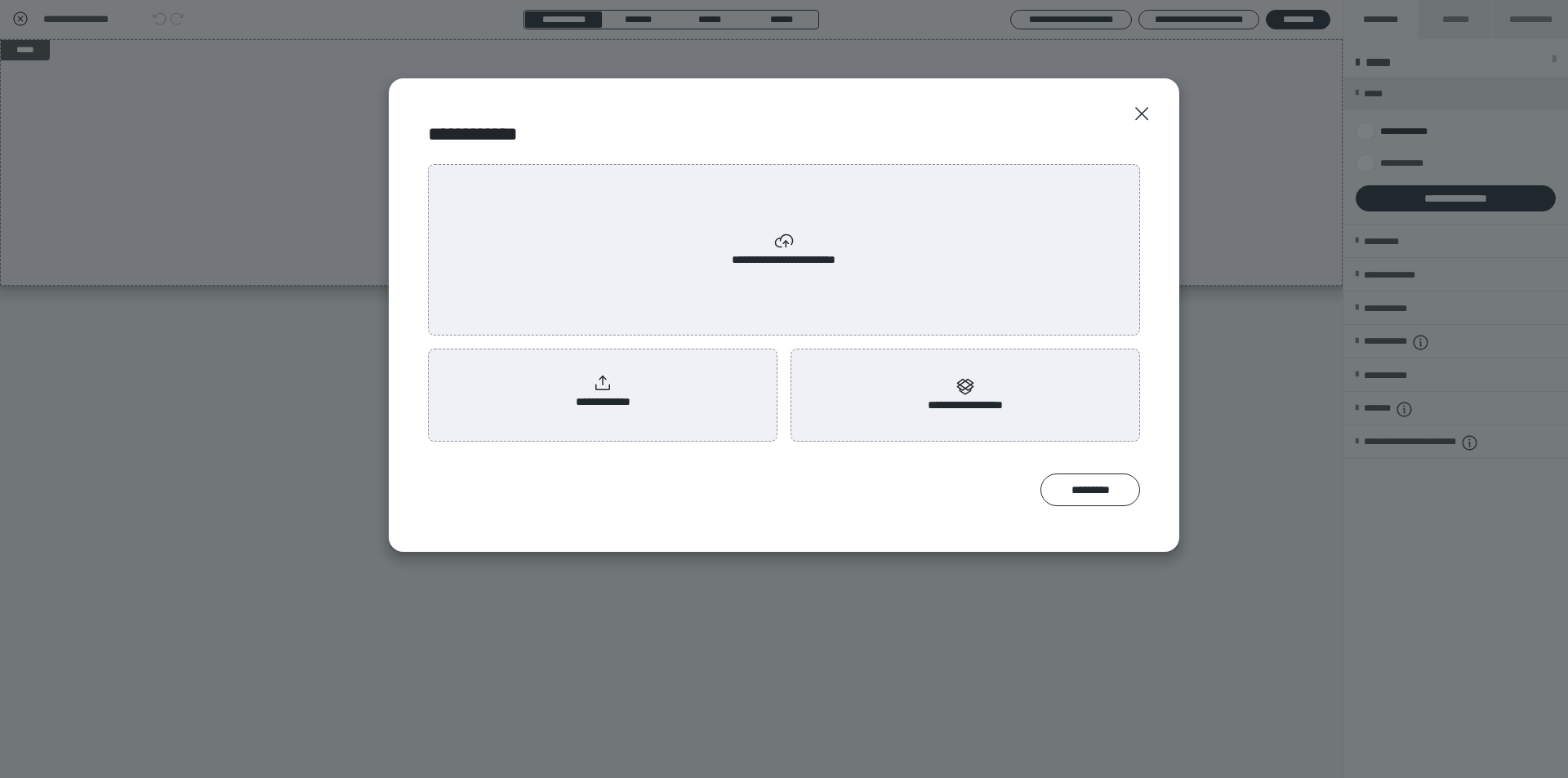 click on "**********" at bounding box center [603, 392] 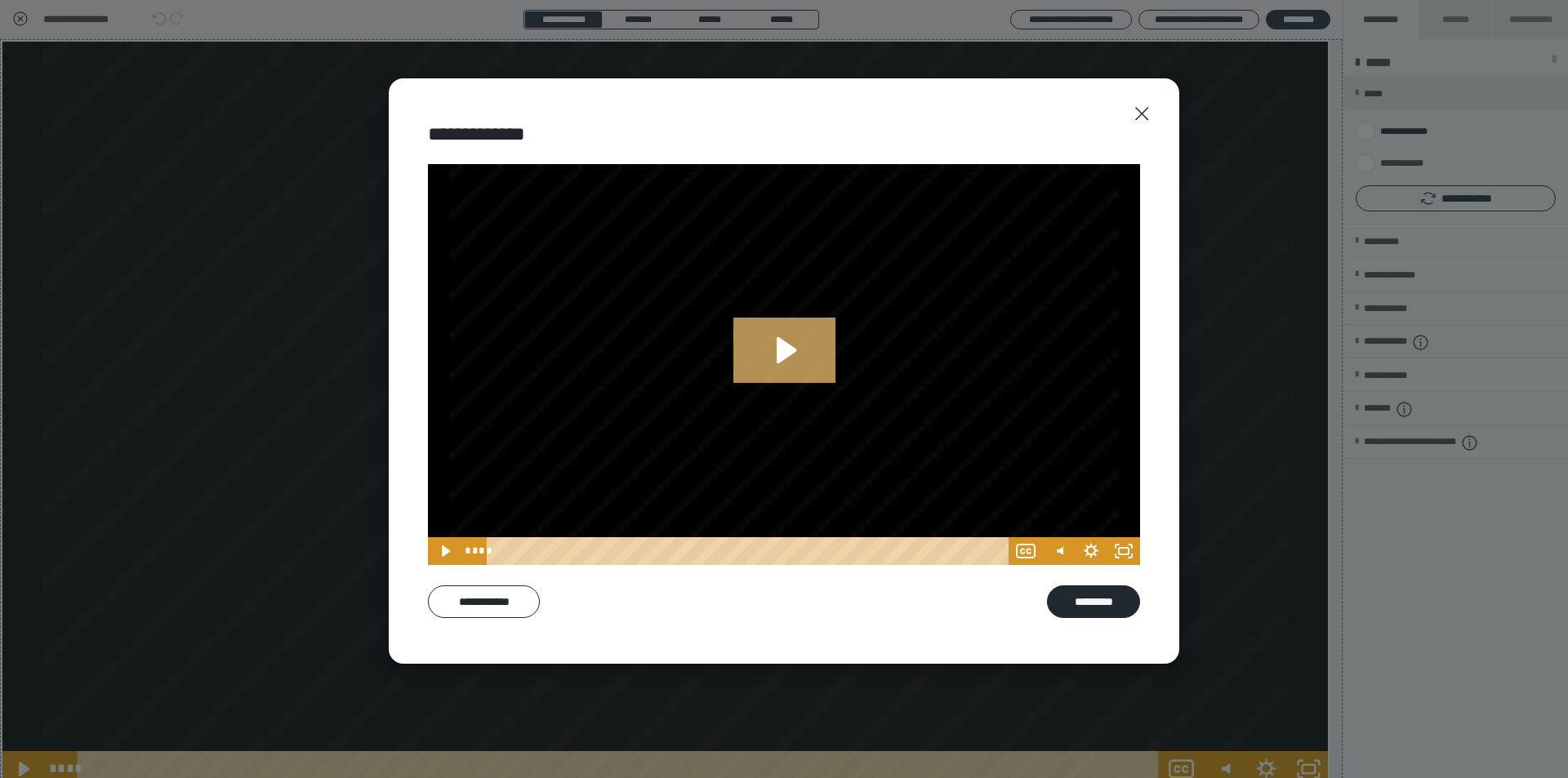 click 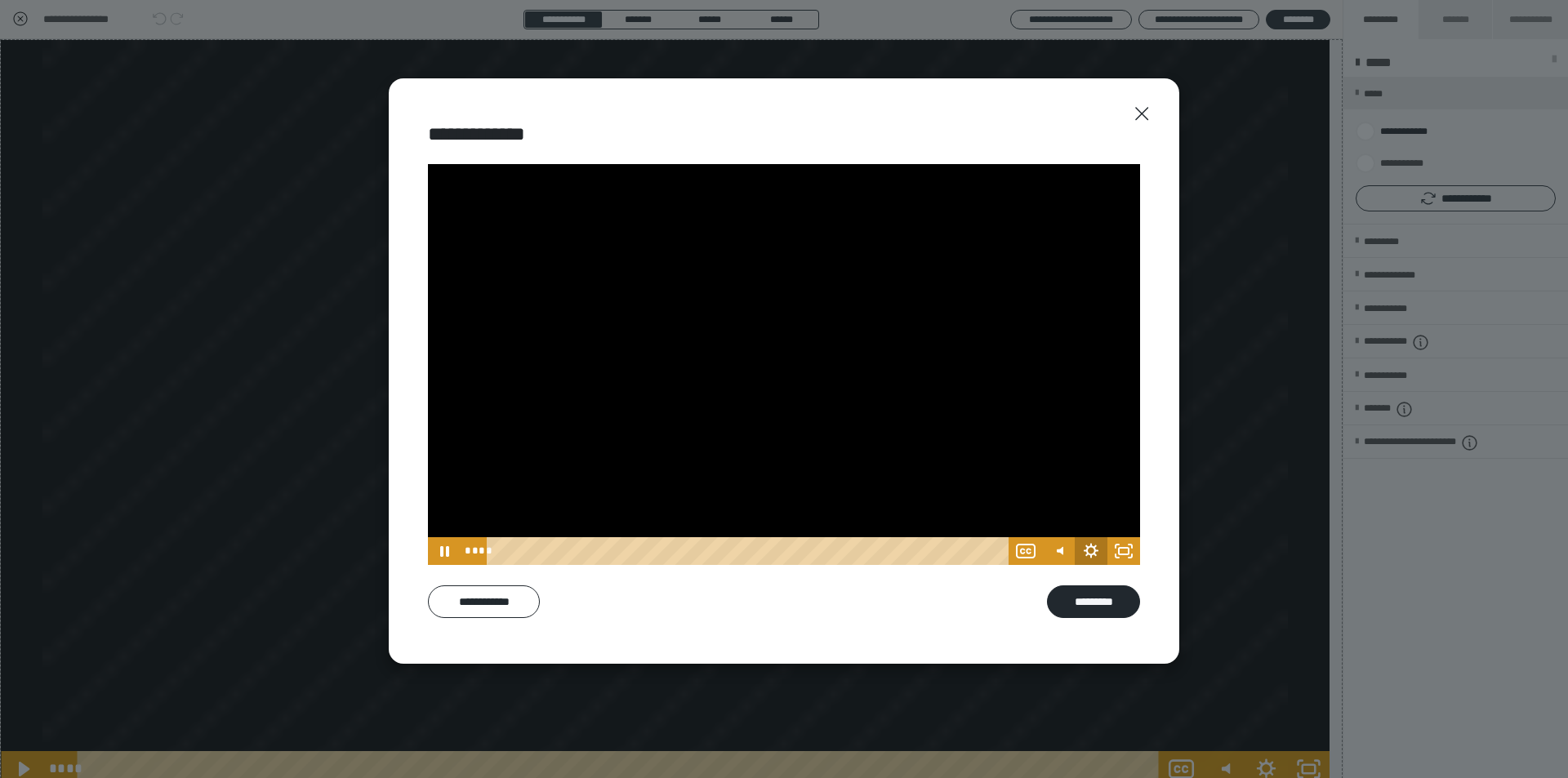 click 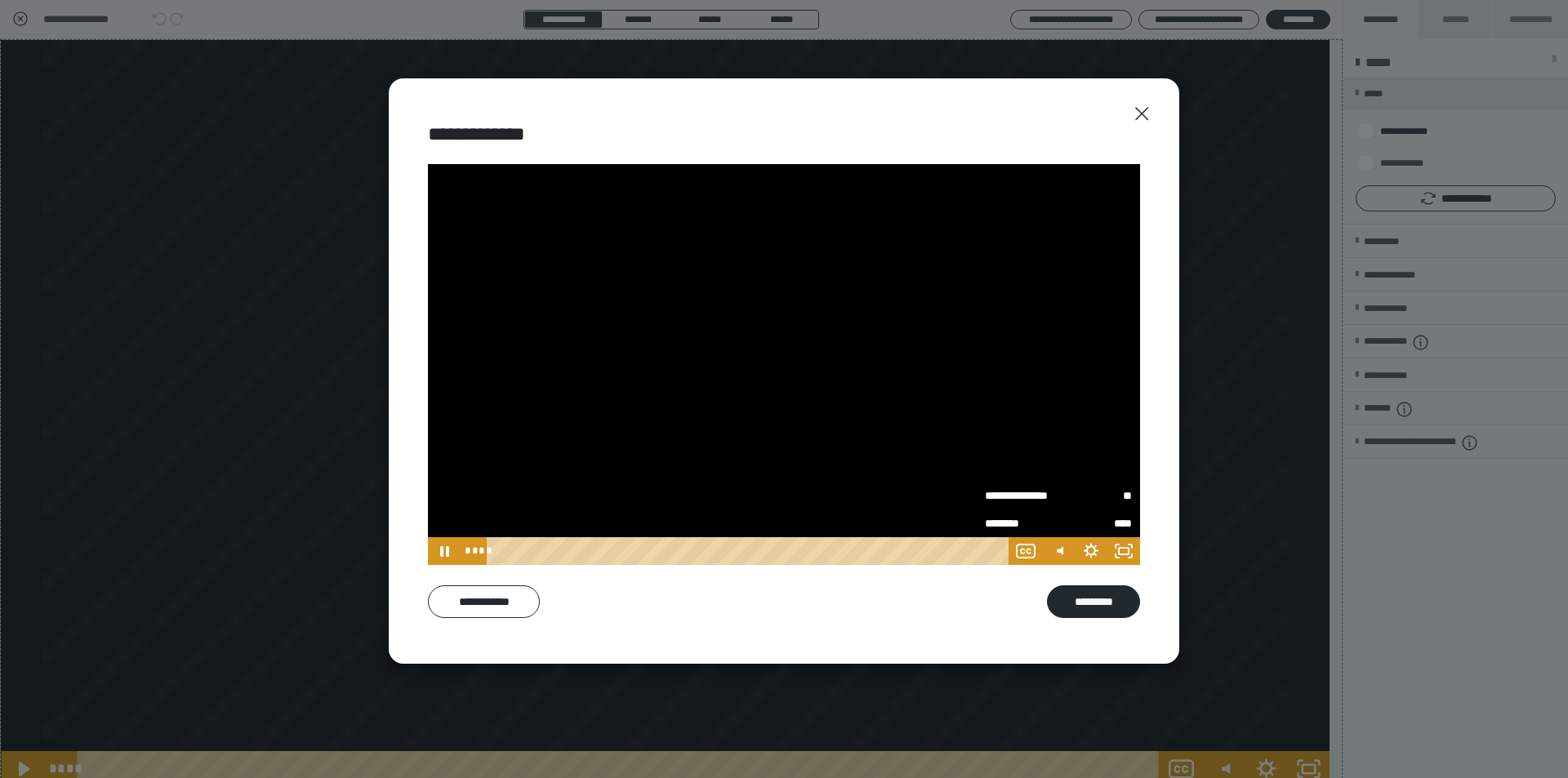 click on "****" at bounding box center (1095, 523) 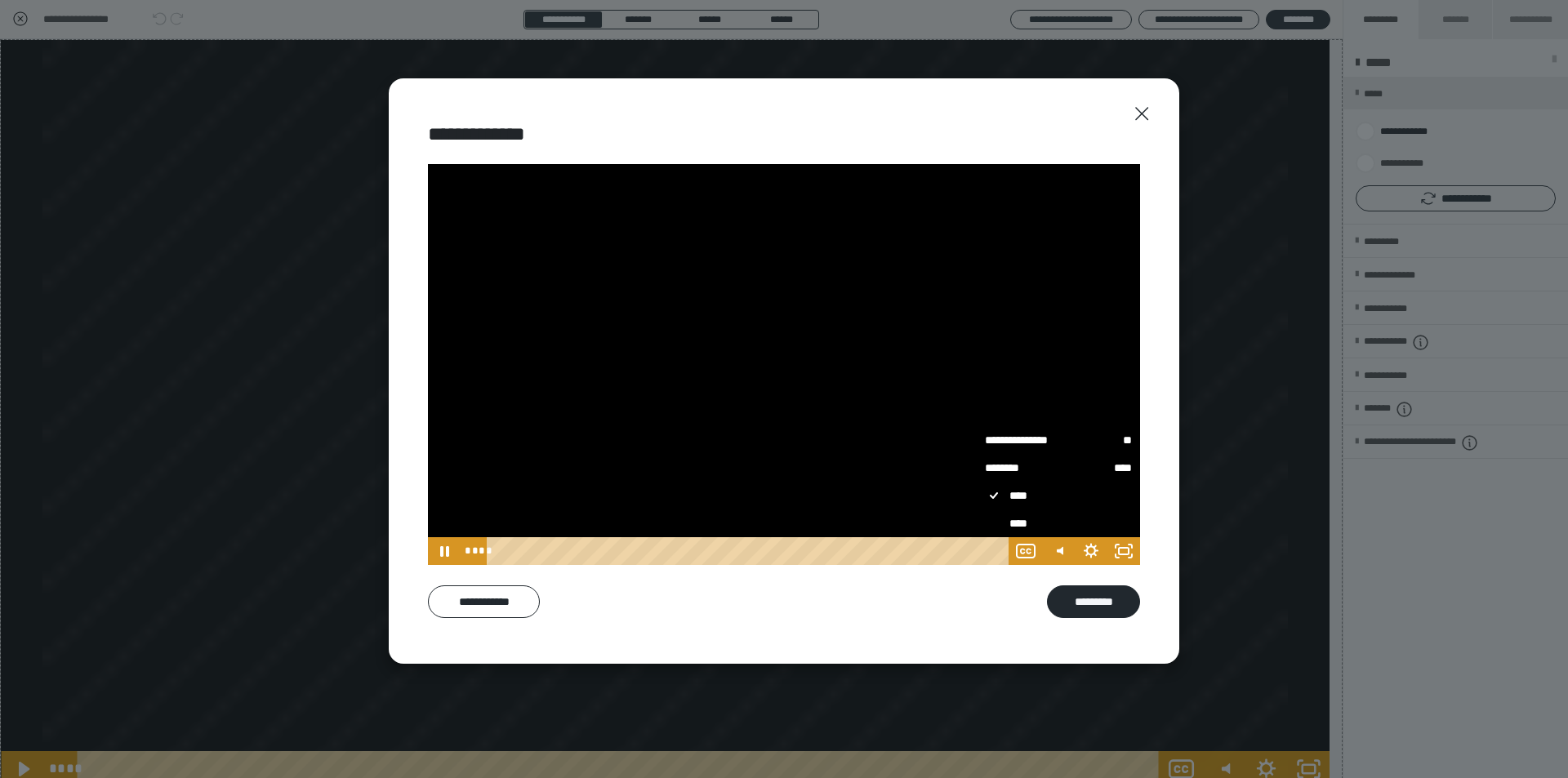 click on "****" at bounding box center [1058, 523] 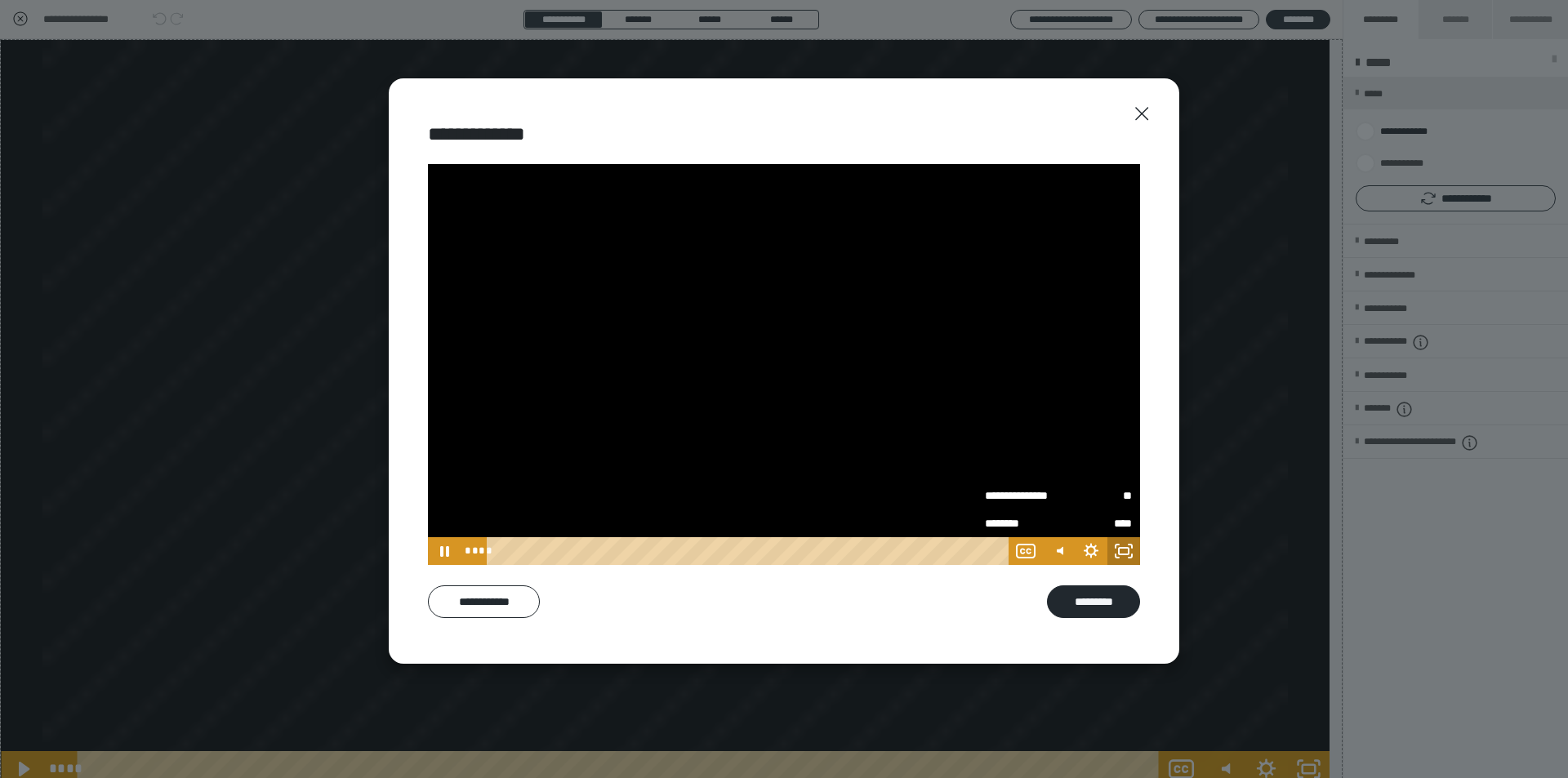 click 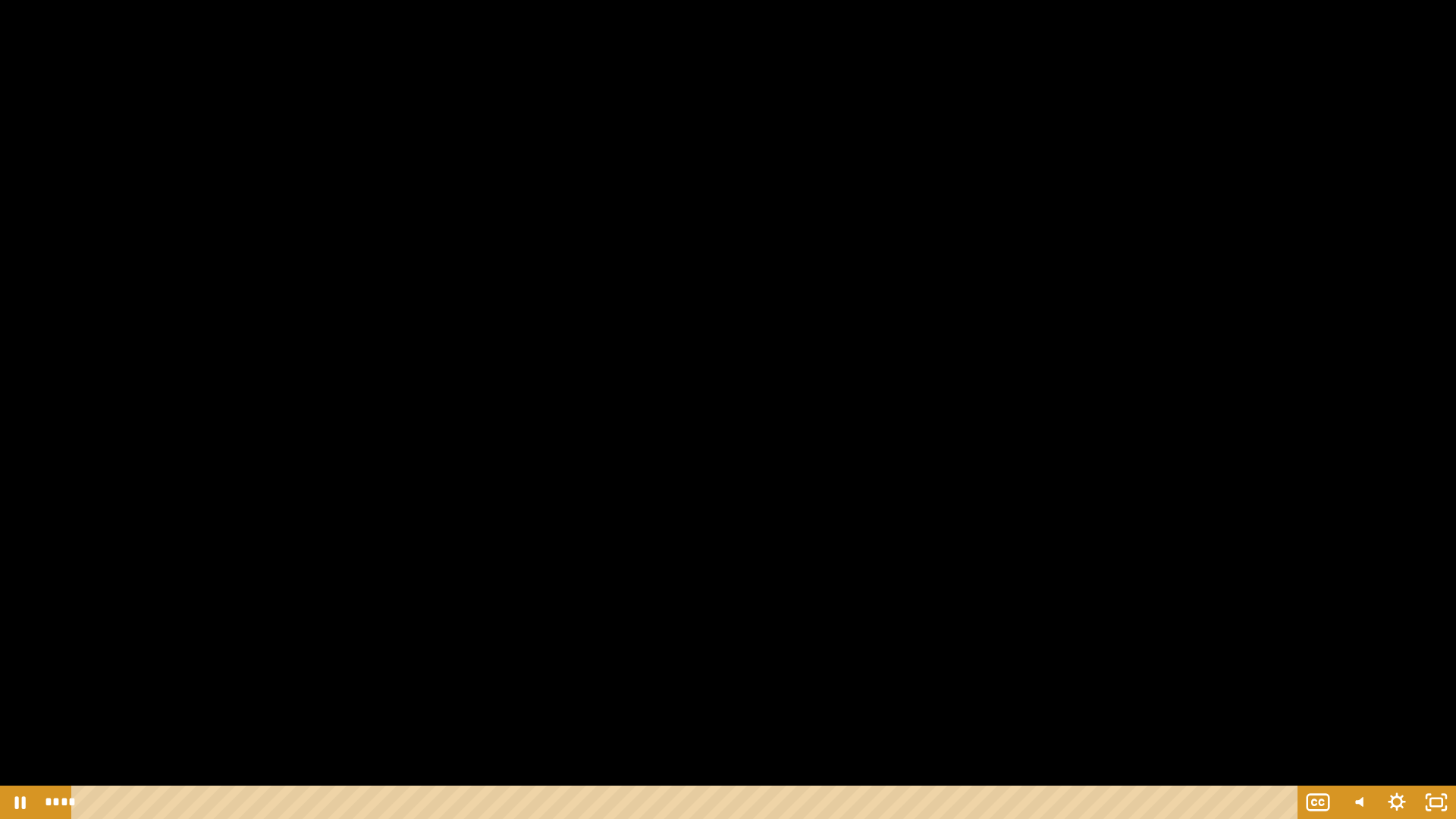 click at bounding box center [728, 410] 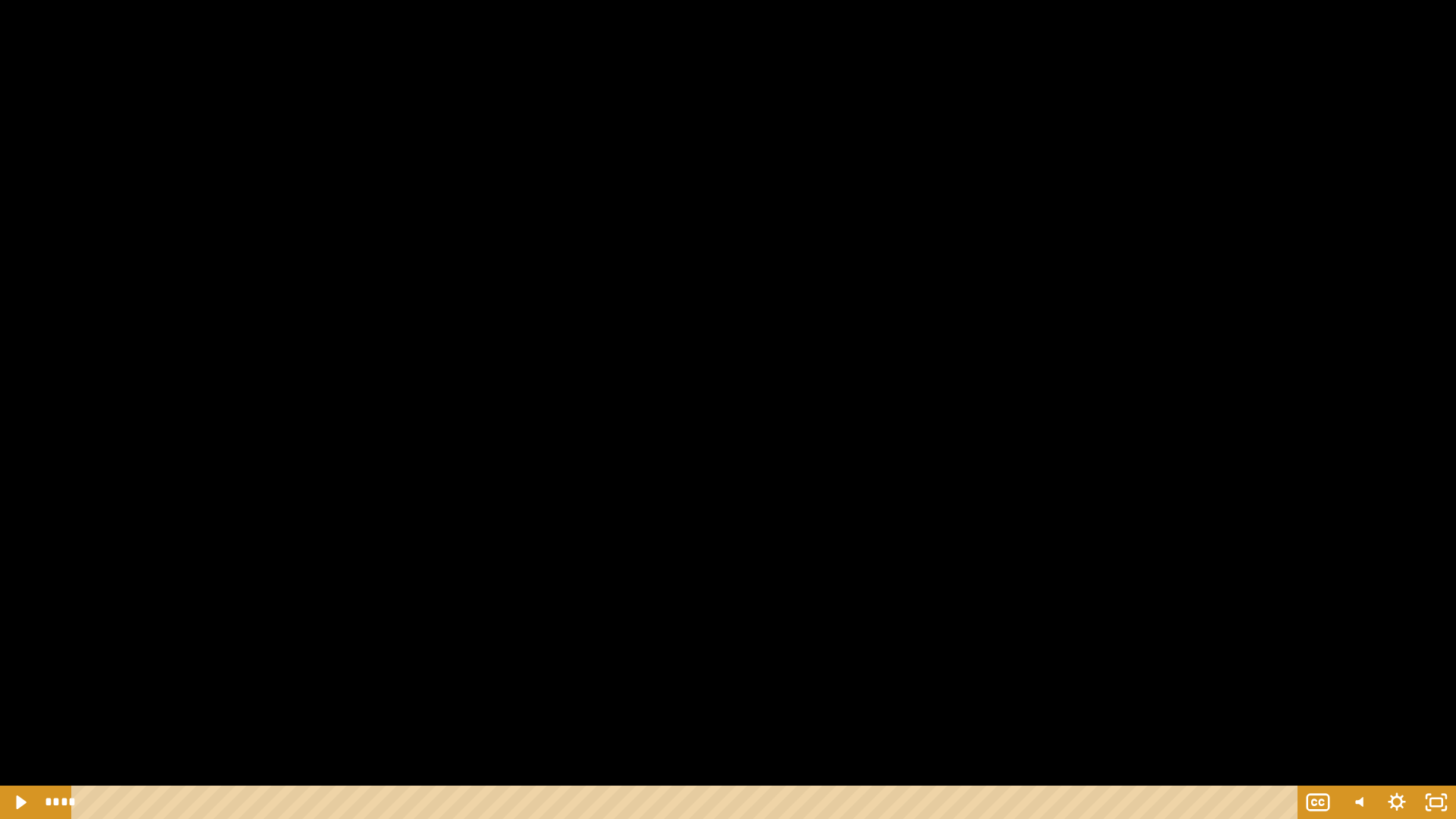 click at bounding box center [728, 410] 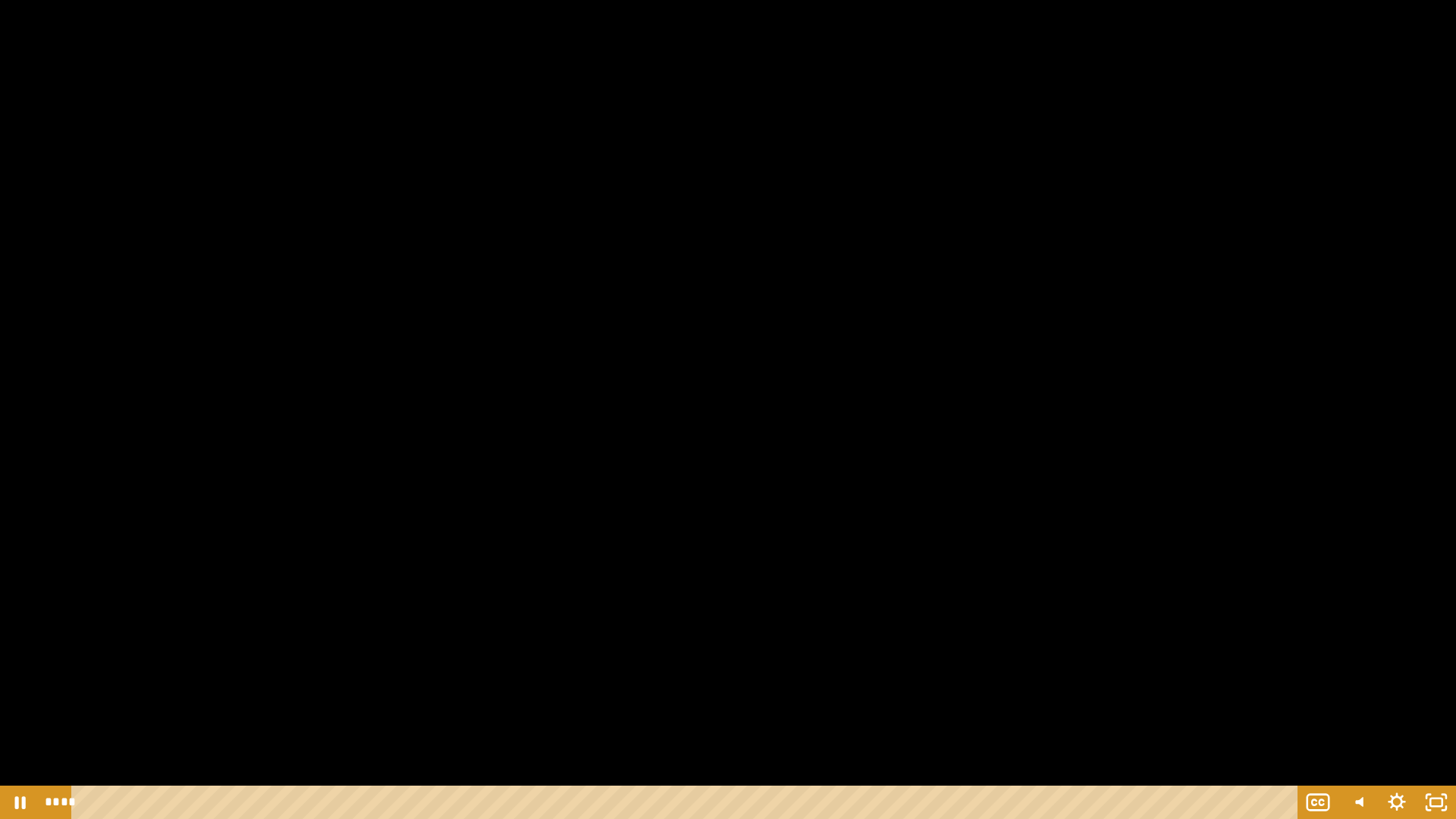 click at bounding box center [728, 410] 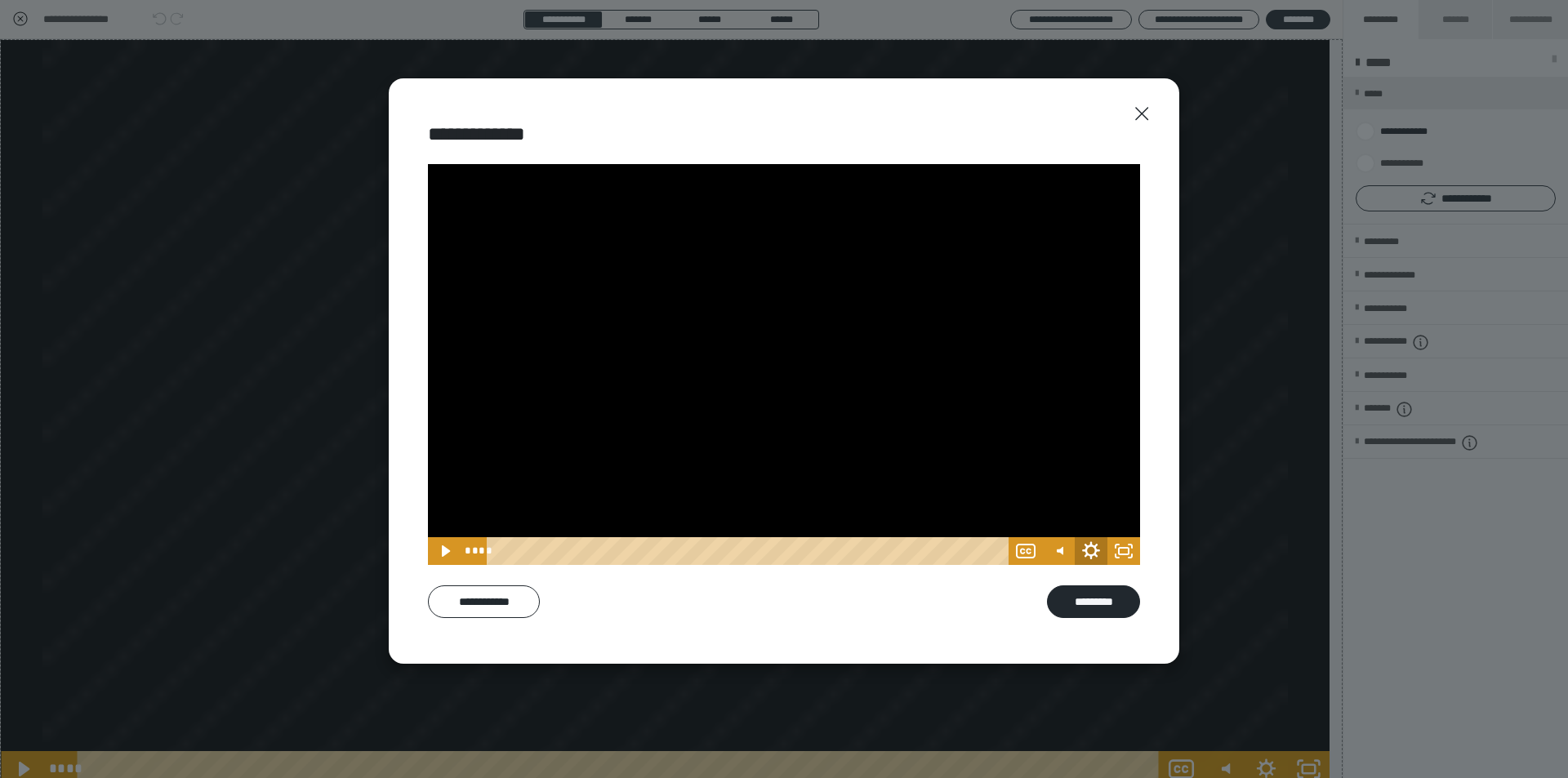 click 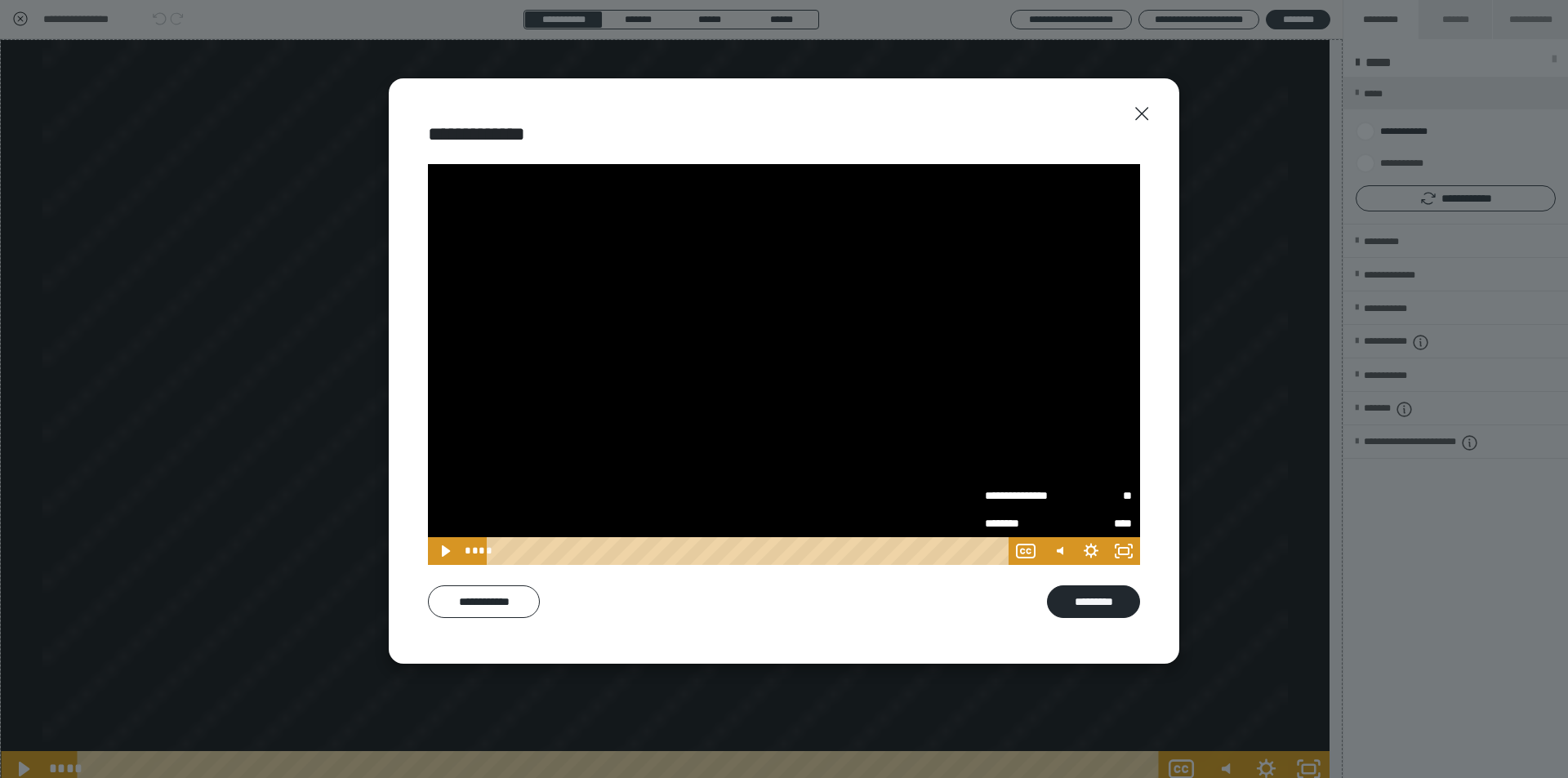 click on "****" at bounding box center [1095, 523] 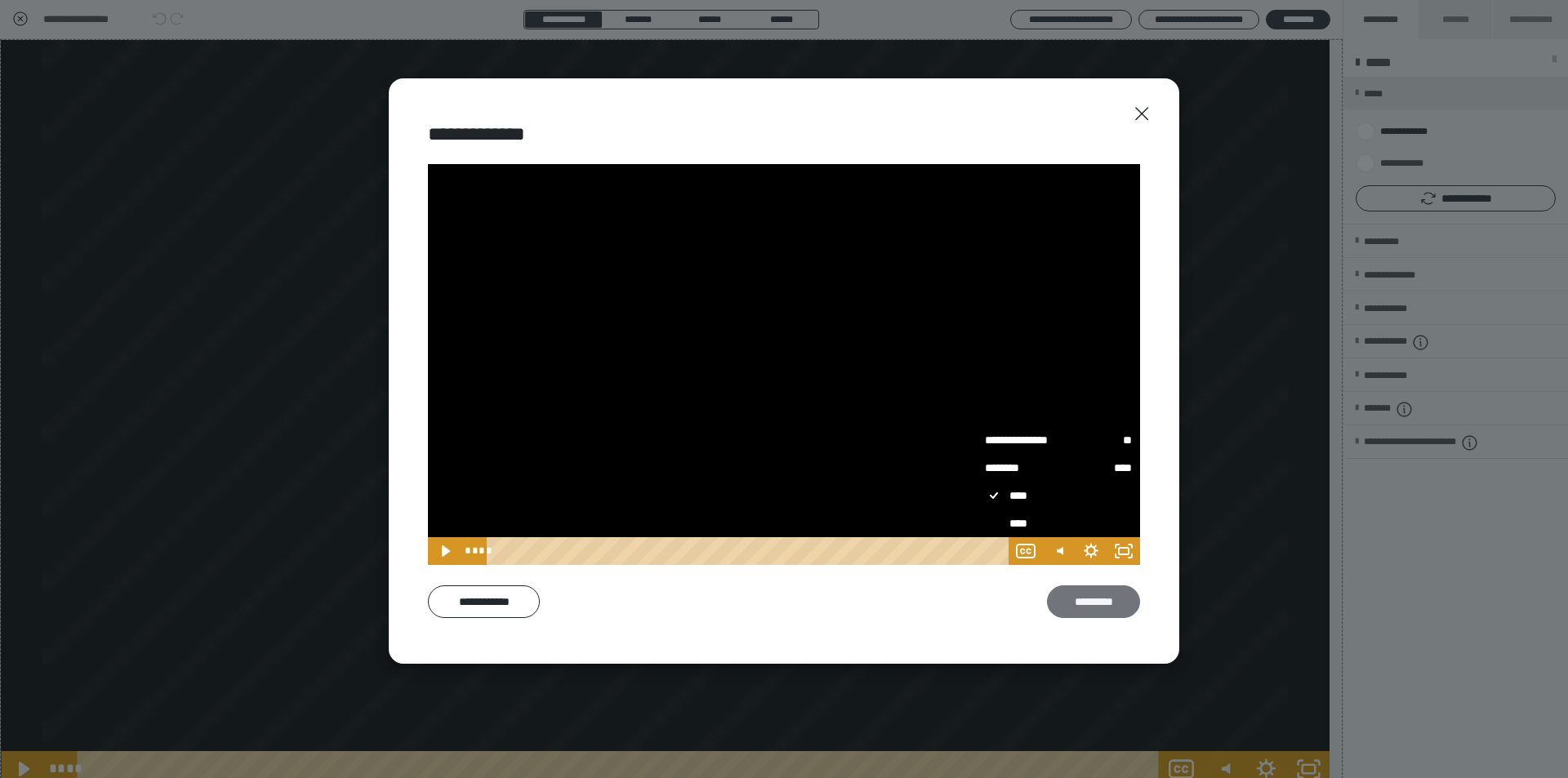 click on "*********" at bounding box center [1094, 602] 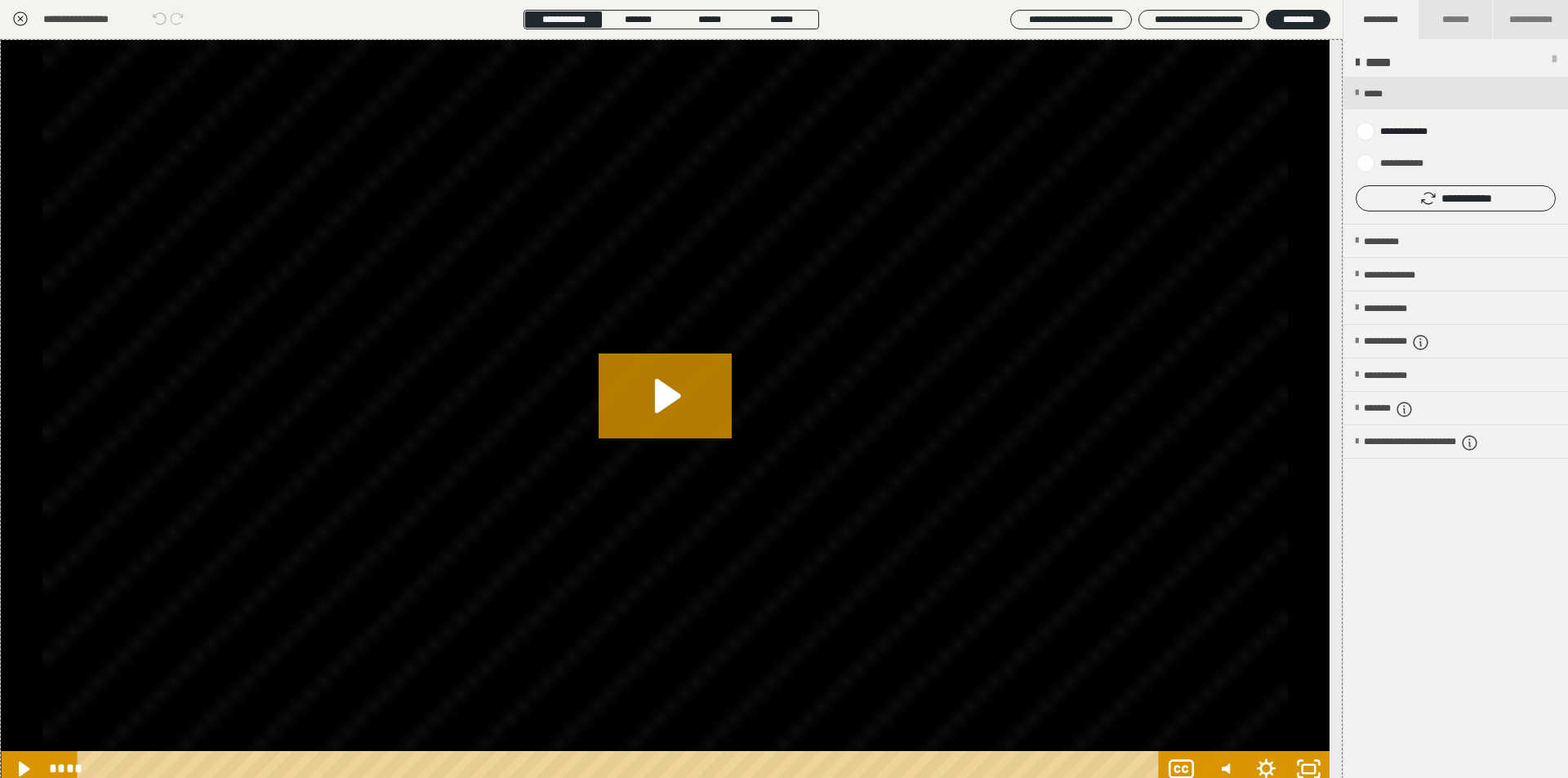click 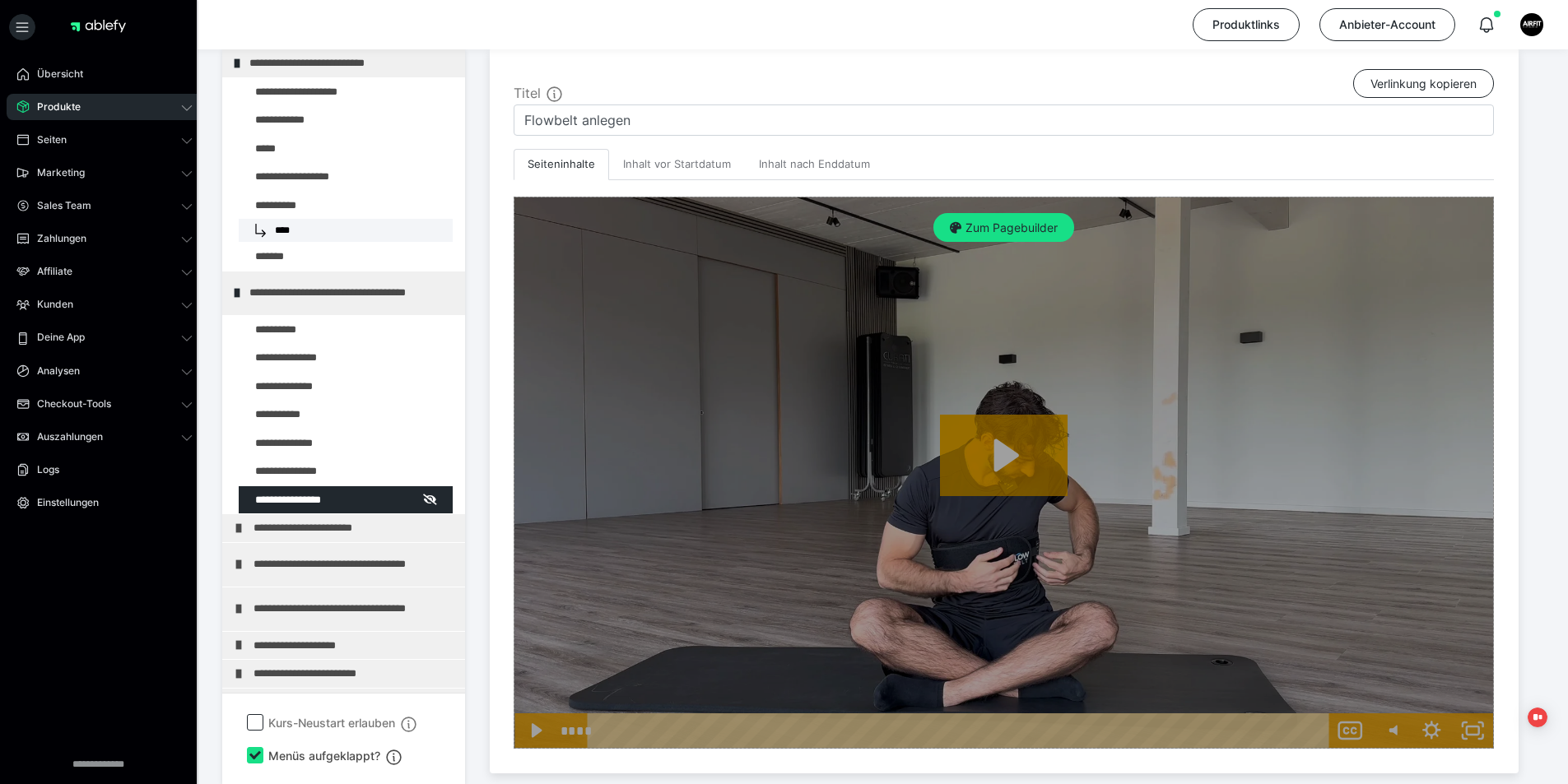 scroll, scrollTop: 455, scrollLeft: 0, axis: vertical 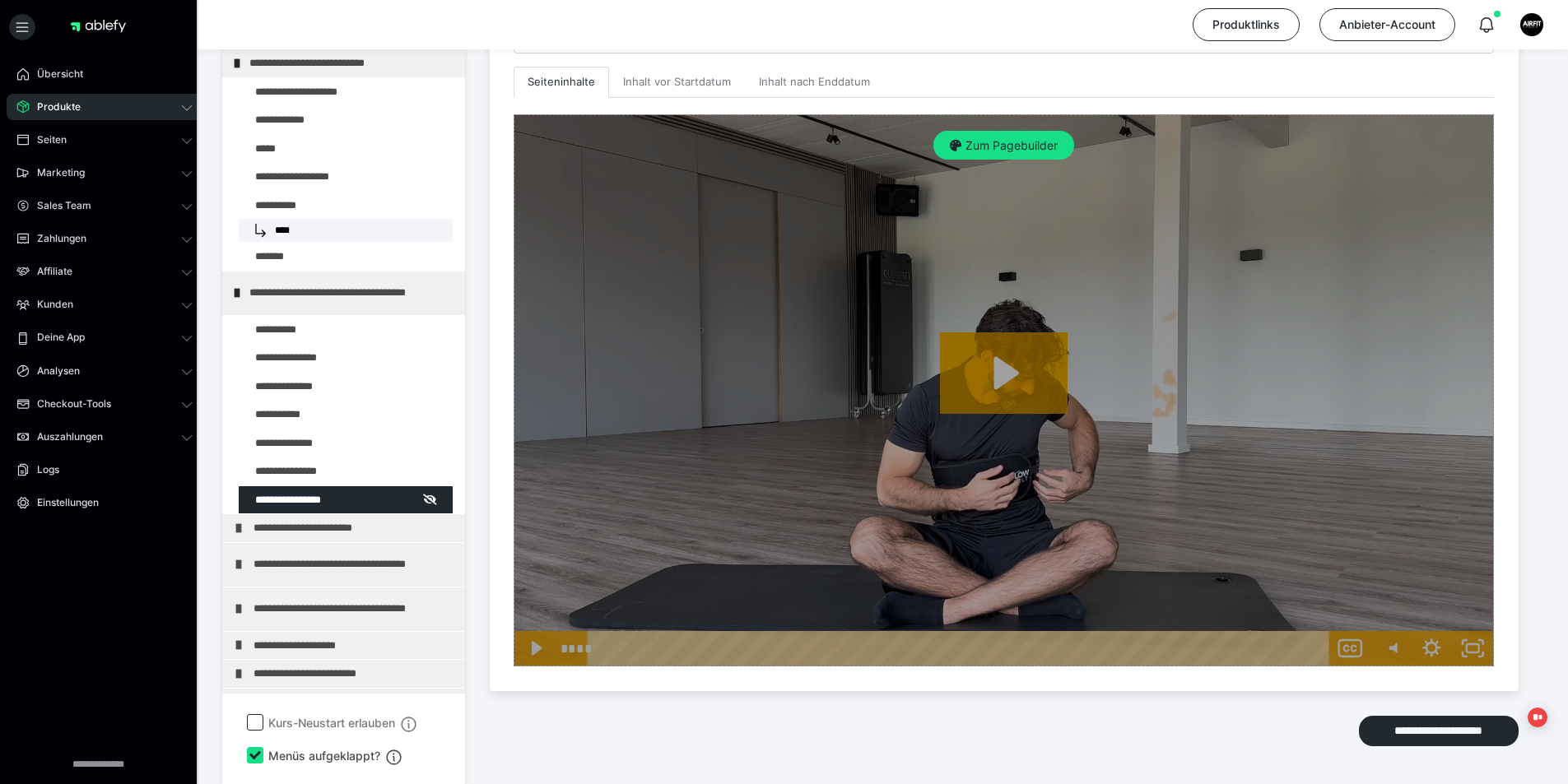 click on "Zum Pagebuilder" at bounding box center [1003, 390] 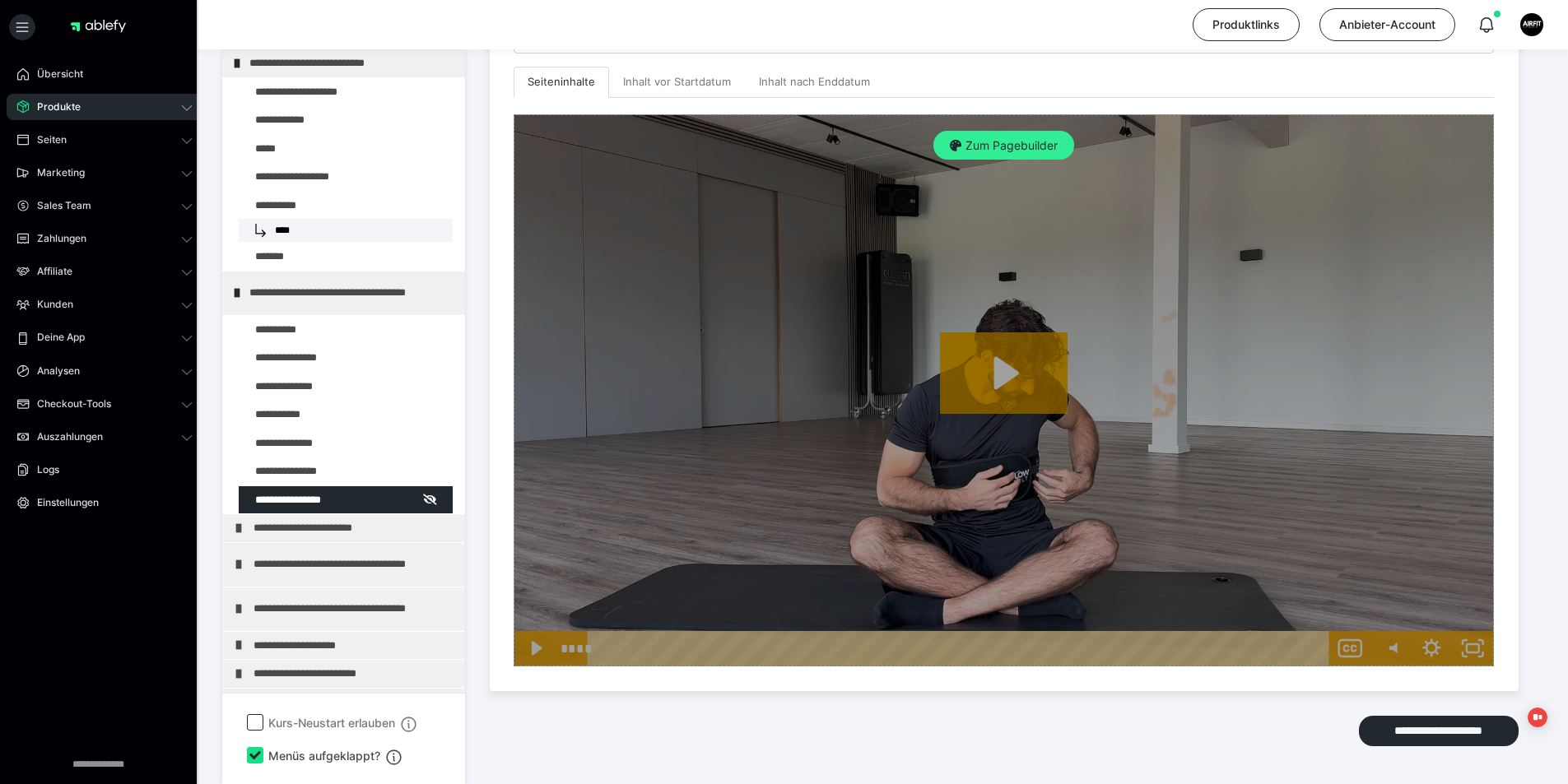 click at bounding box center [956, 146] 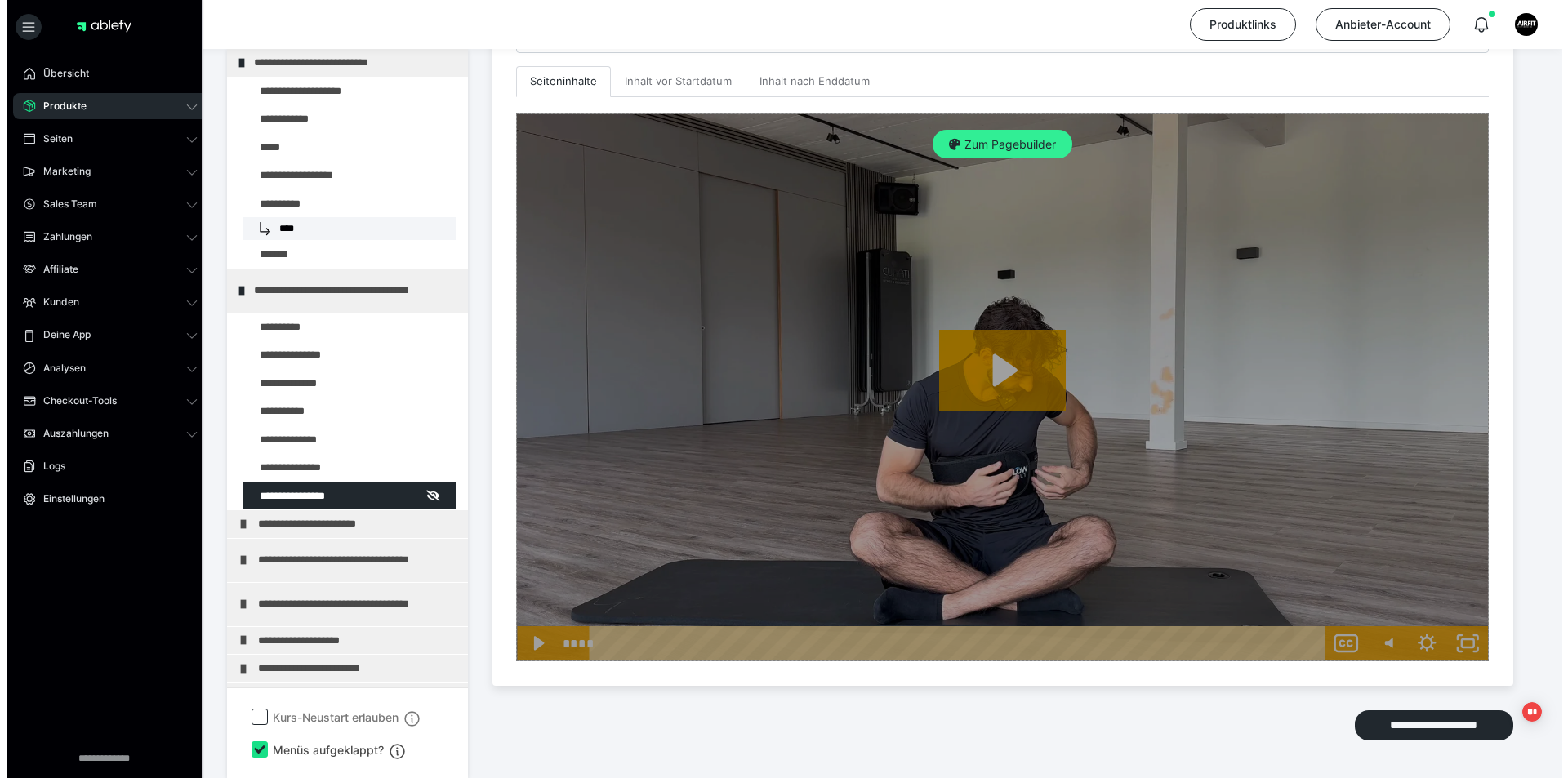 scroll, scrollTop: 288, scrollLeft: 0, axis: vertical 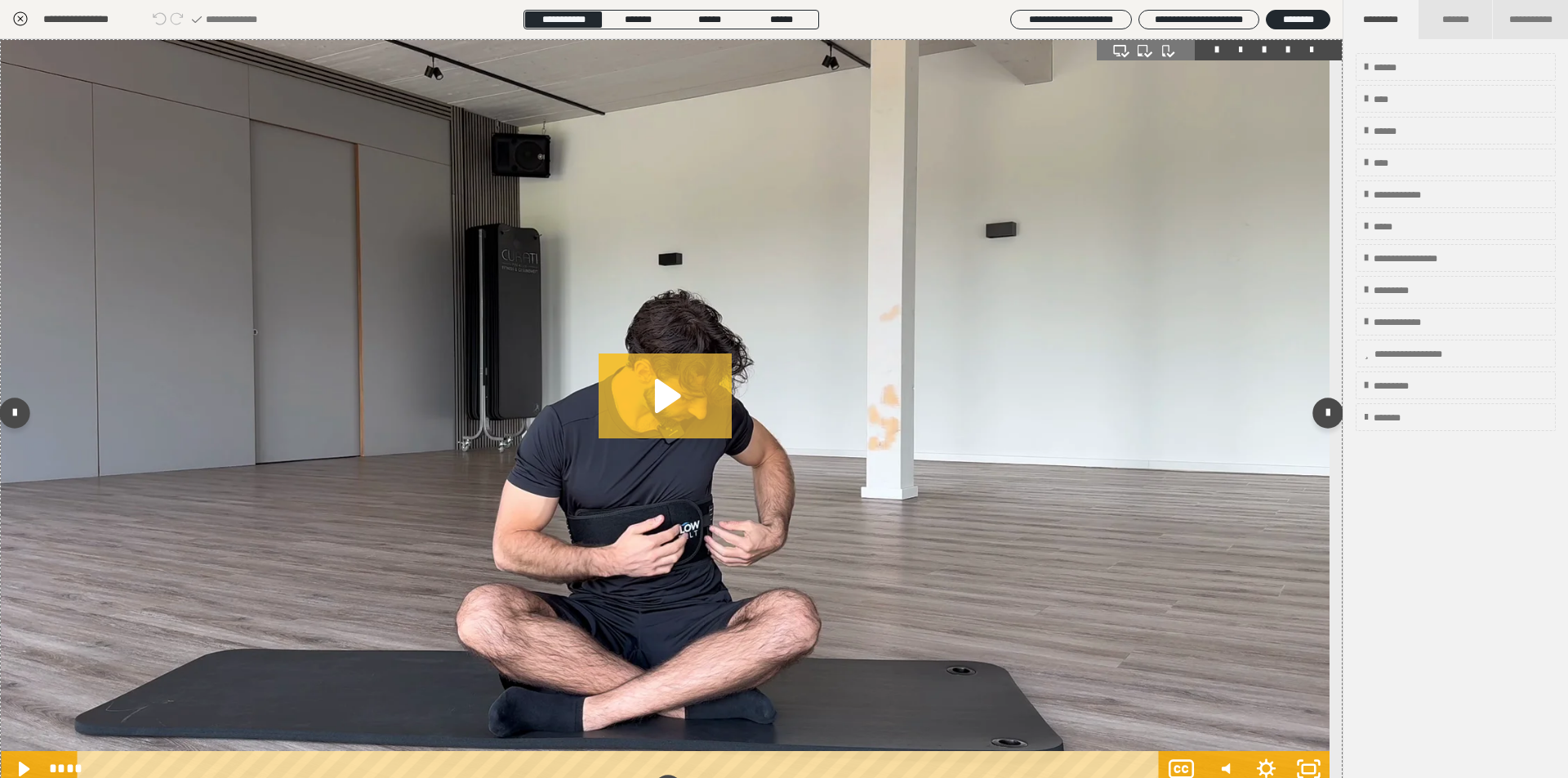 click 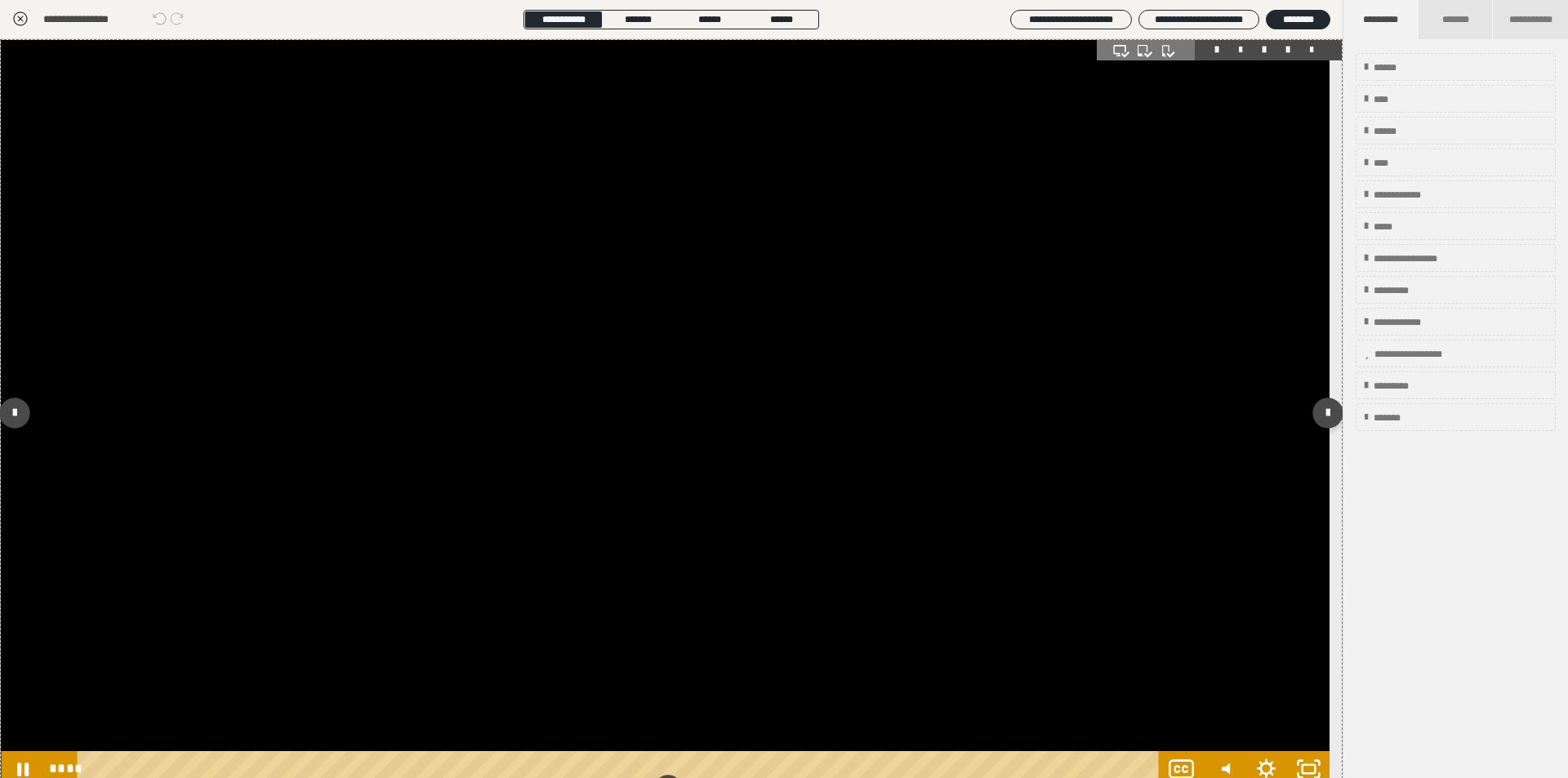 scroll, scrollTop: 79, scrollLeft: 0, axis: vertical 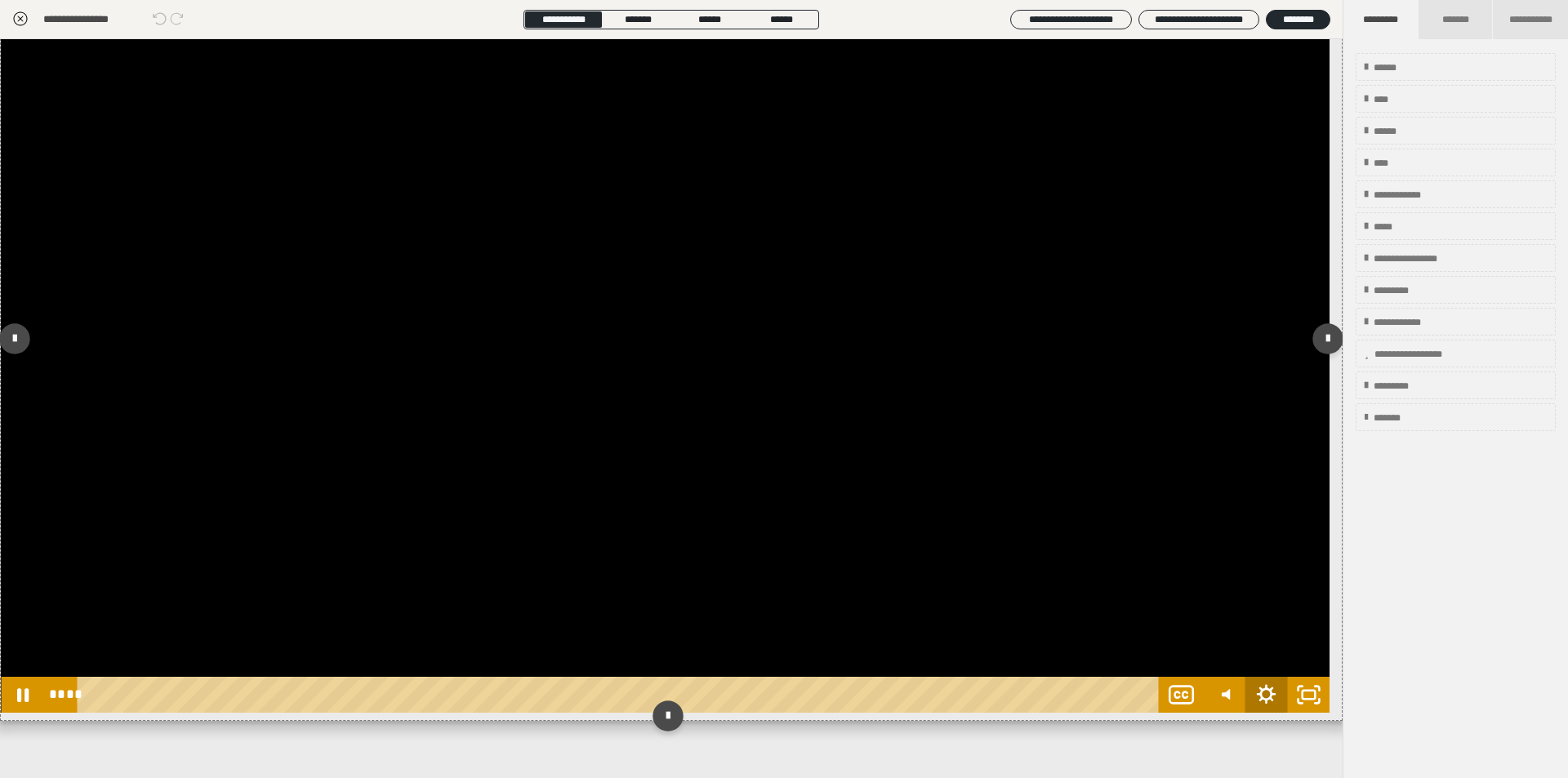 click 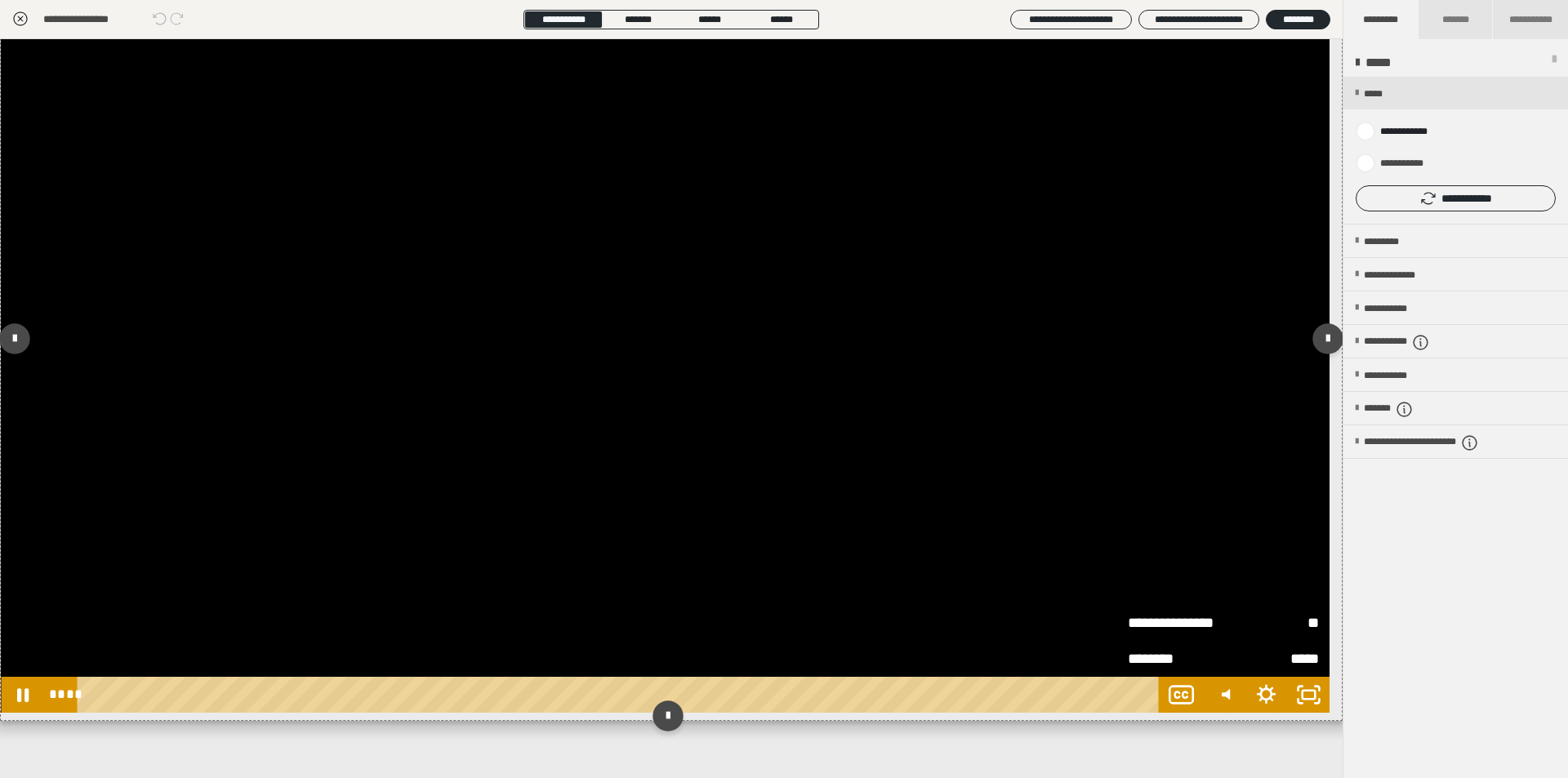 click at bounding box center (665, 339) 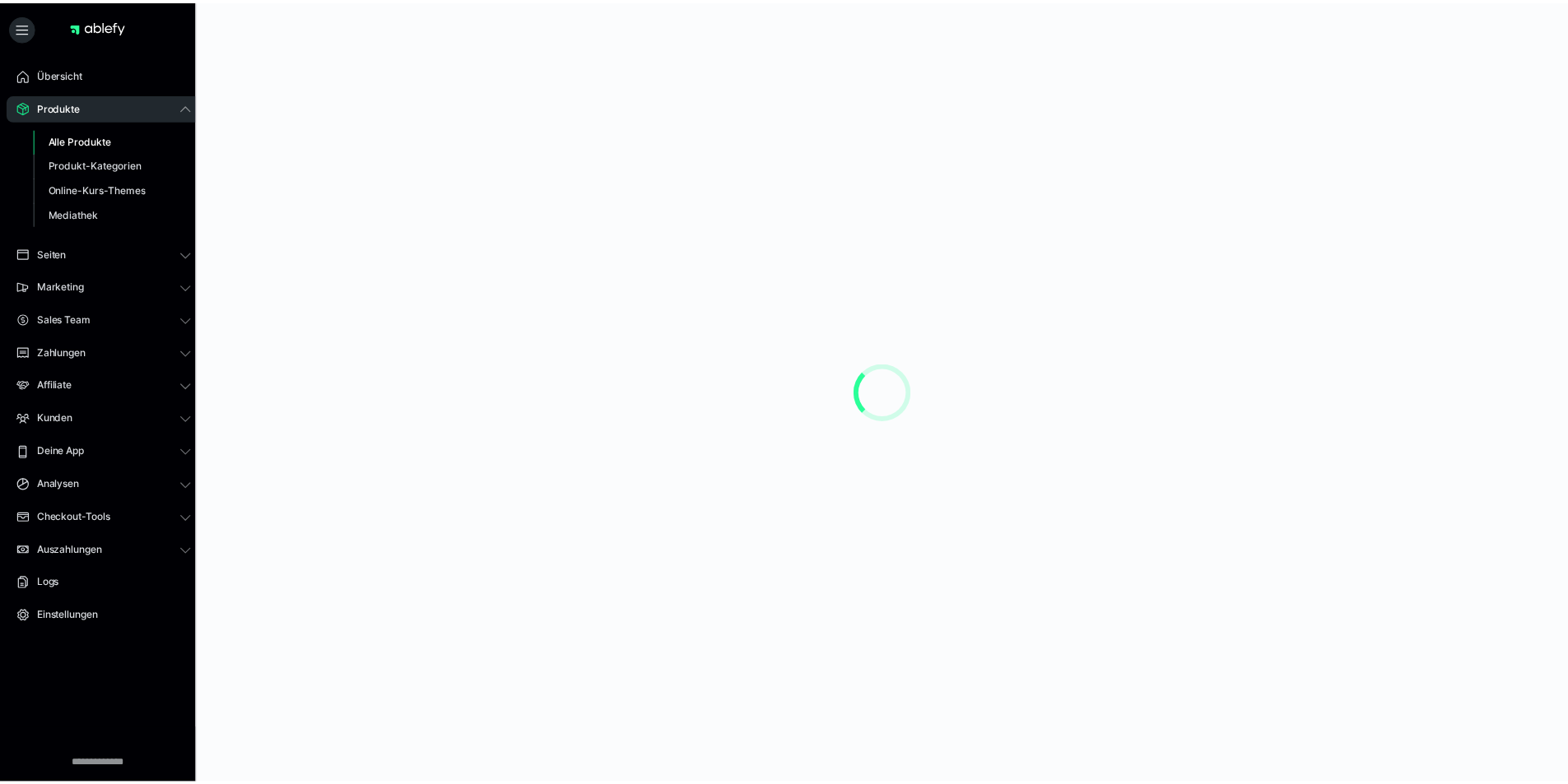 scroll, scrollTop: 290, scrollLeft: 0, axis: vertical 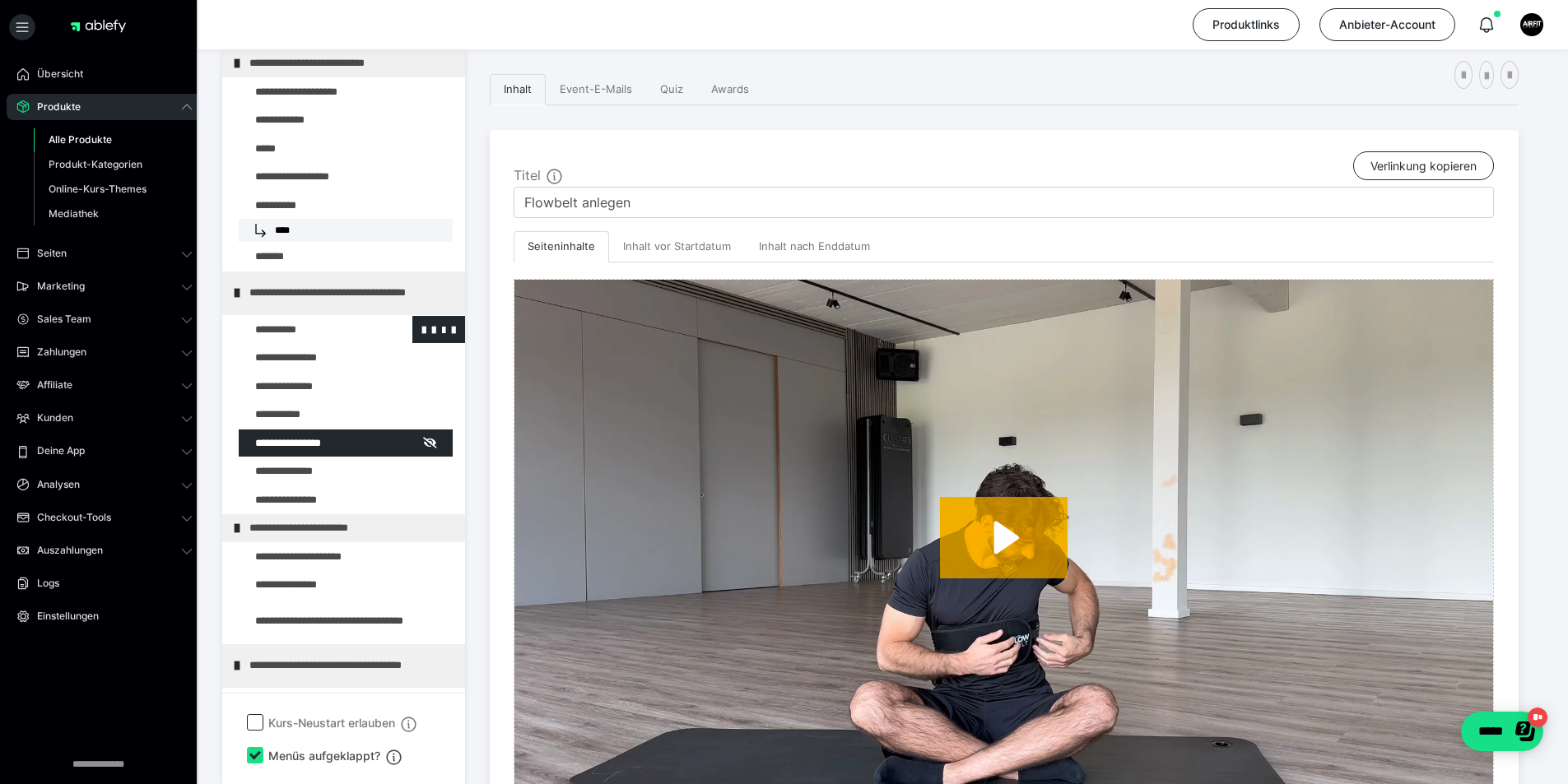 click at bounding box center (309, 330) 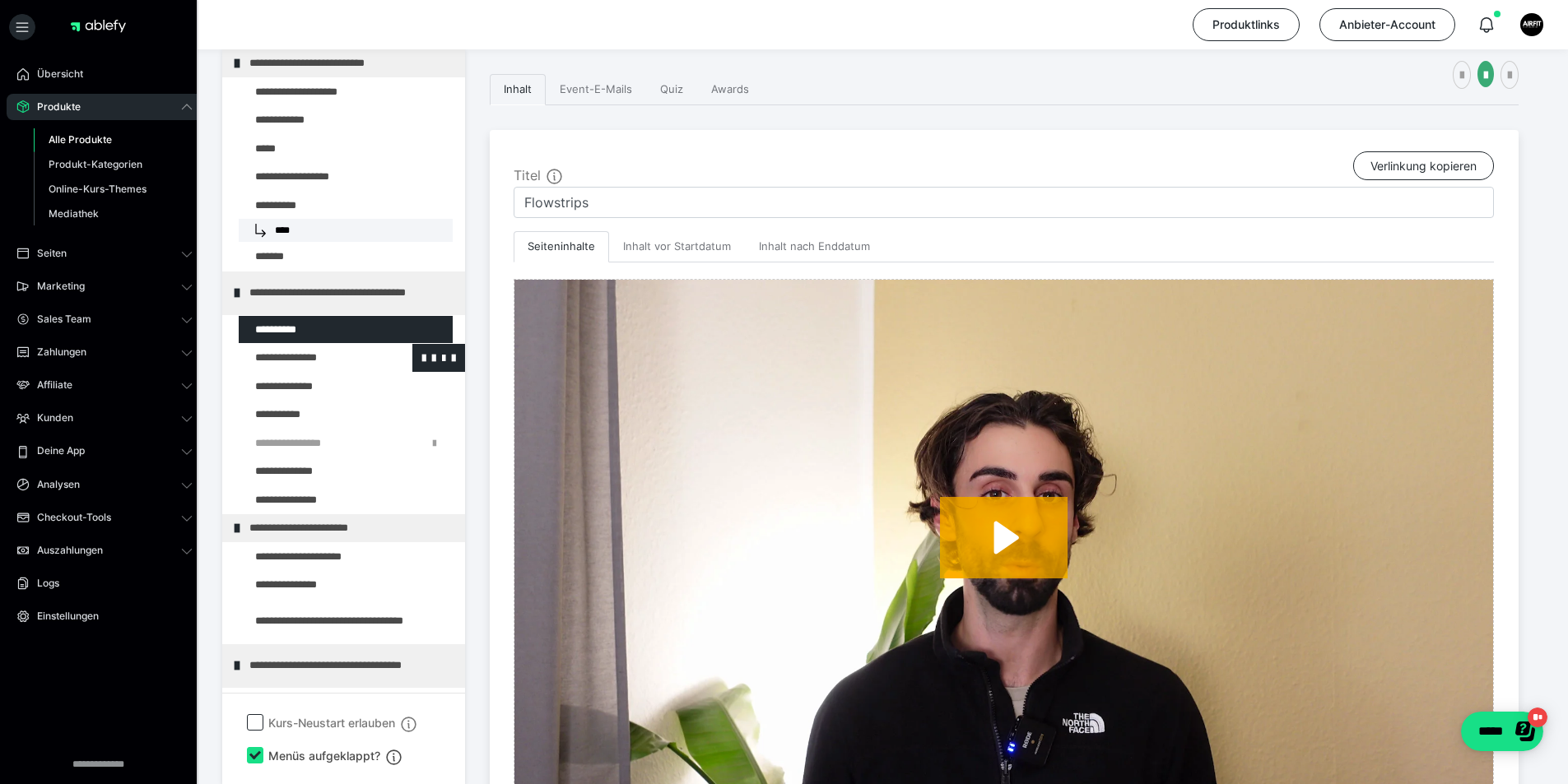 click at bounding box center [309, 358] 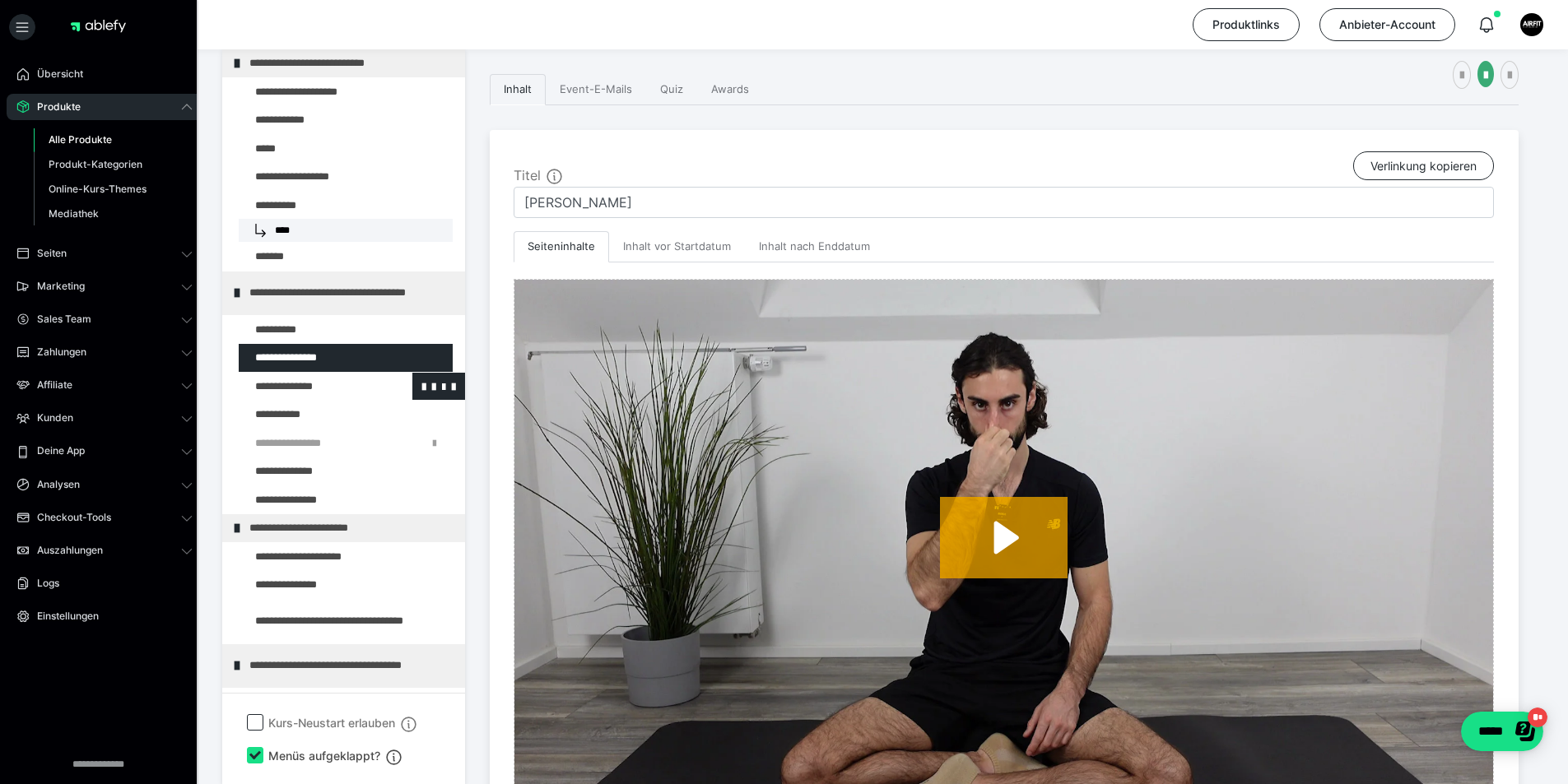 click at bounding box center (309, 387) 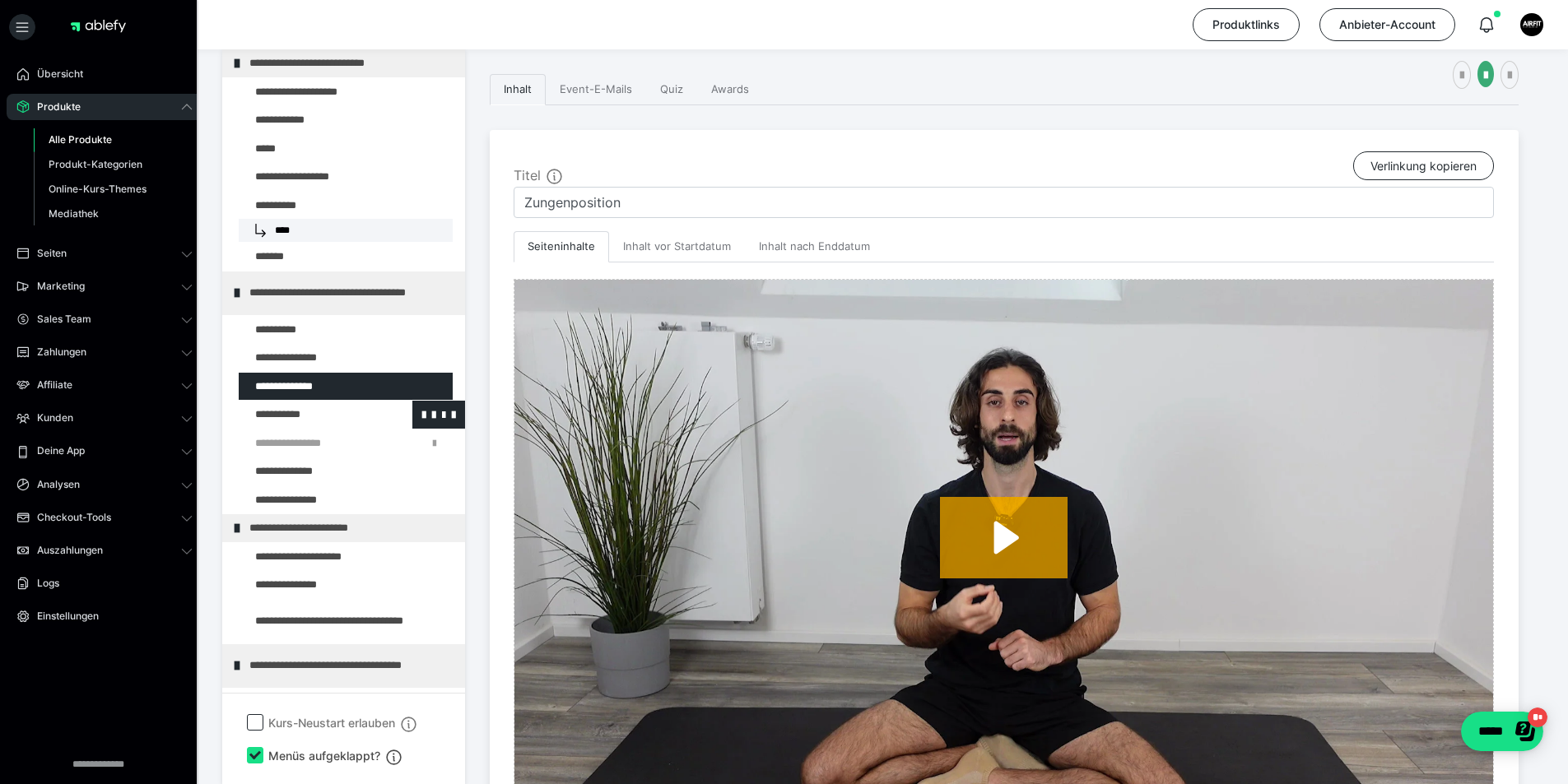 click at bounding box center (309, 415) 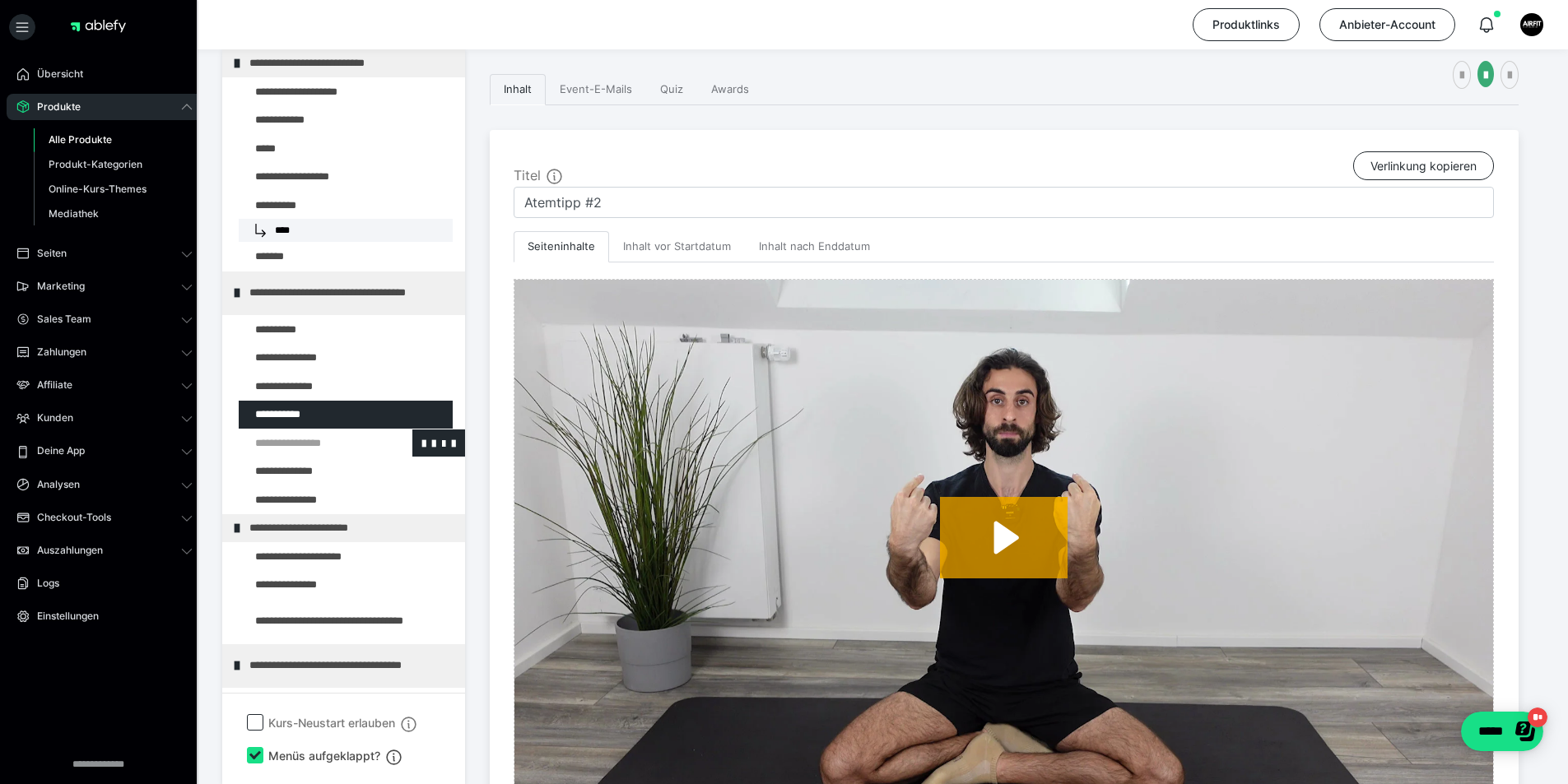 click at bounding box center (309, 443) 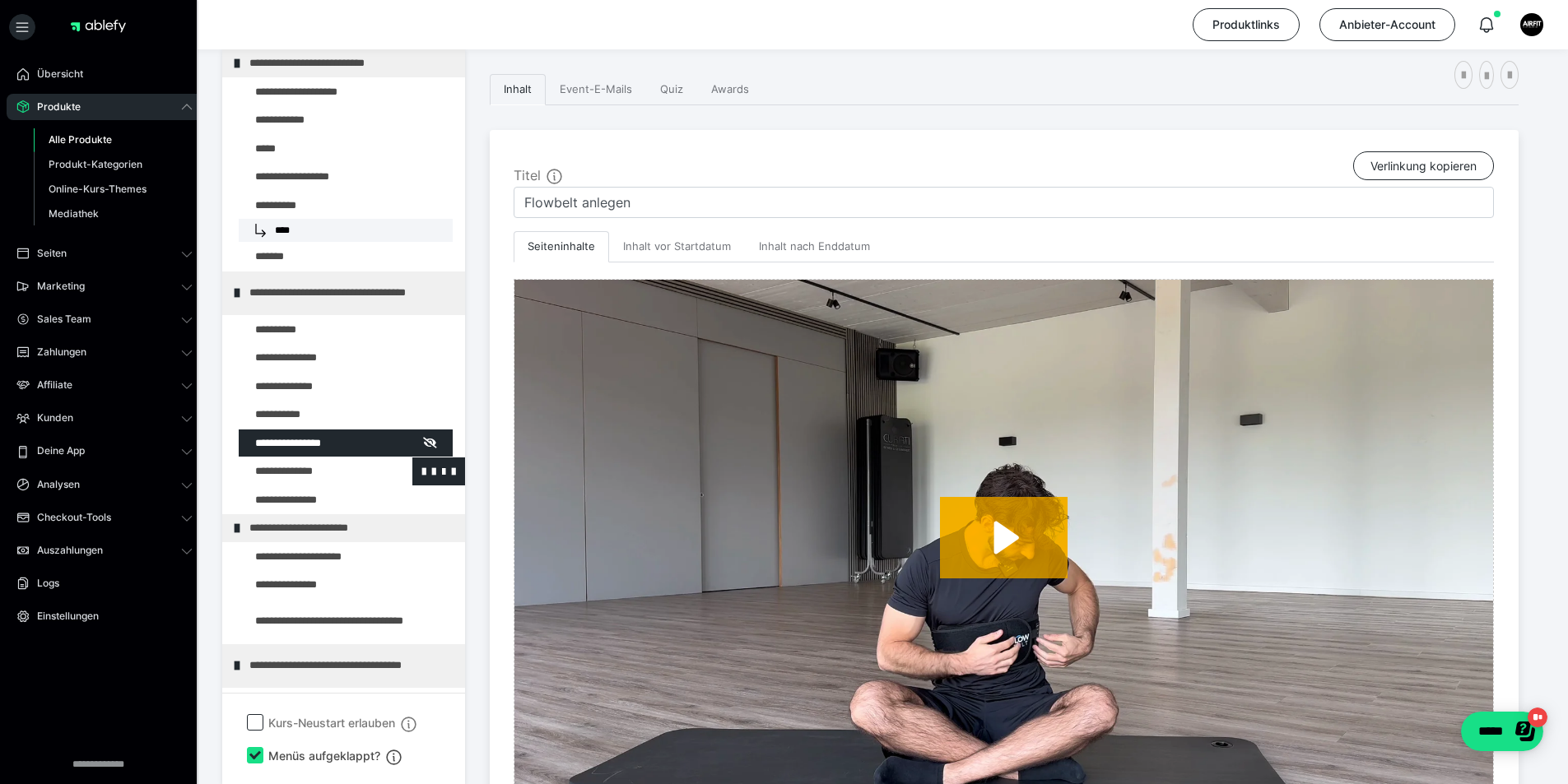 click at bounding box center [309, 471] 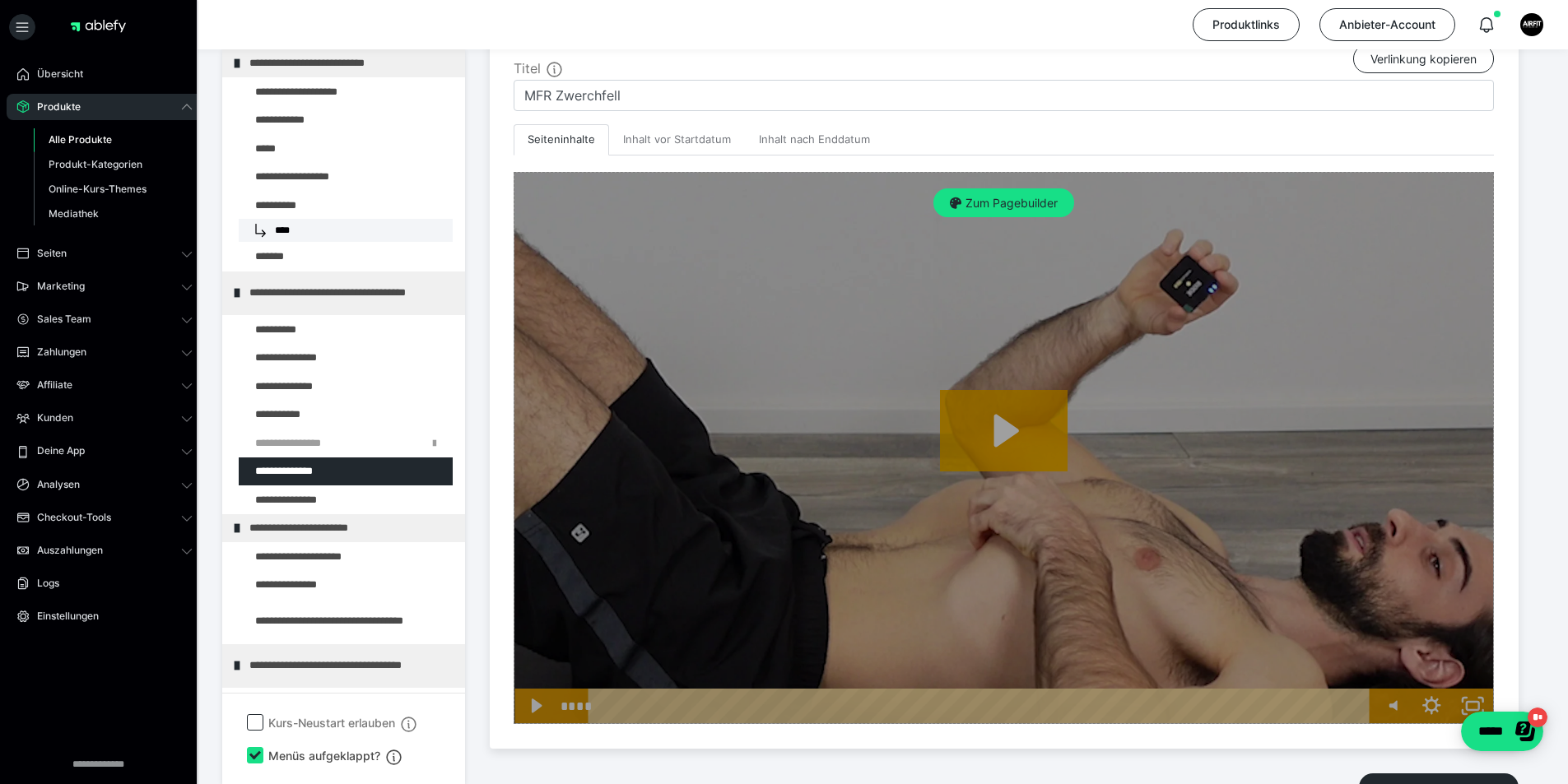 scroll, scrollTop: 455, scrollLeft: 0, axis: vertical 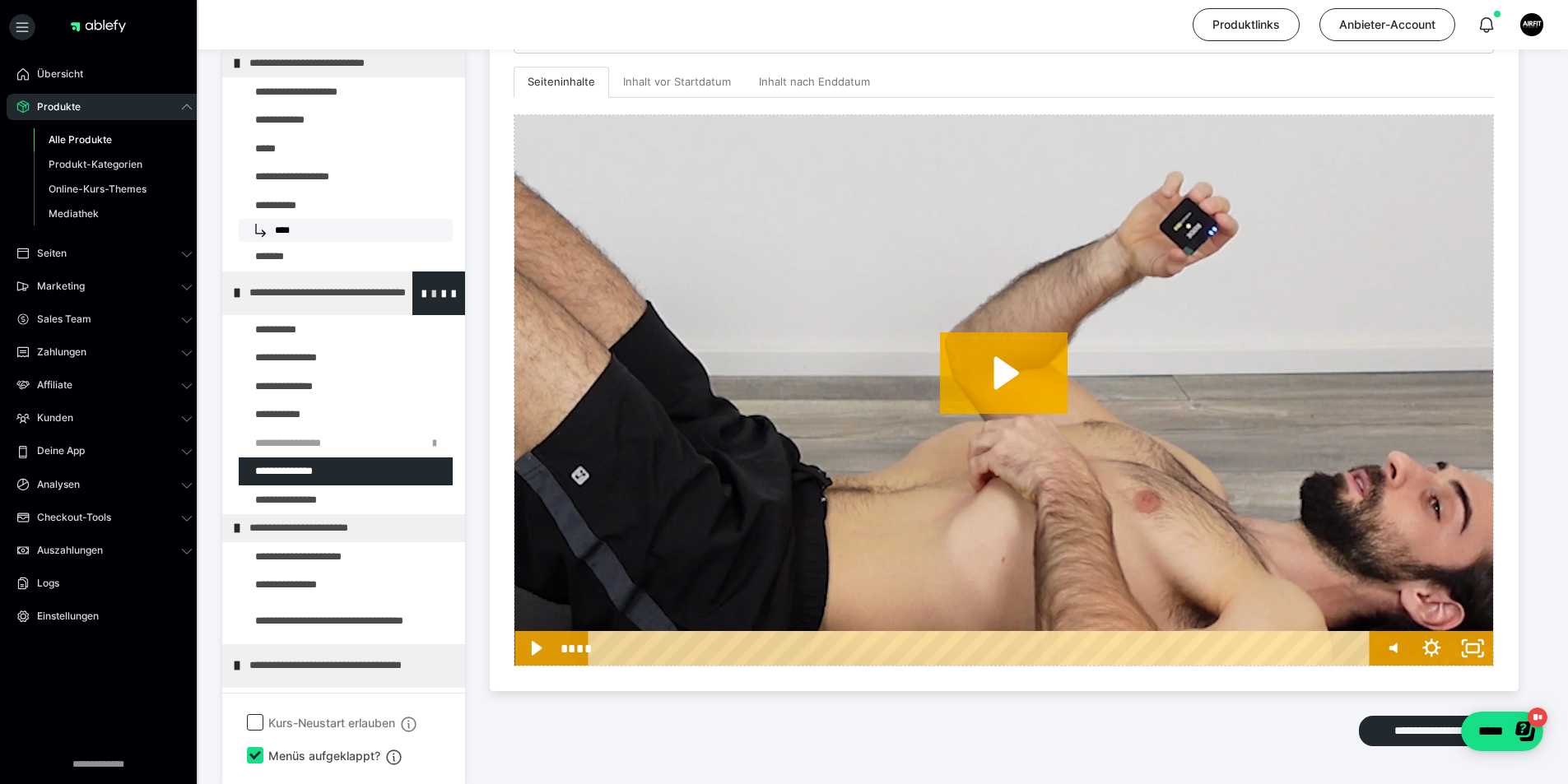 click at bounding box center [434, 293] 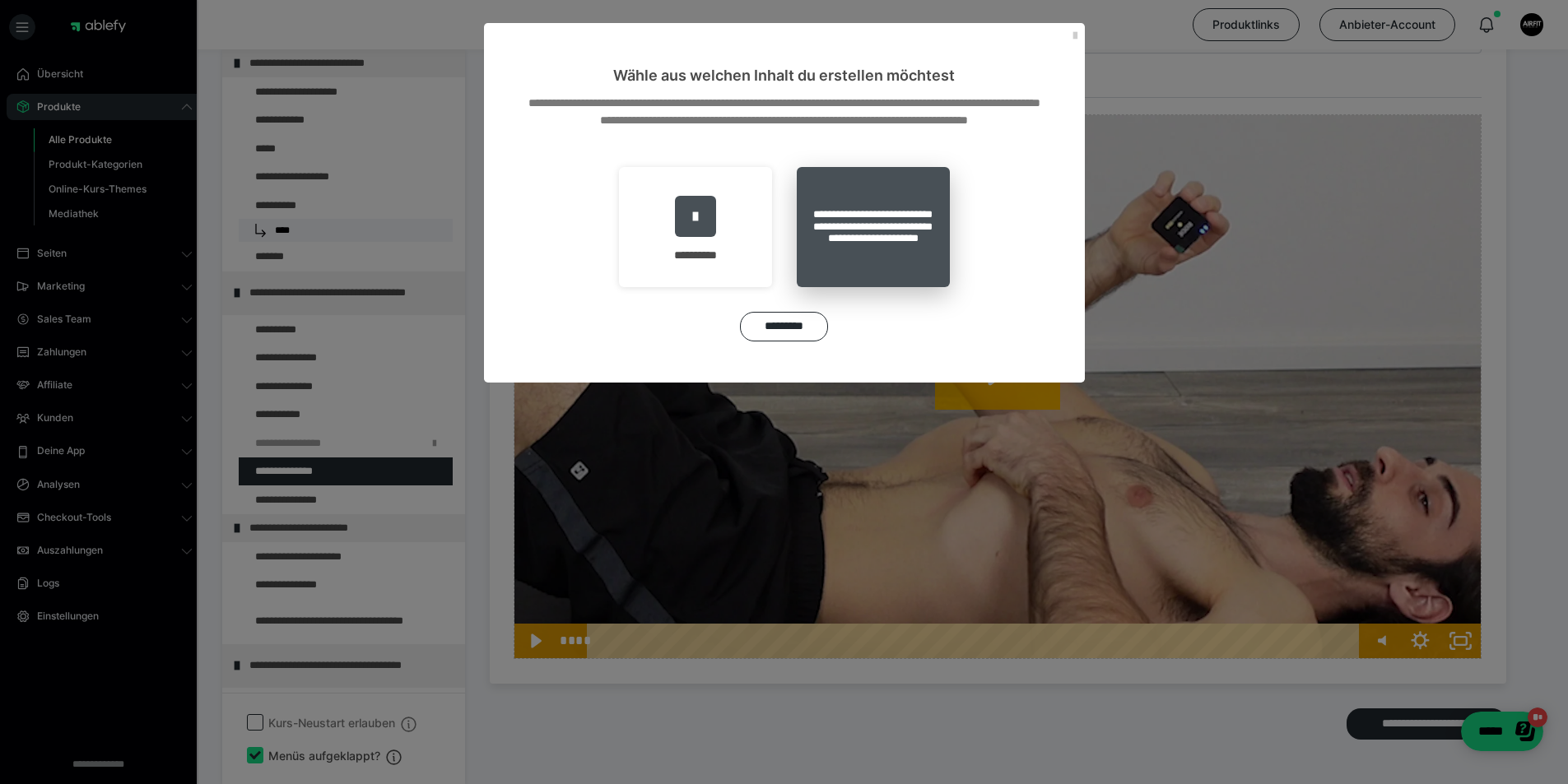 click on "**********" at bounding box center [873, 227] 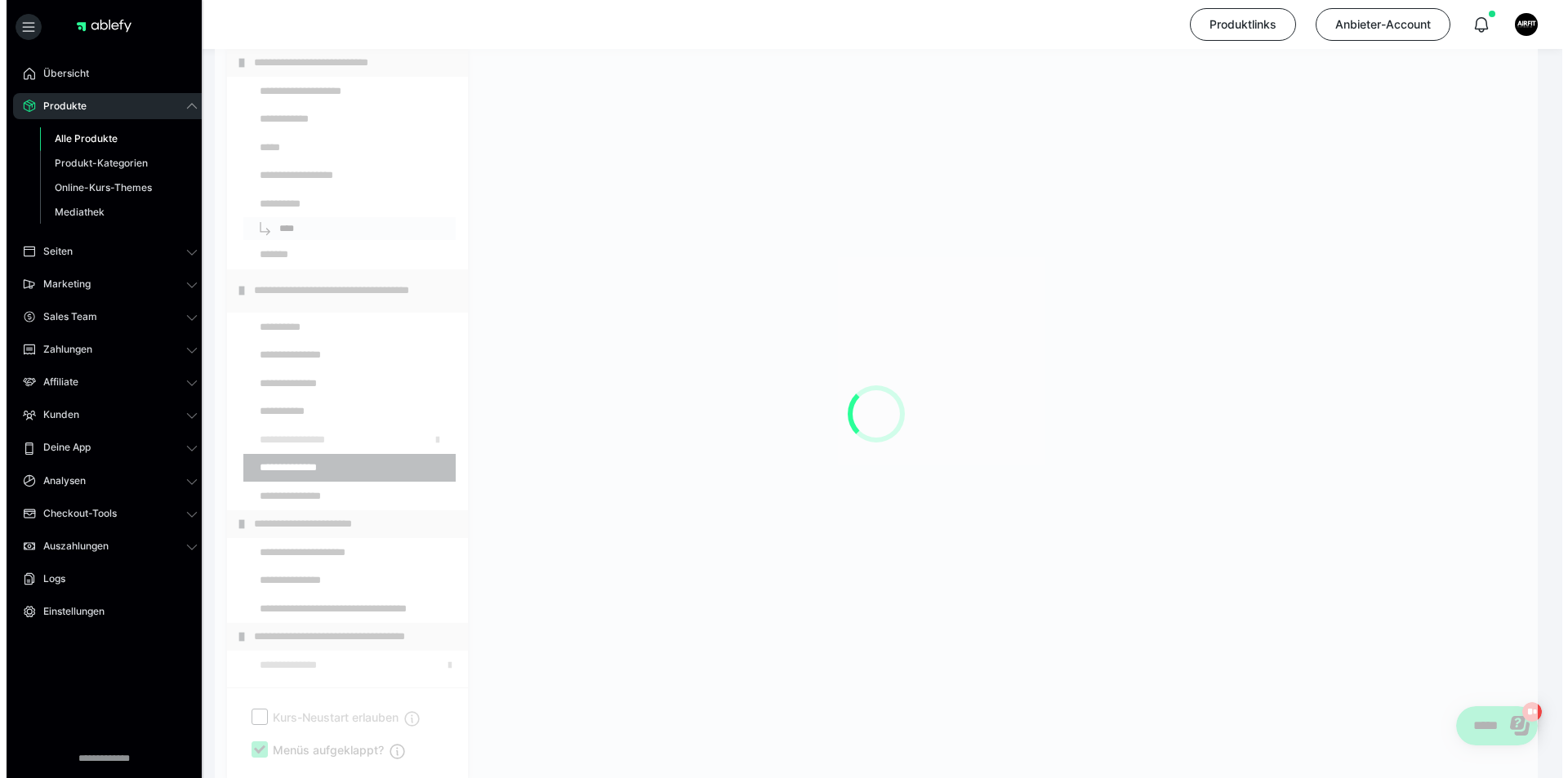 scroll, scrollTop: 288, scrollLeft: 0, axis: vertical 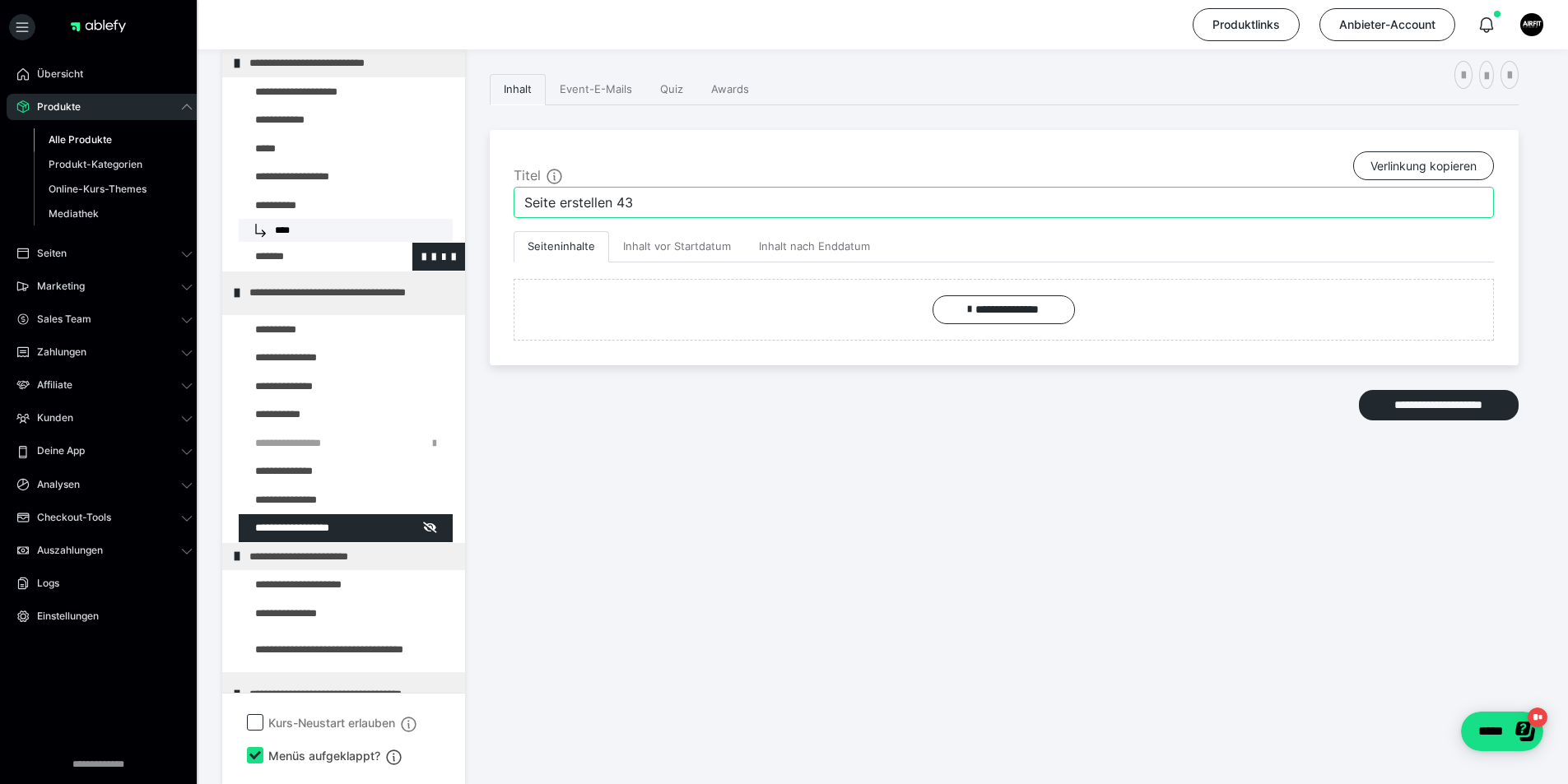 drag, startPoint x: 691, startPoint y: 208, endPoint x: 344, endPoint y: 248, distance: 349.2979 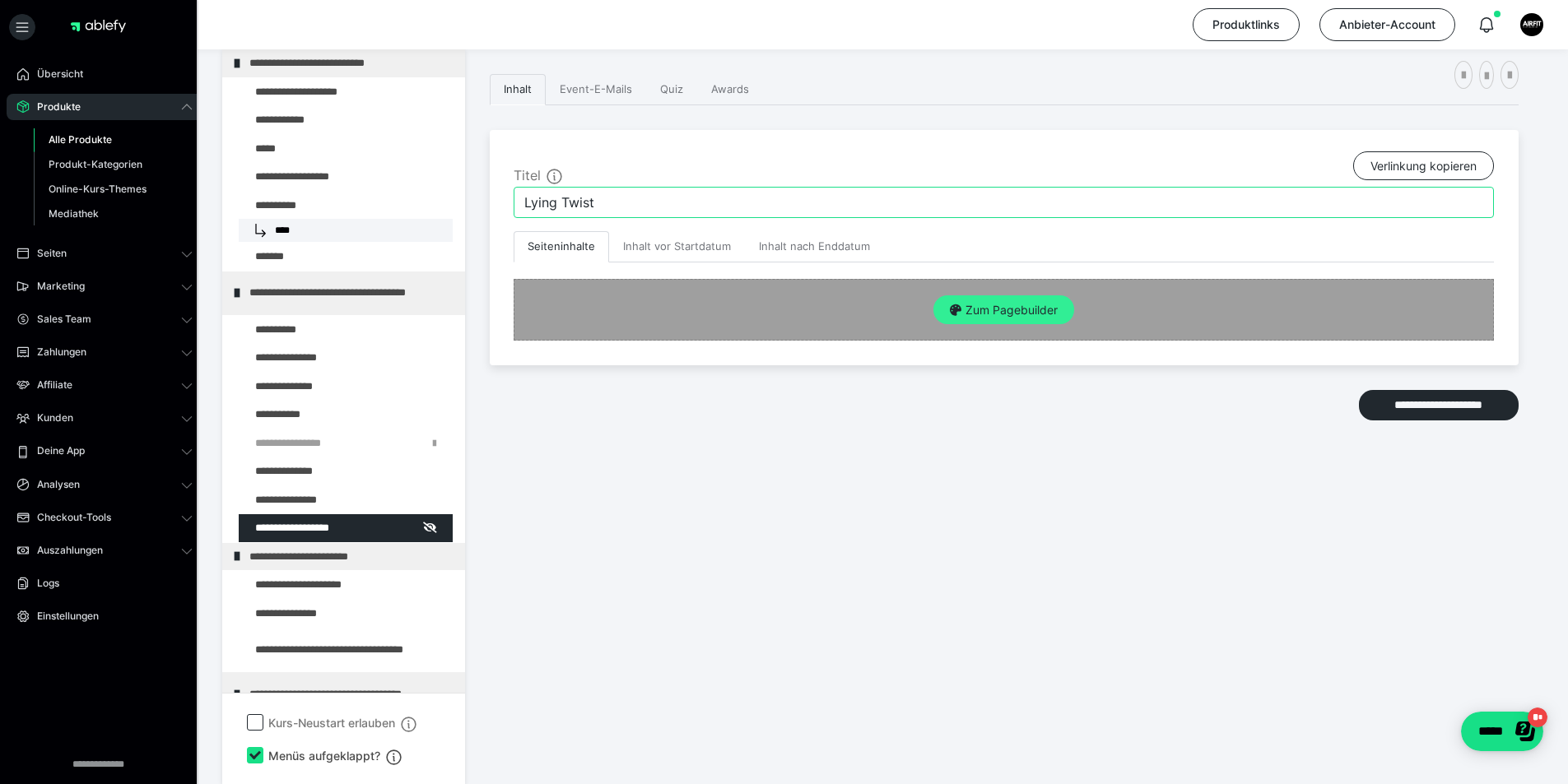 type on "Lying Twist" 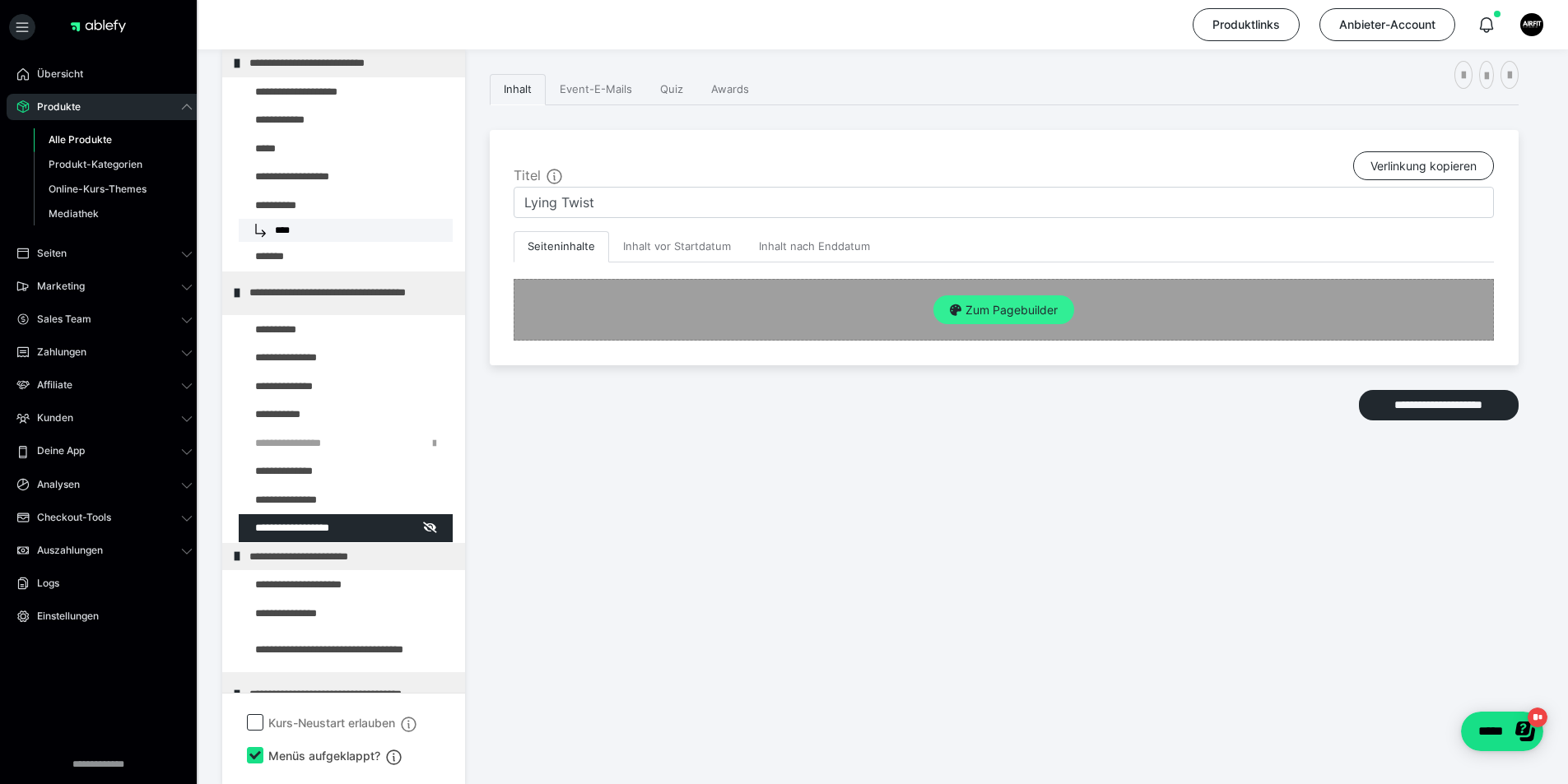 click on "Zum Pagebuilder" at bounding box center [1003, 310] 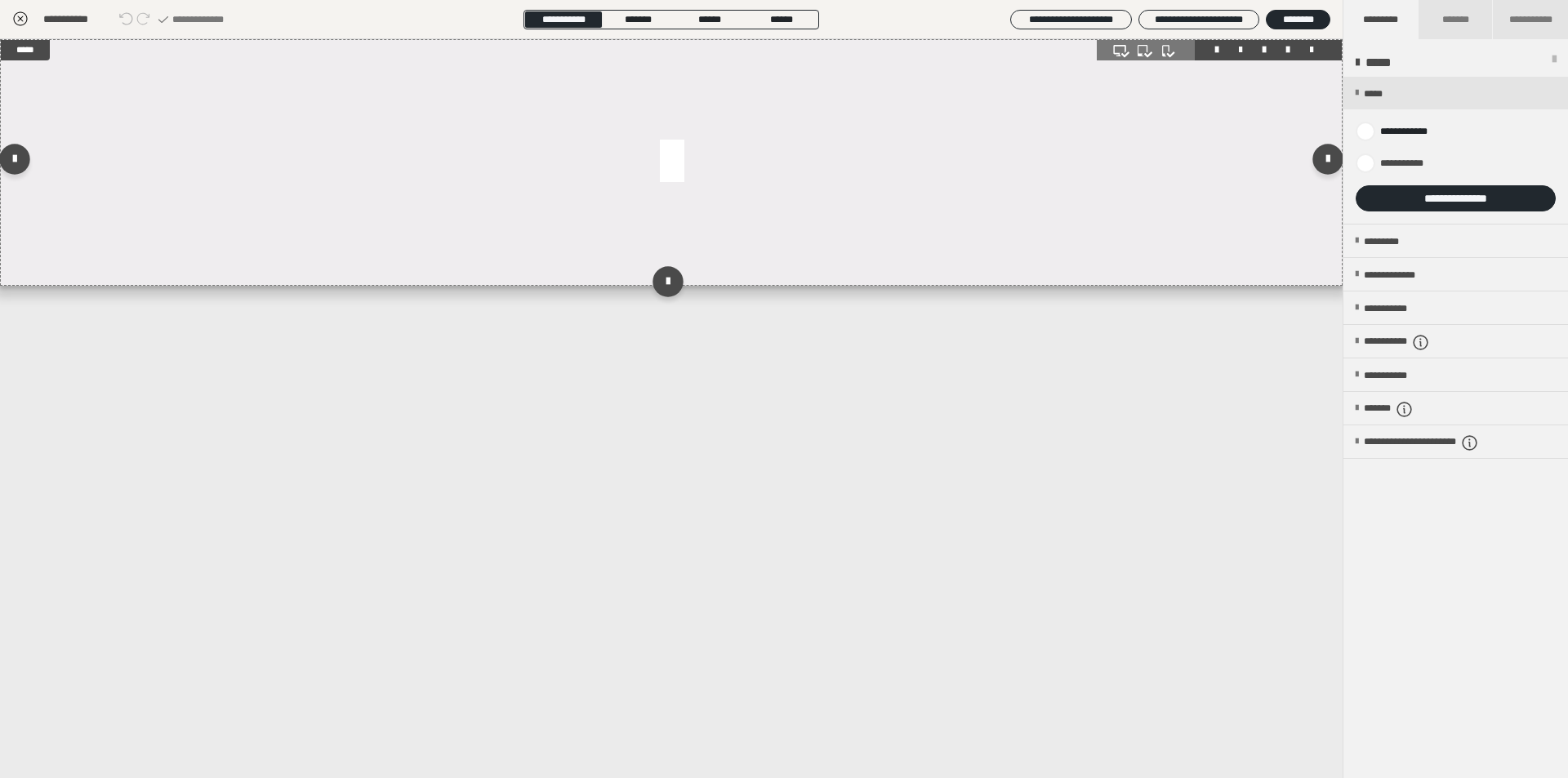 click at bounding box center (671, 162) 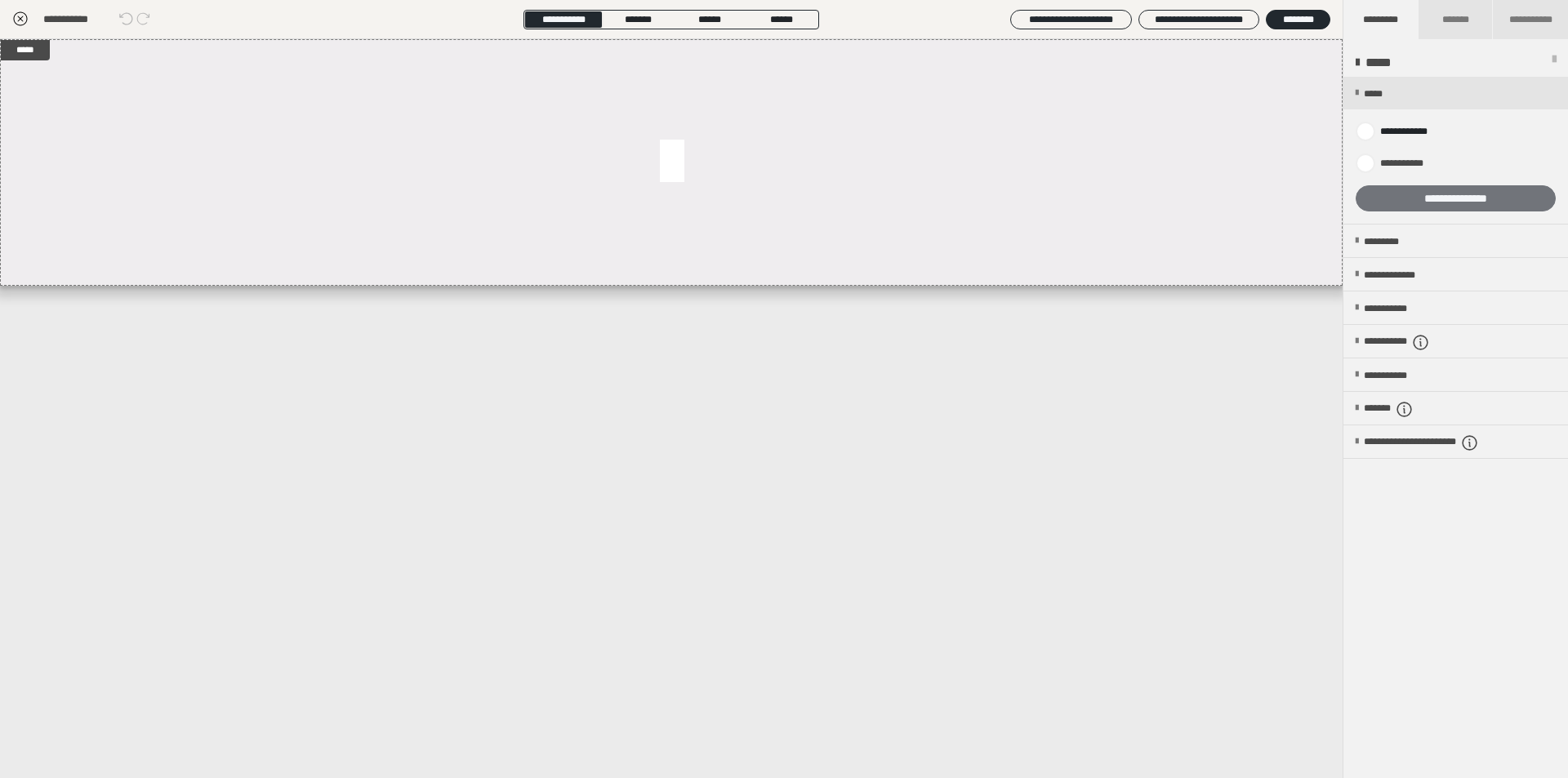 click on "**********" at bounding box center [1455, 198] 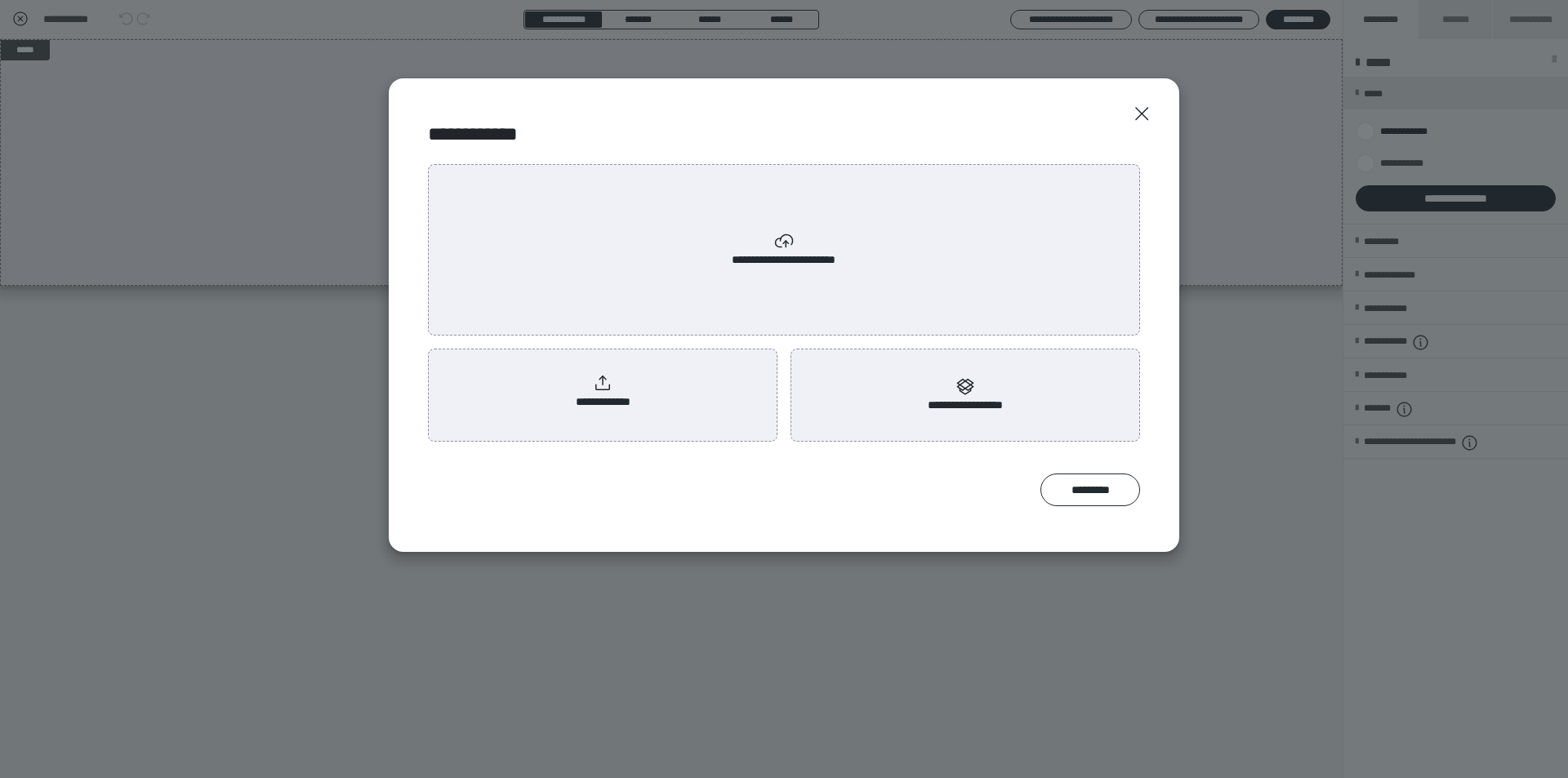 click on "**********" at bounding box center (603, 392) 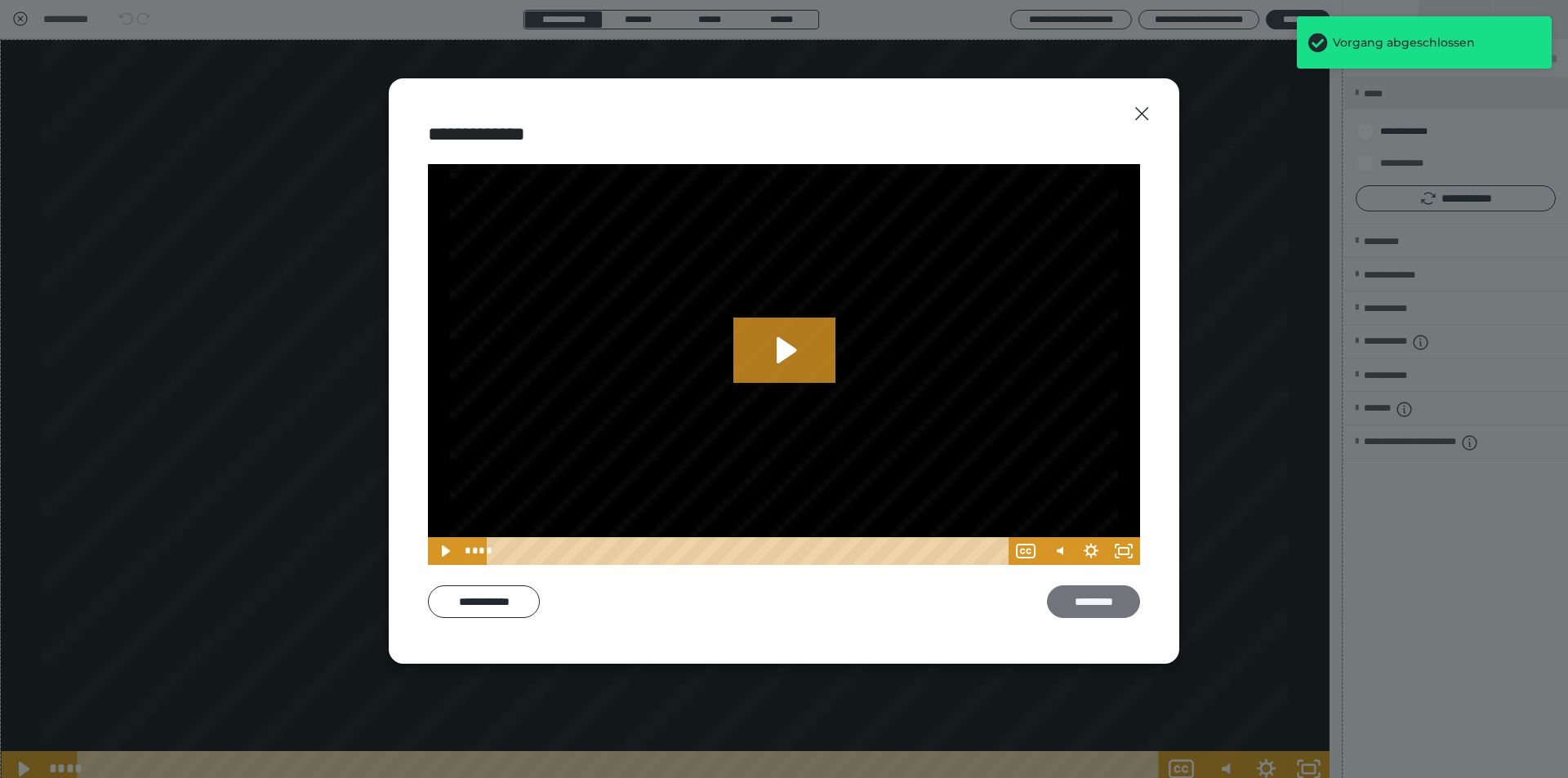 click on "*********" at bounding box center (1094, 602) 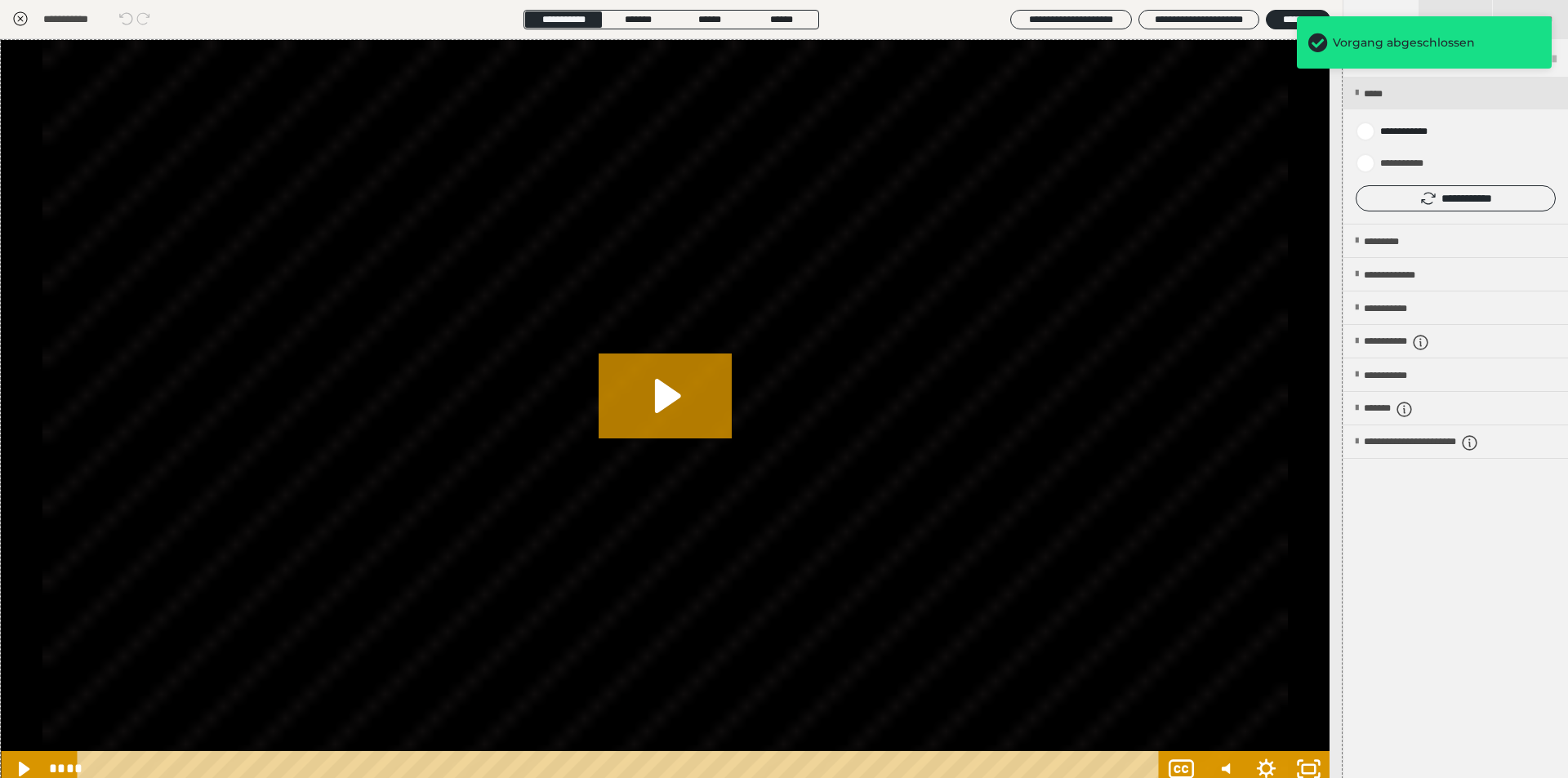 click 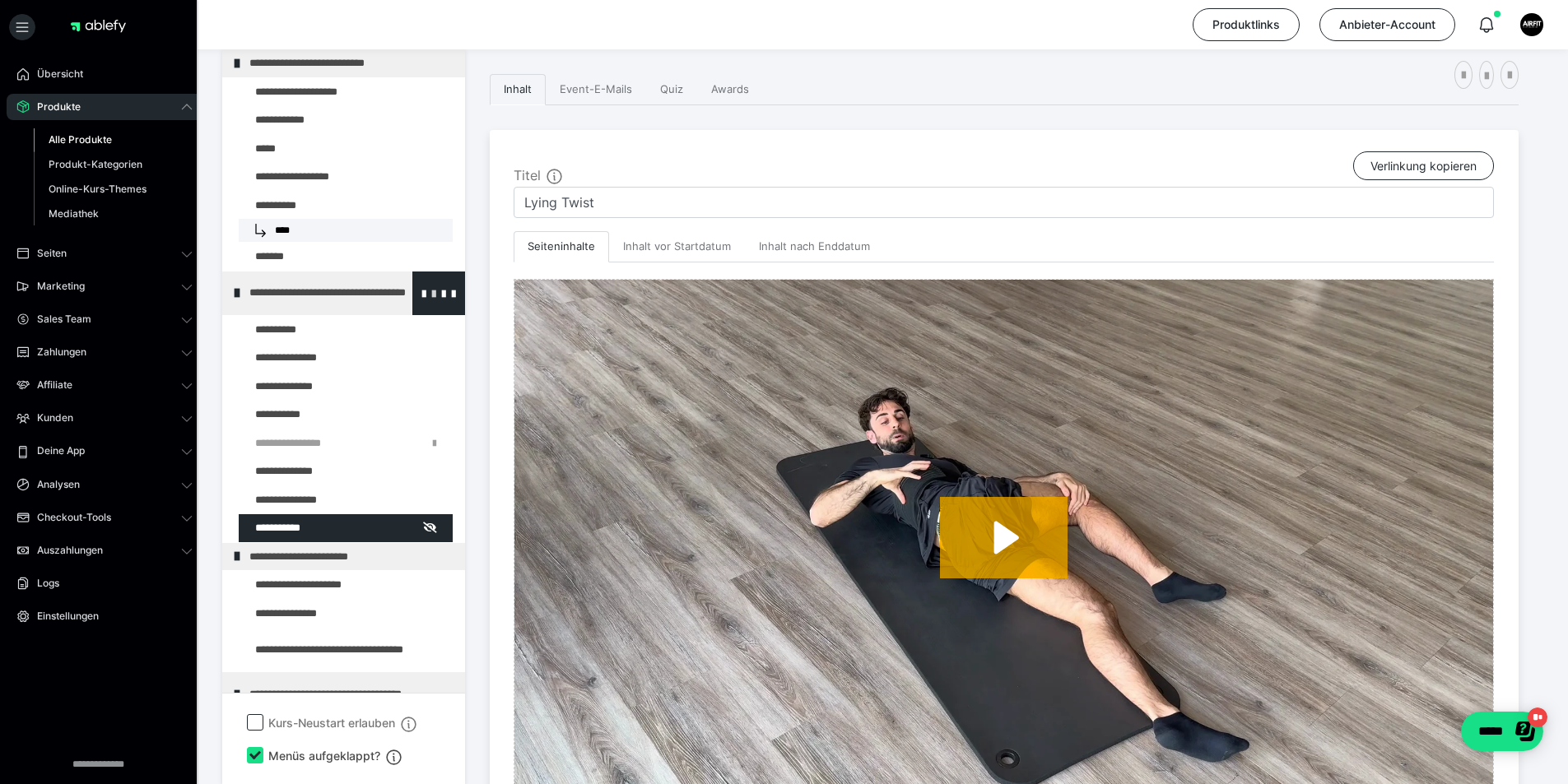 click at bounding box center (434, 293) 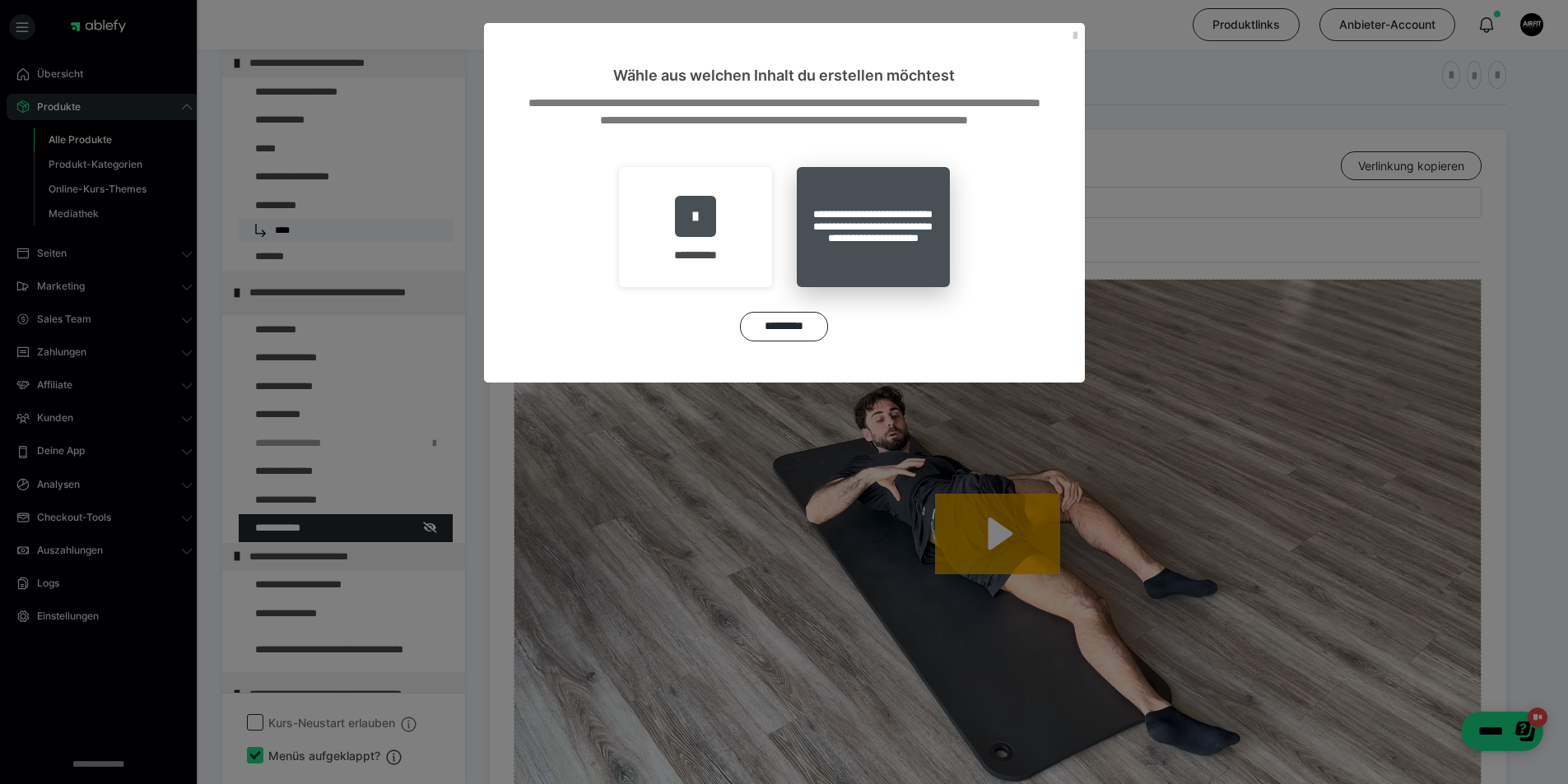 click on "**********" at bounding box center (873, 227) 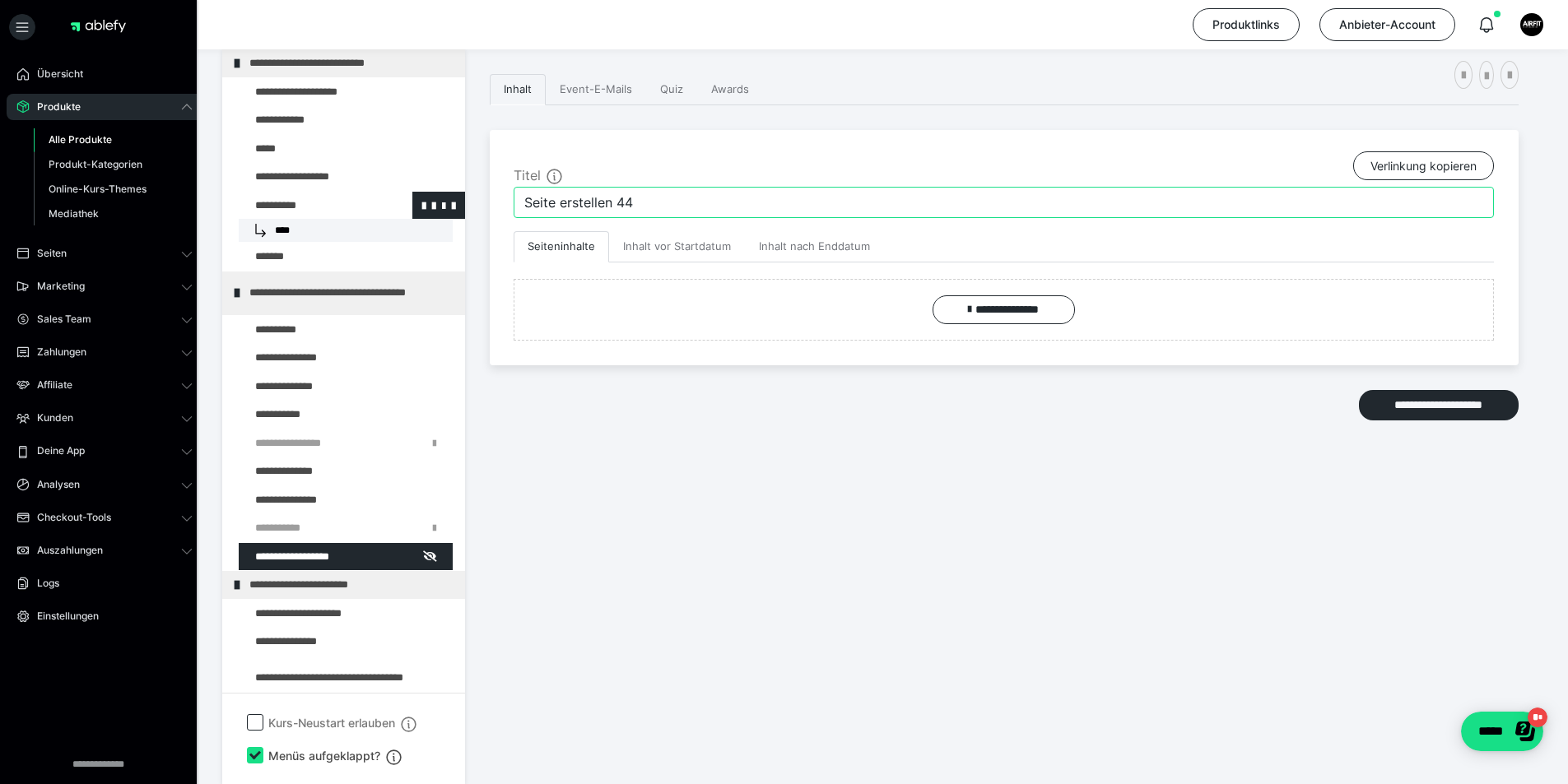 drag, startPoint x: 658, startPoint y: 203, endPoint x: 278, endPoint y: 227, distance: 380.75714 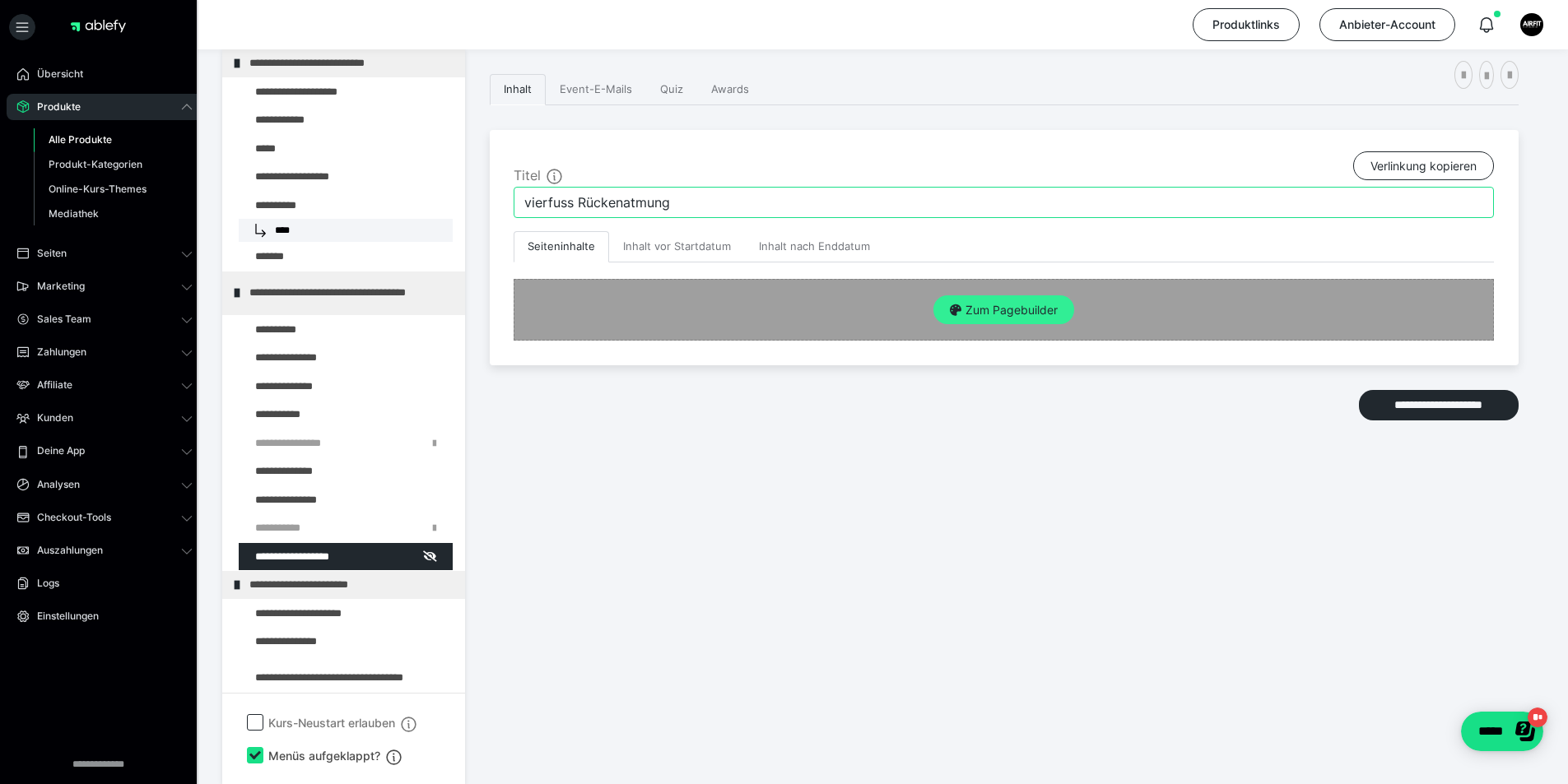 type on "vierfuss Rückenatmung" 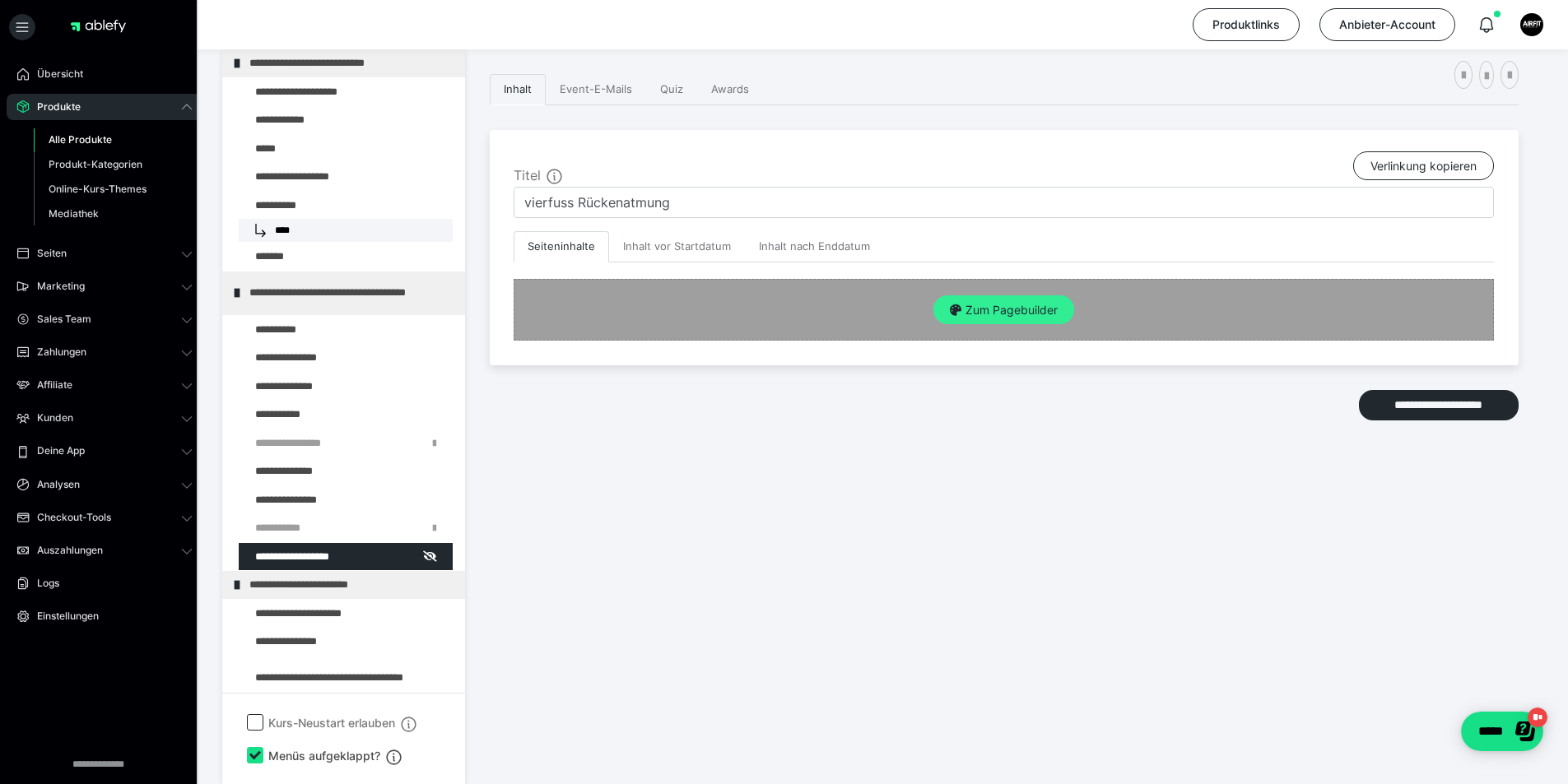 click on "Zum Pagebuilder" at bounding box center (1003, 310) 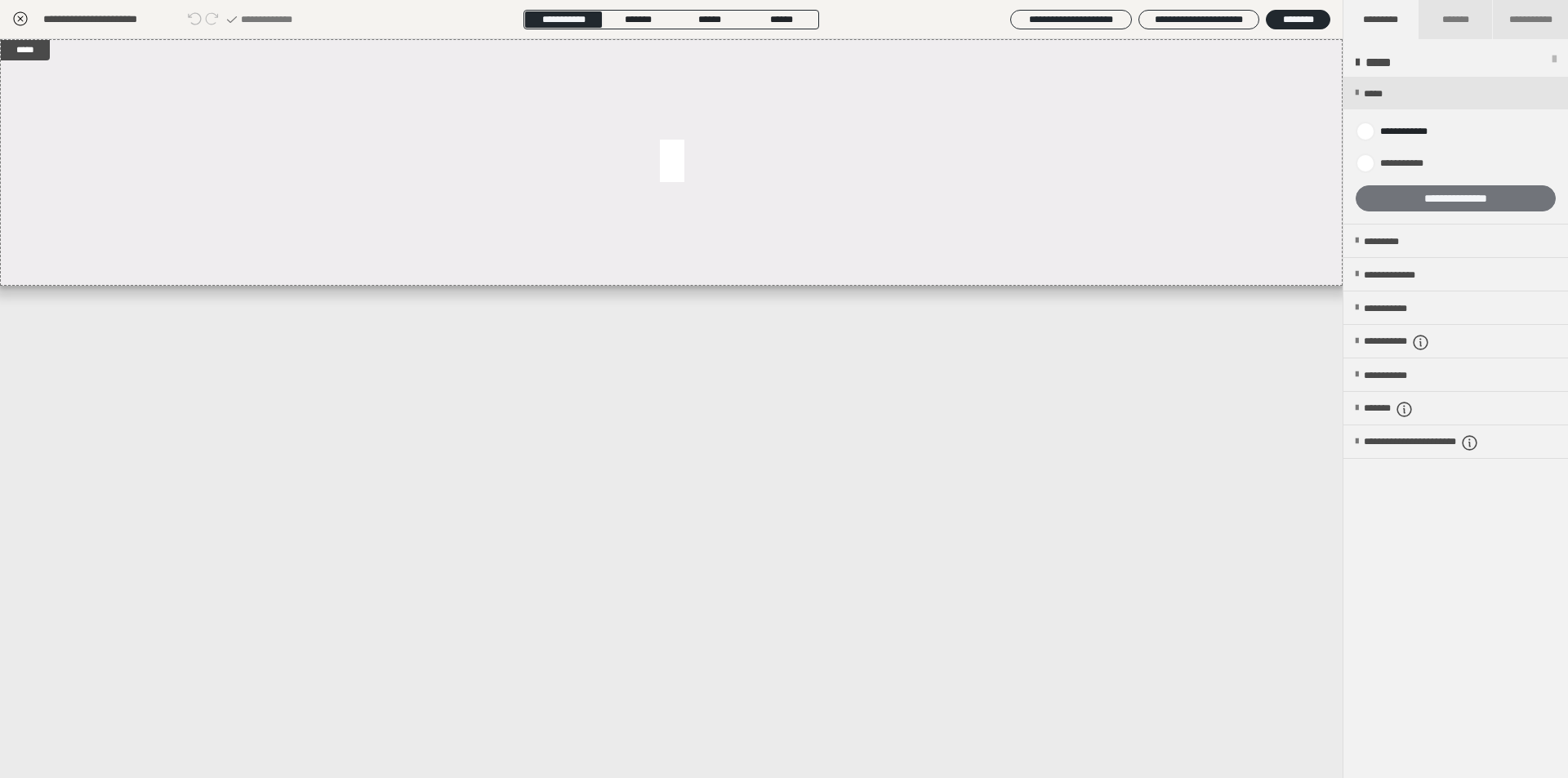 click on "**********" at bounding box center (1455, 198) 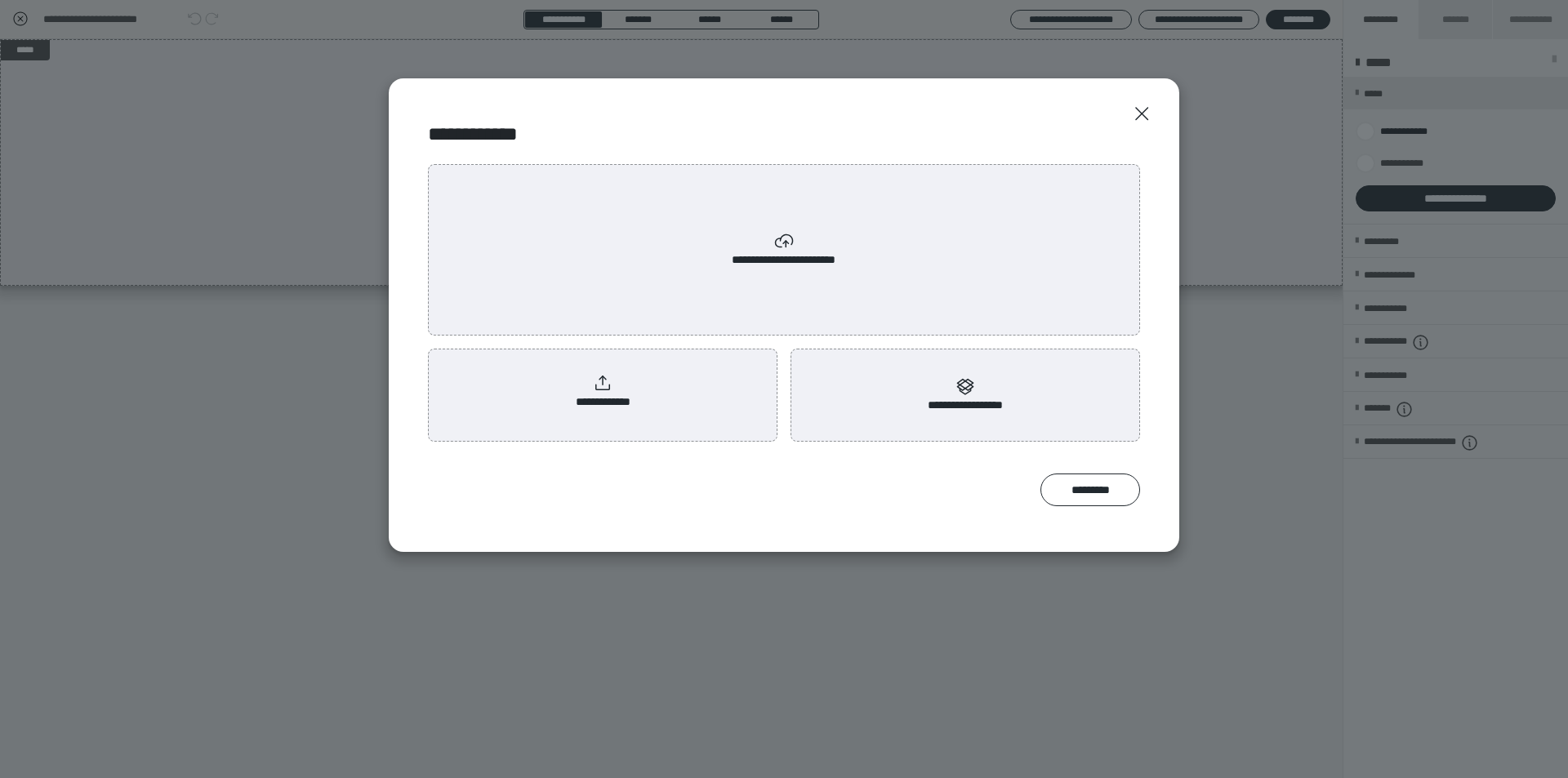 click on "**********" at bounding box center (603, 392) 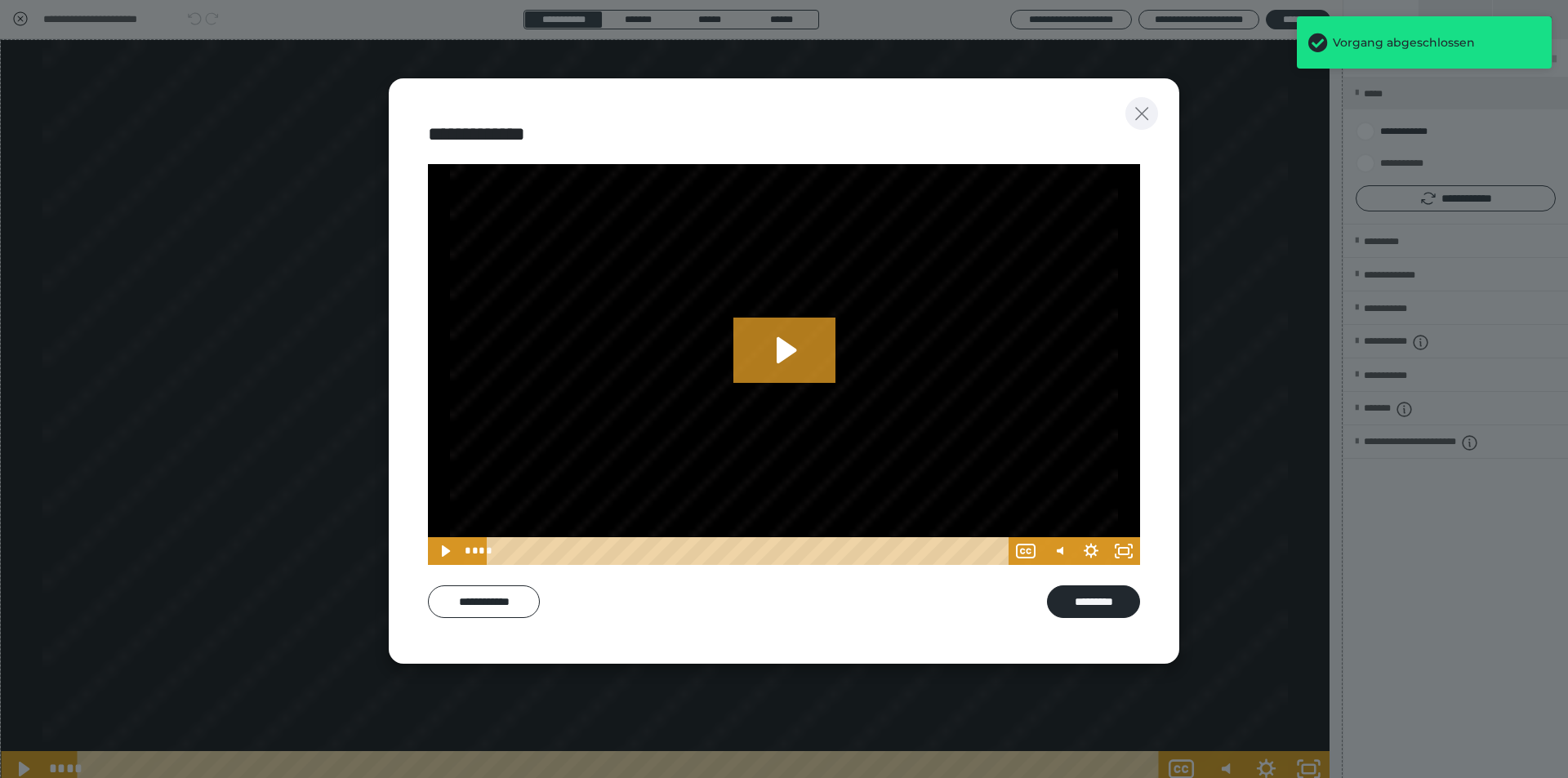 click at bounding box center [1142, 113] 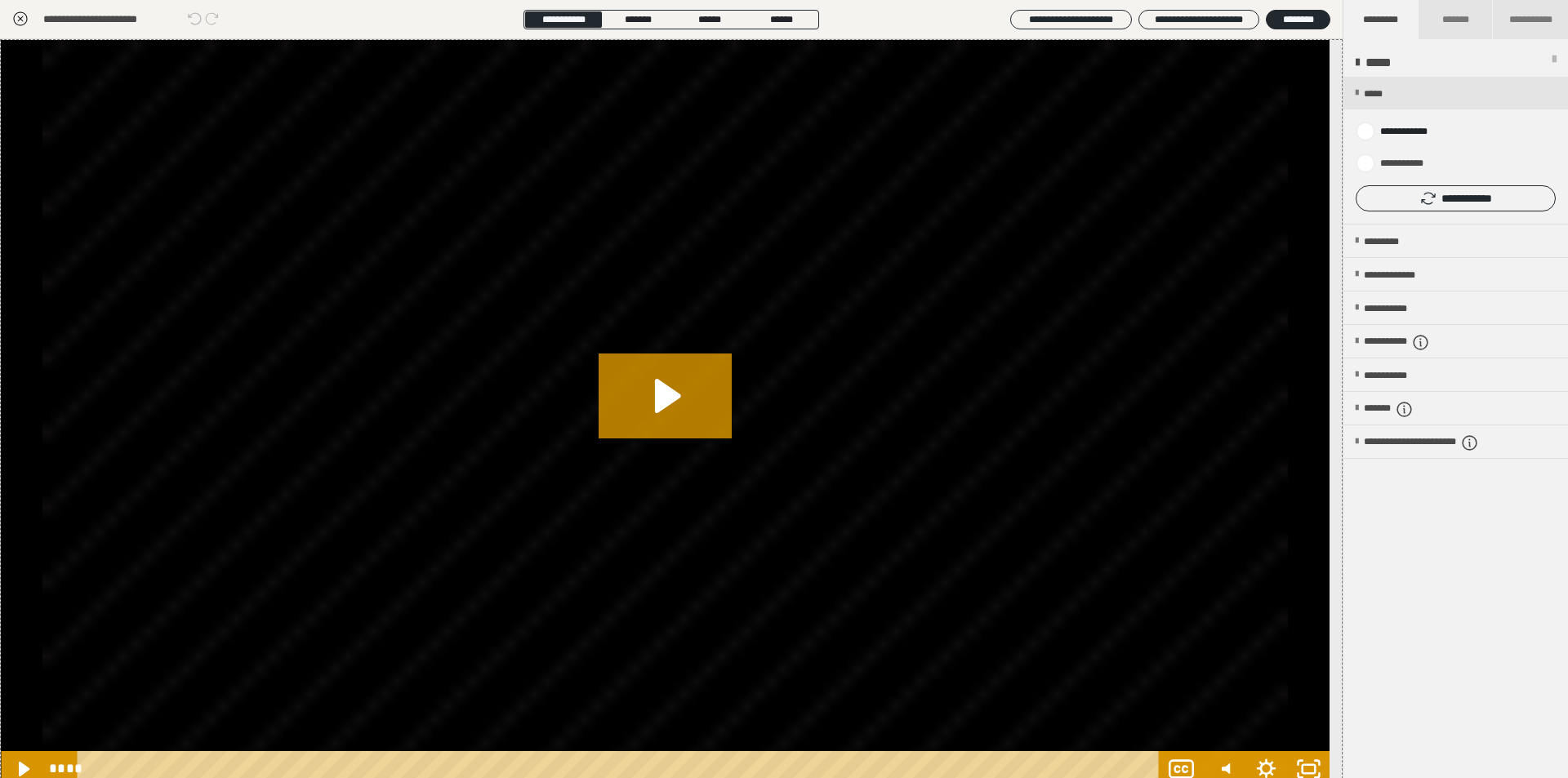 click 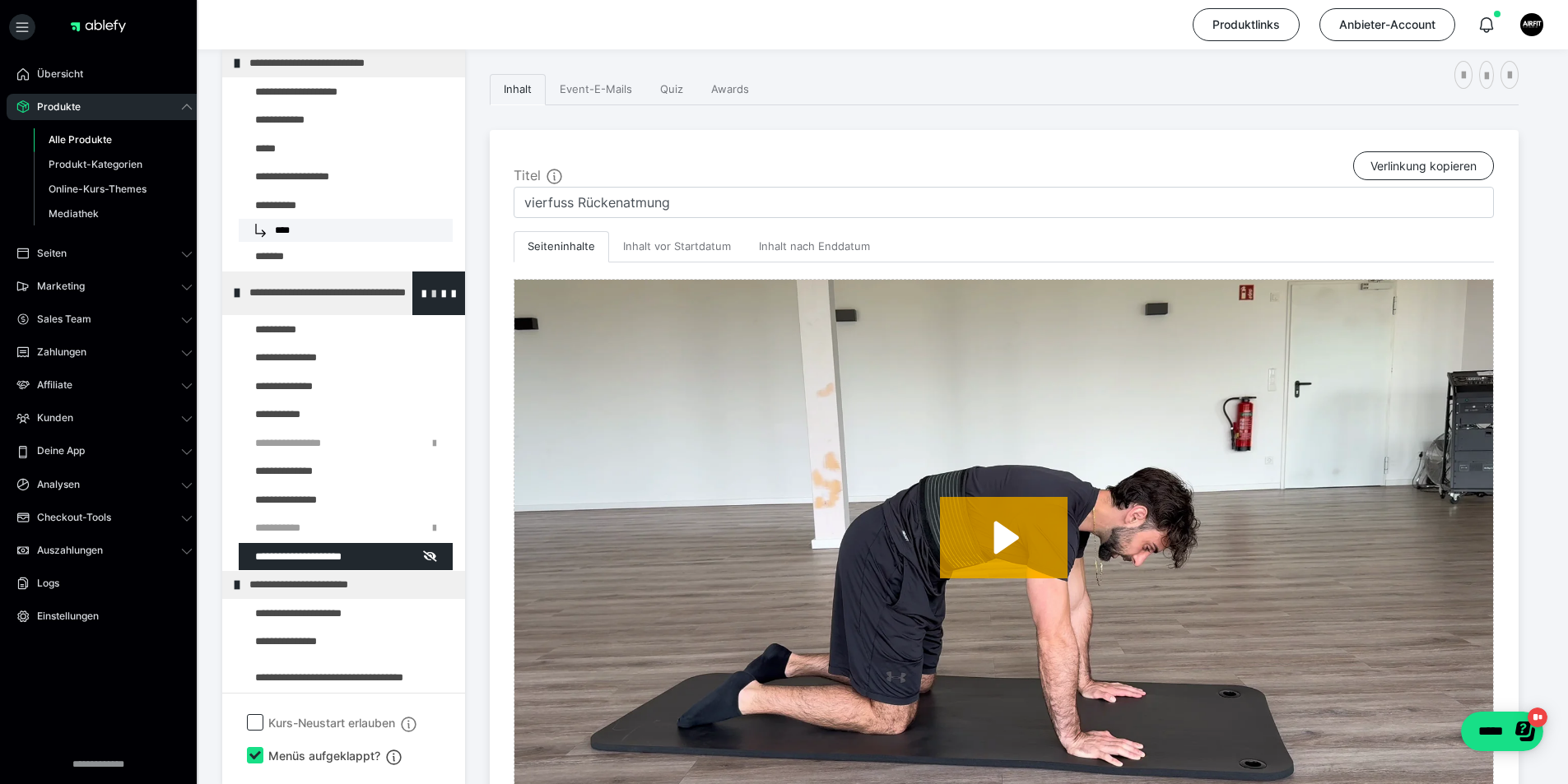 click at bounding box center [434, 293] 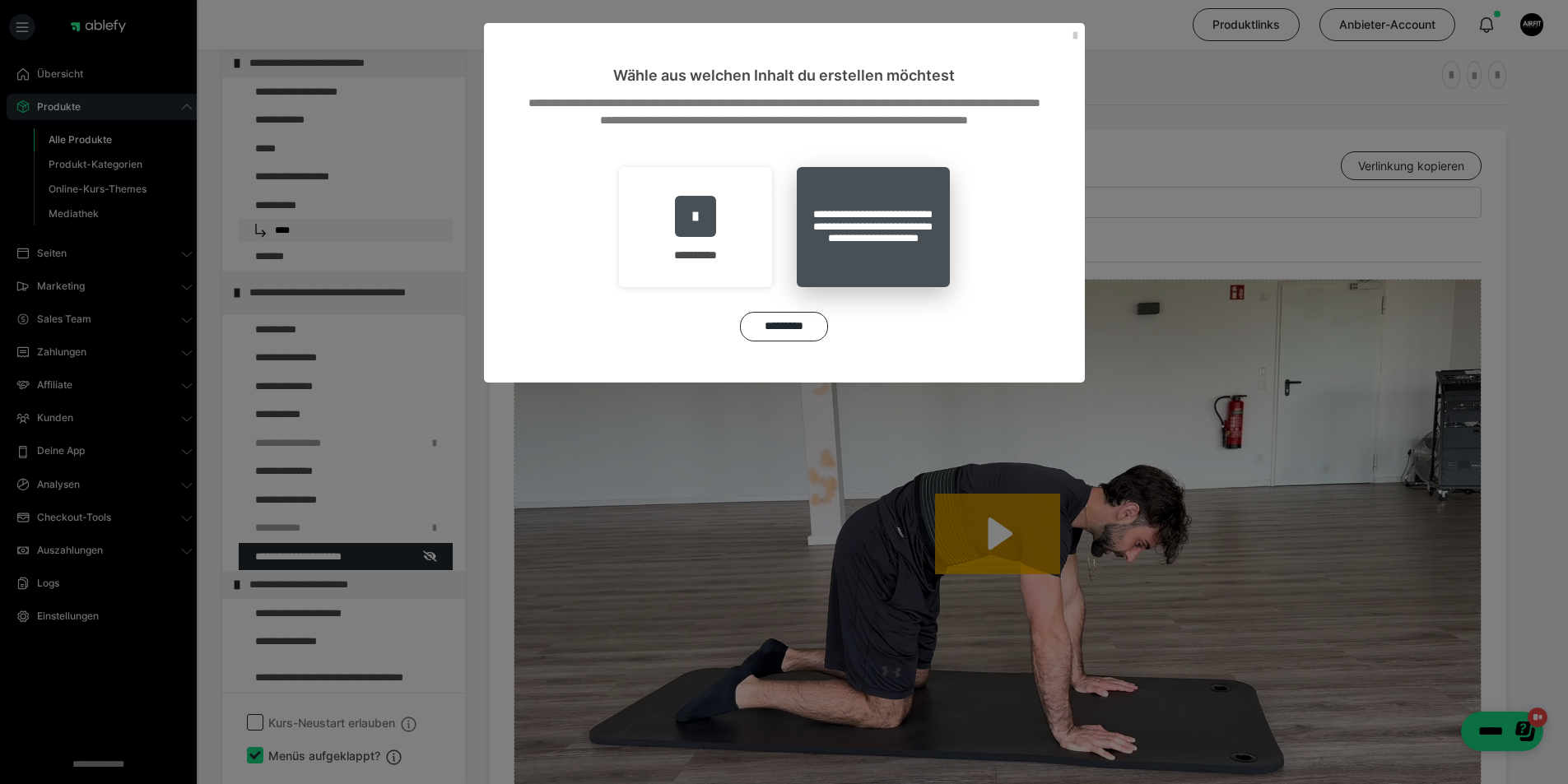 click on "**********" at bounding box center [873, 227] 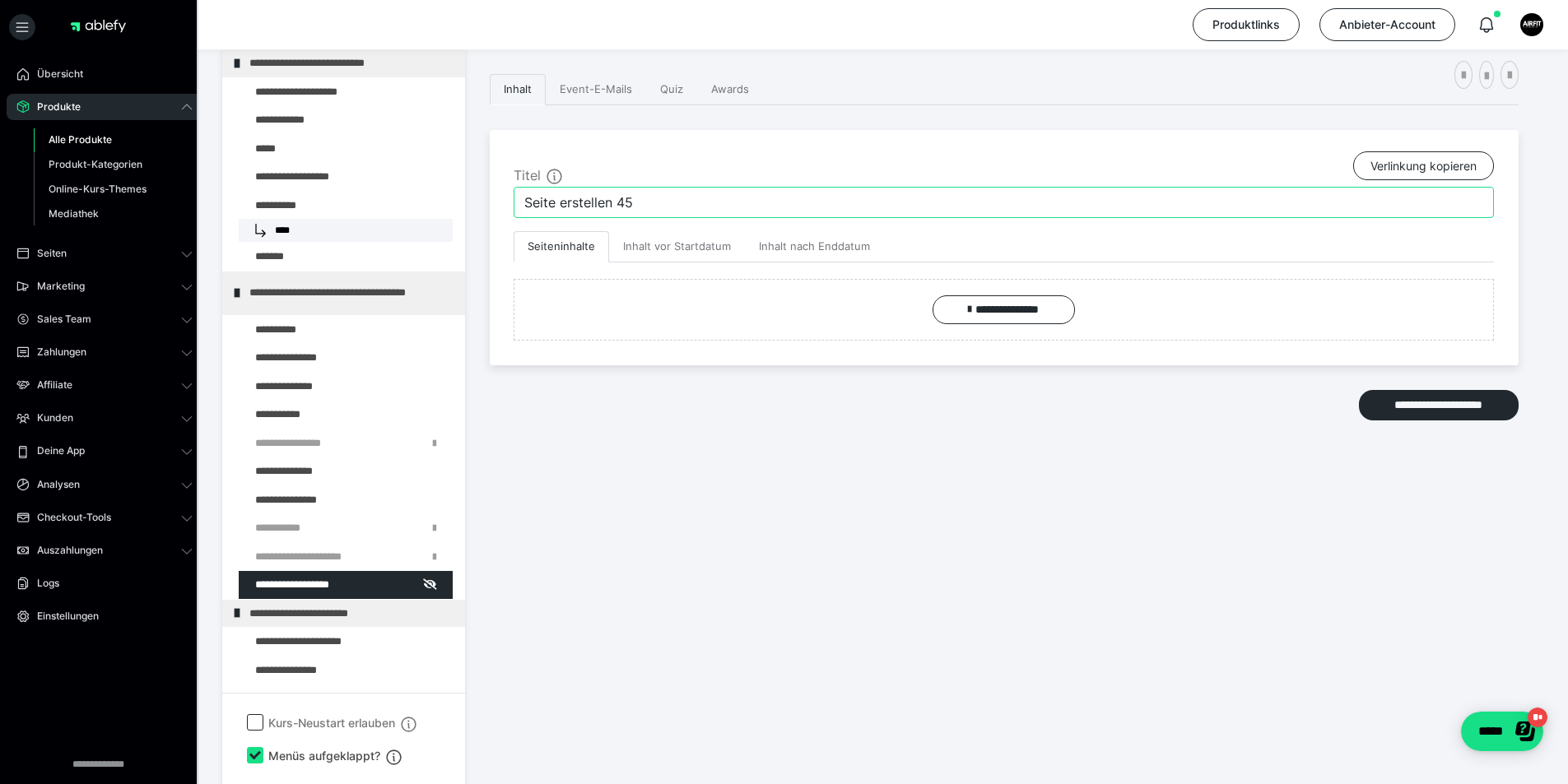drag, startPoint x: 658, startPoint y: 200, endPoint x: 502, endPoint y: 197, distance: 156.0288 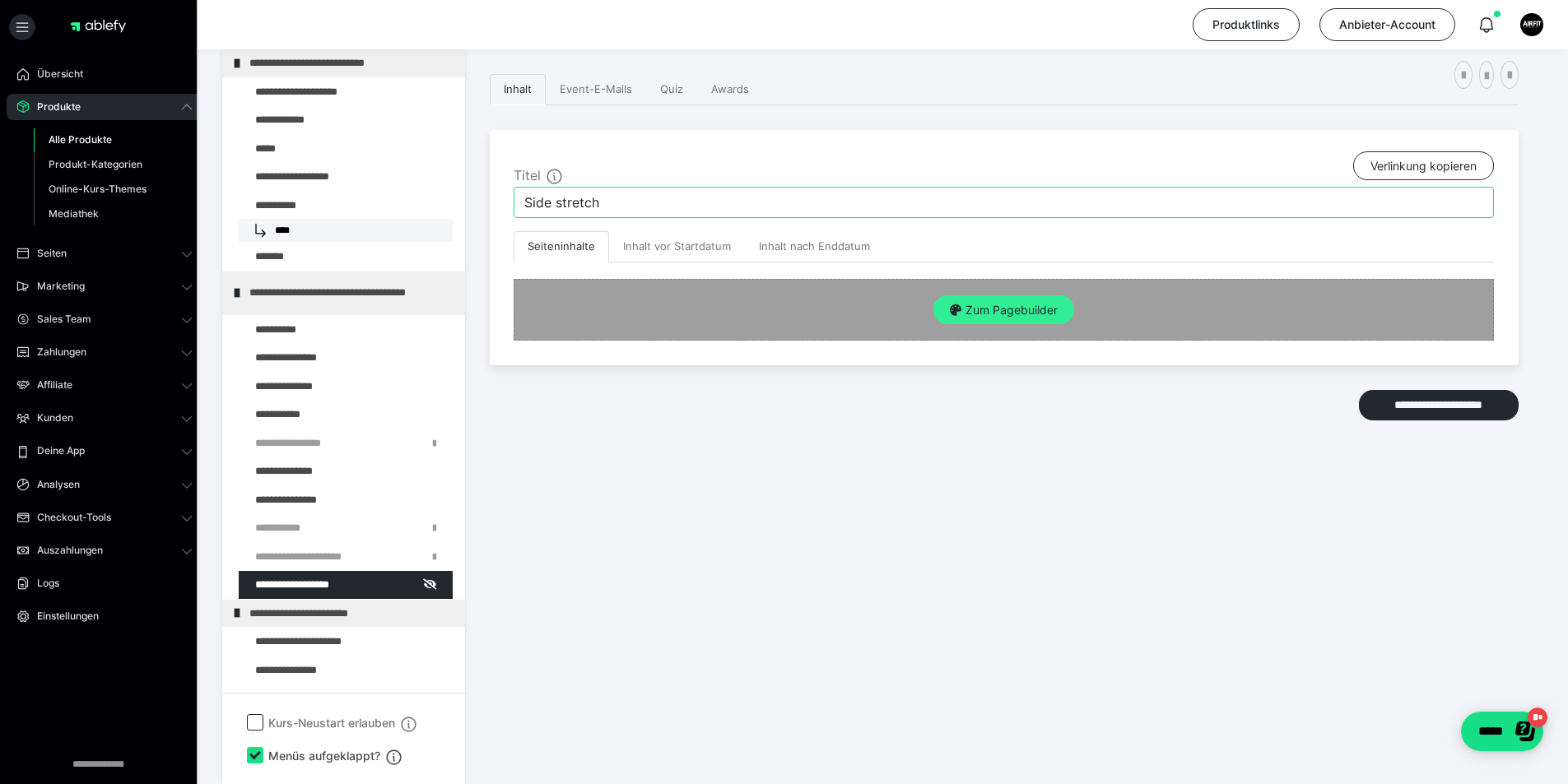 type on "Side stretch" 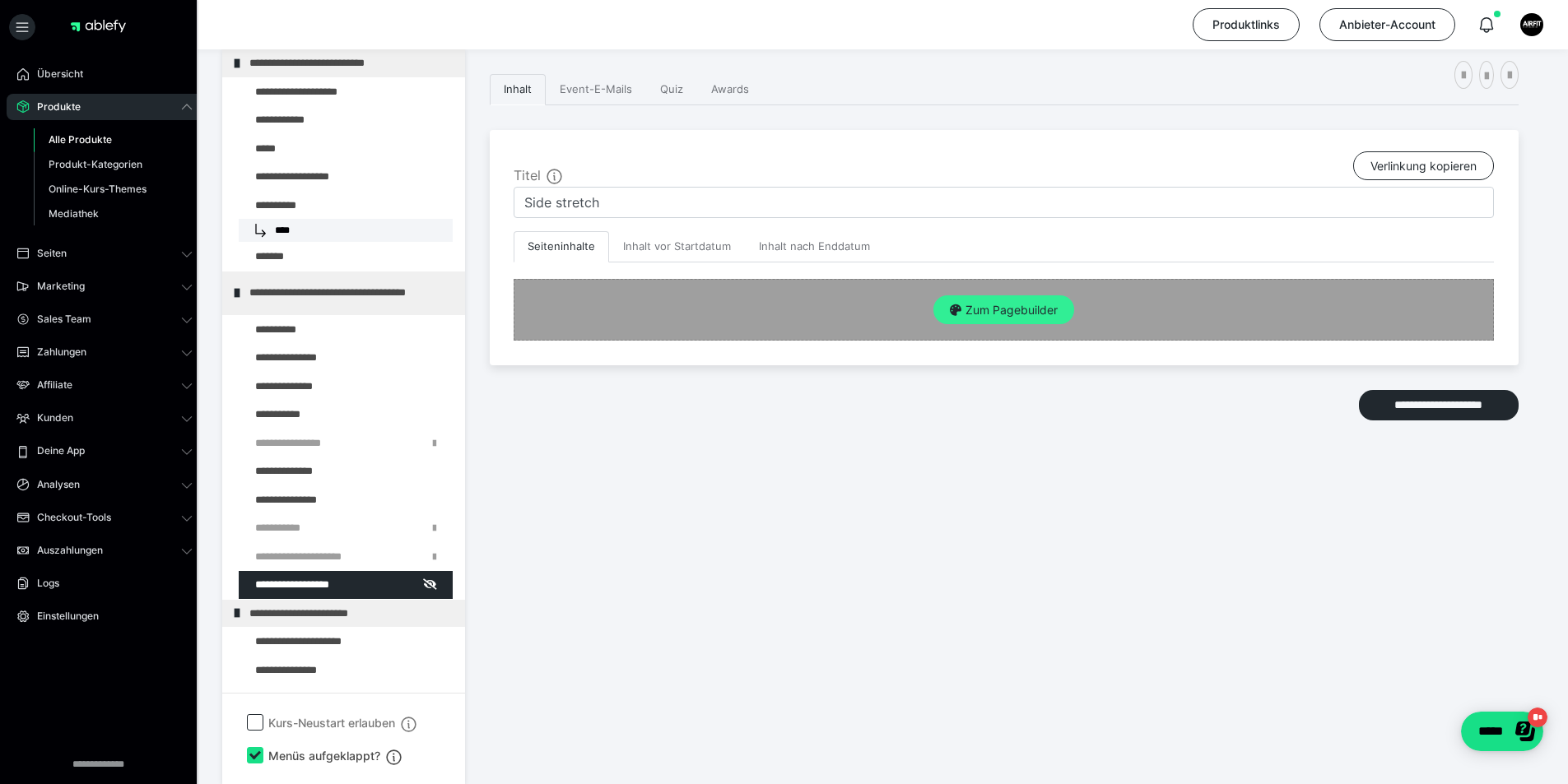 click on "Zum Pagebuilder" at bounding box center [1003, 310] 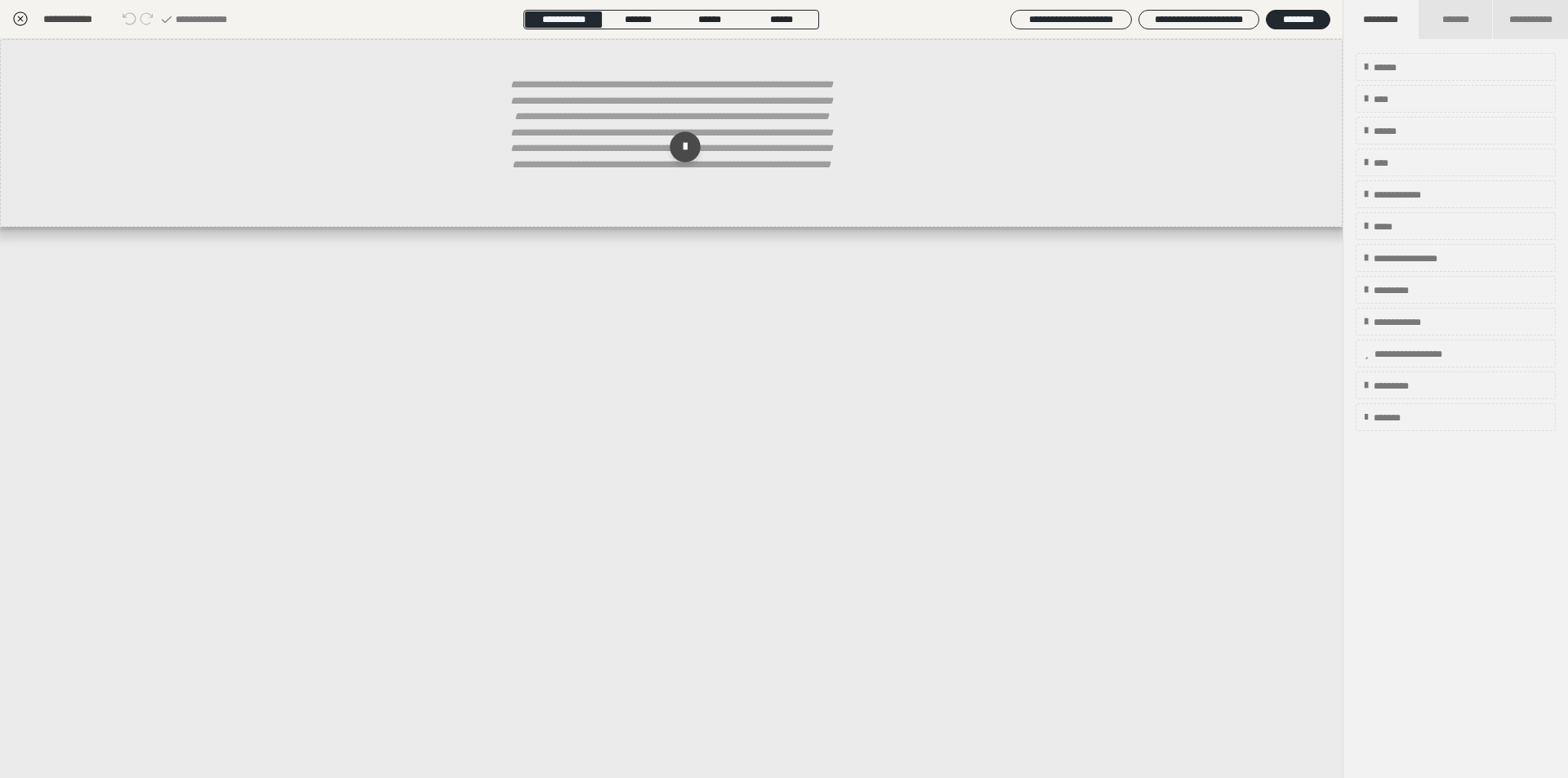 click on "**********" at bounding box center [1455, 242] 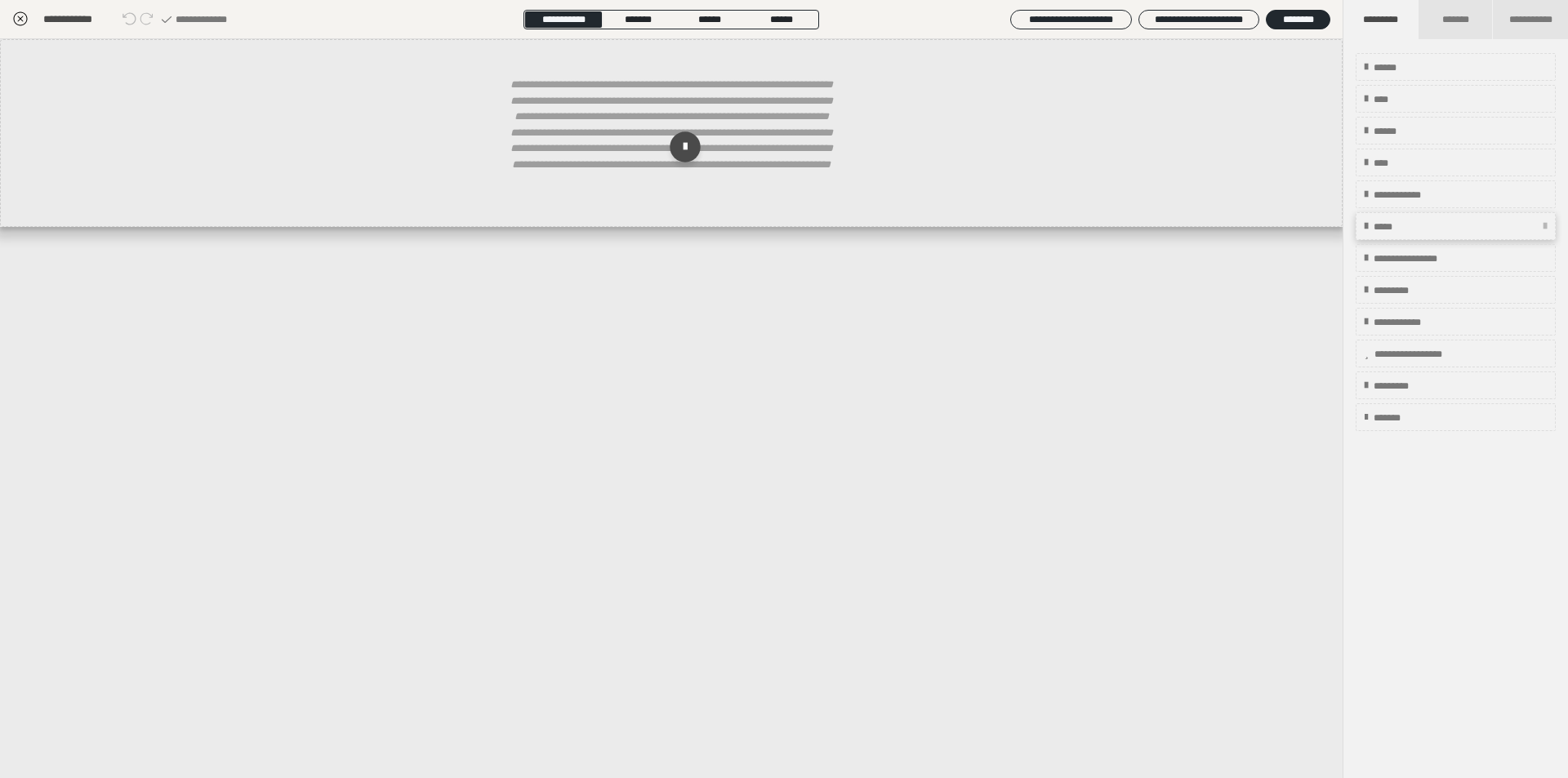 click on "*****" at bounding box center (1390, 227) 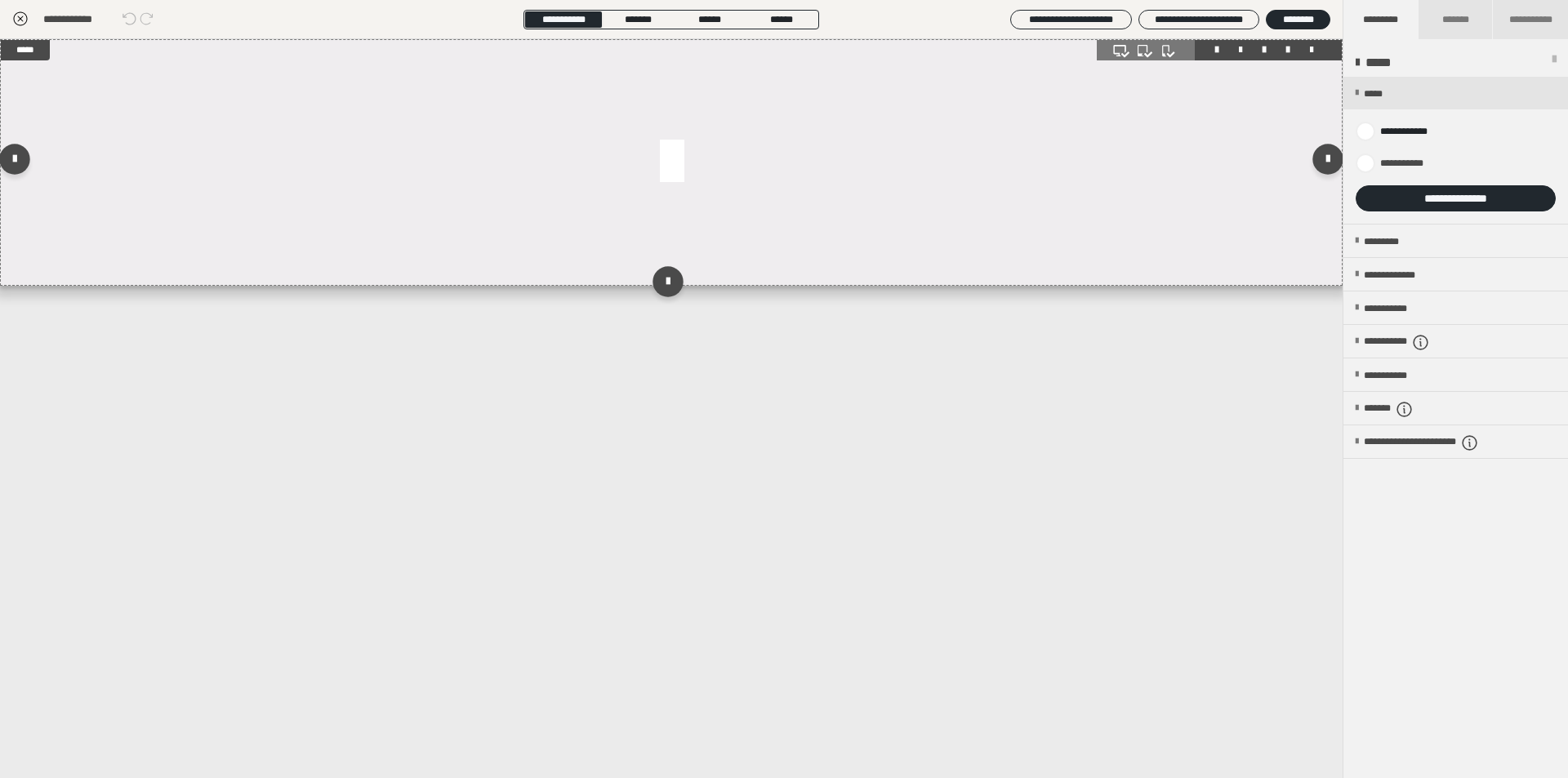 click at bounding box center [671, 162] 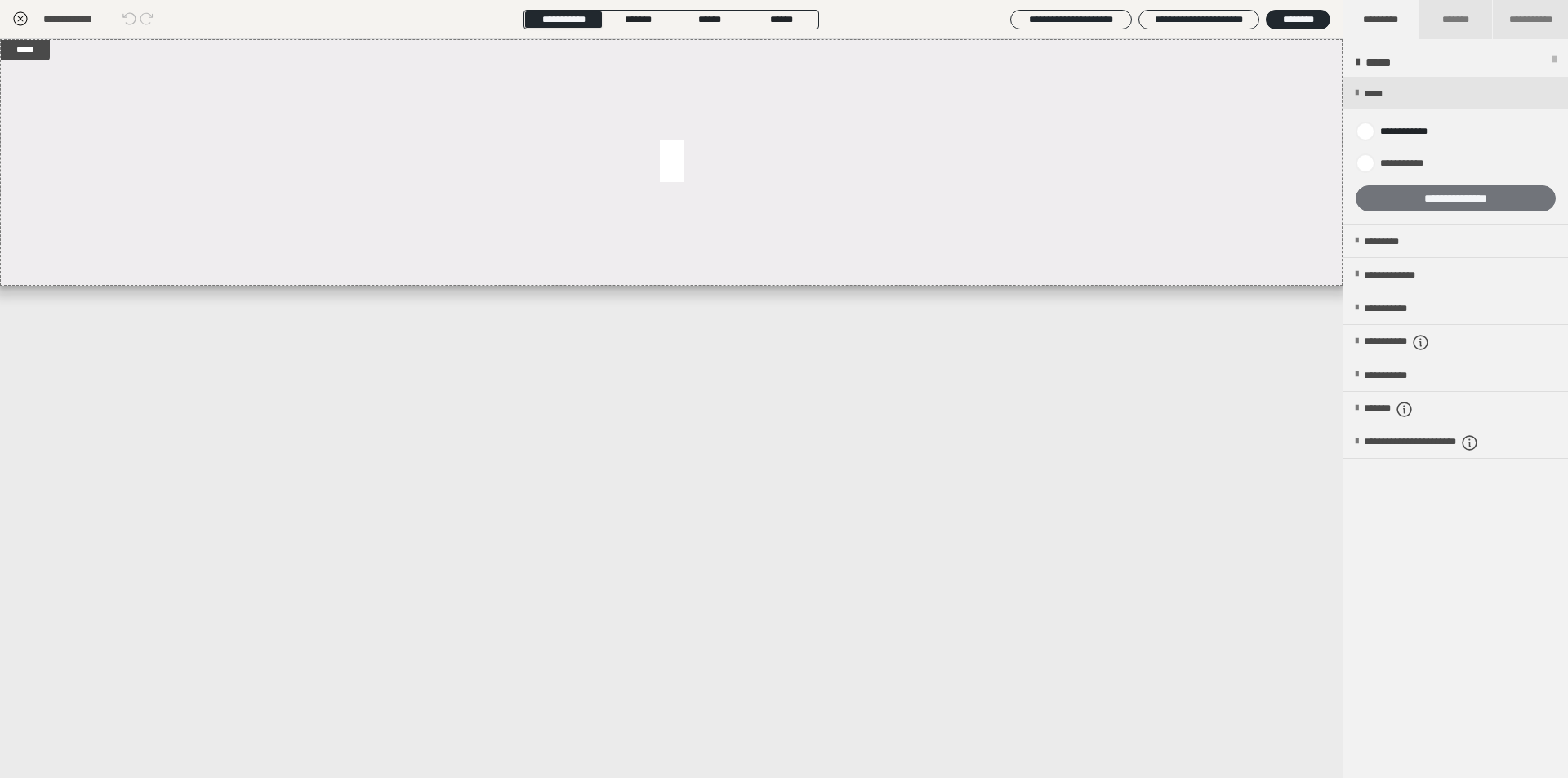click on "**********" at bounding box center [1455, 198] 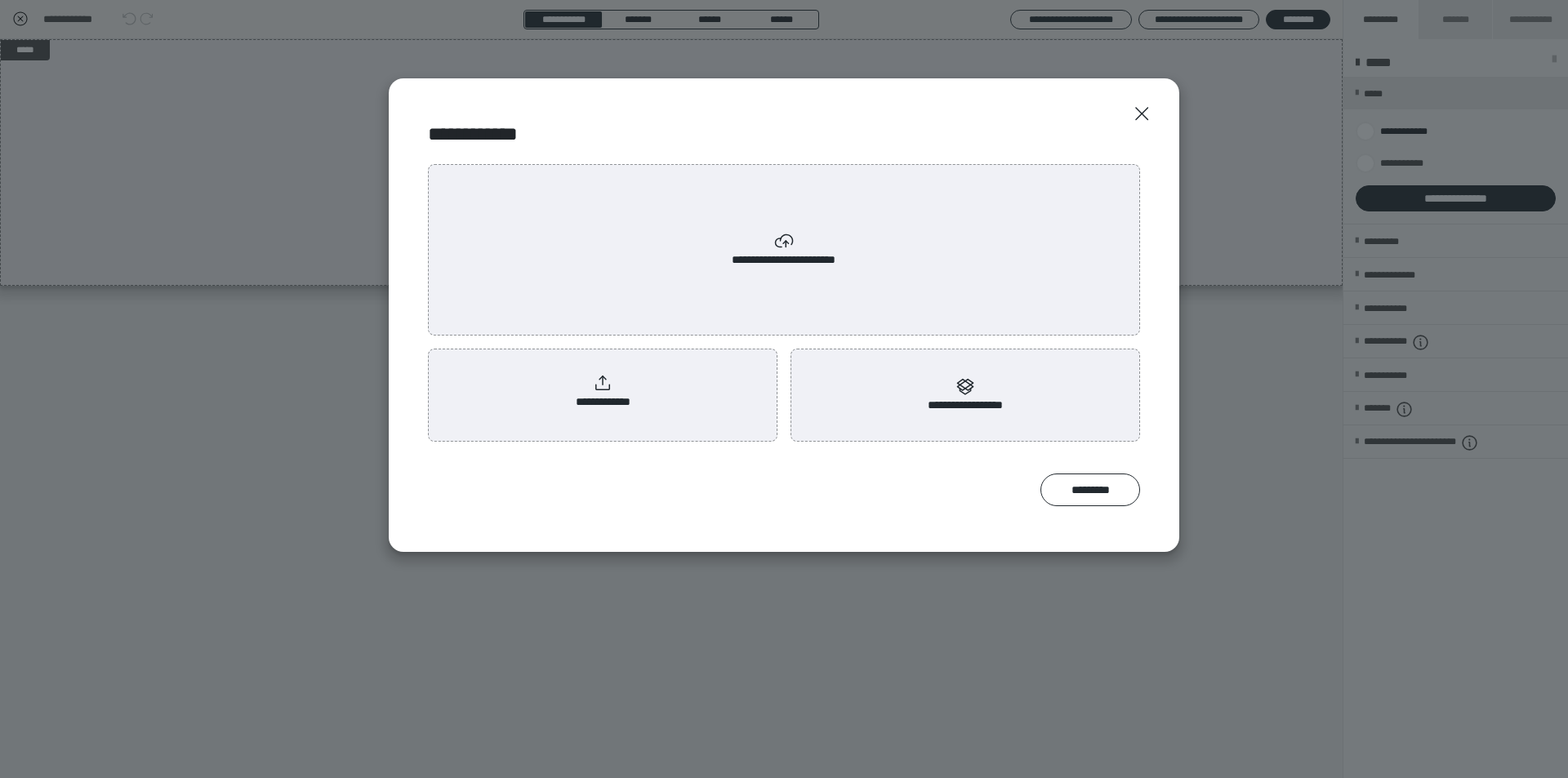 click on "**********" at bounding box center [603, 392] 